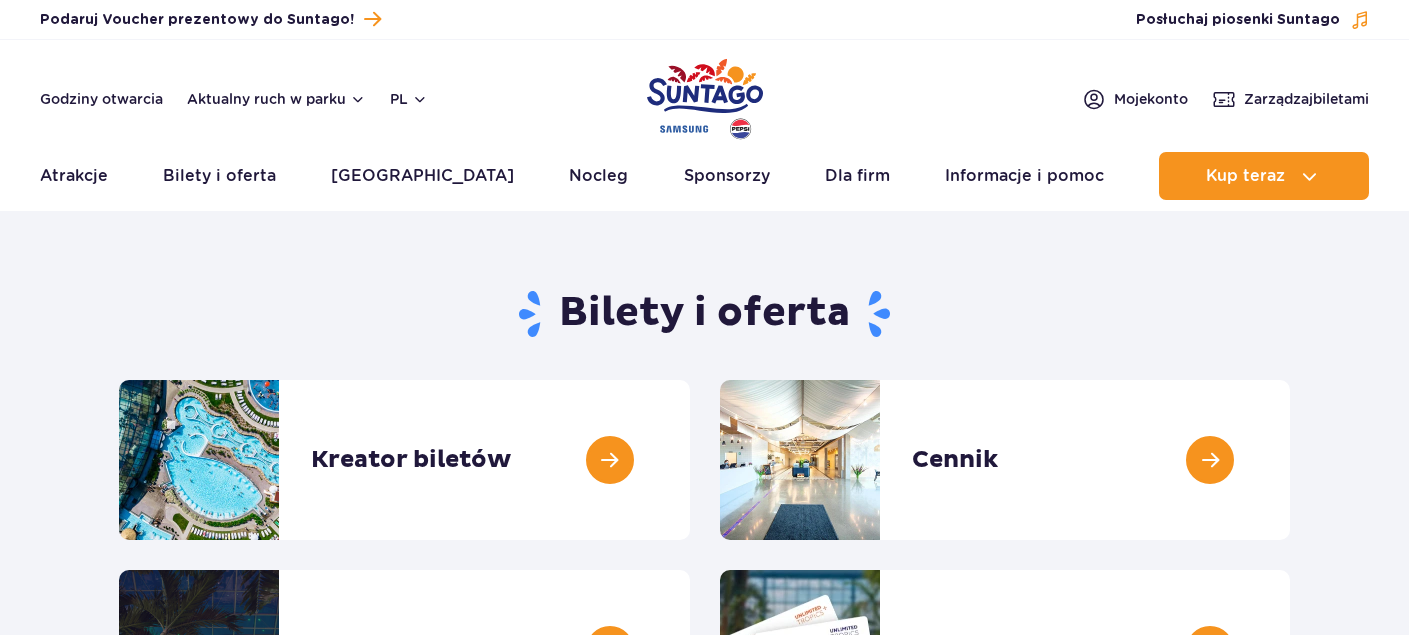 scroll, scrollTop: 0, scrollLeft: 0, axis: both 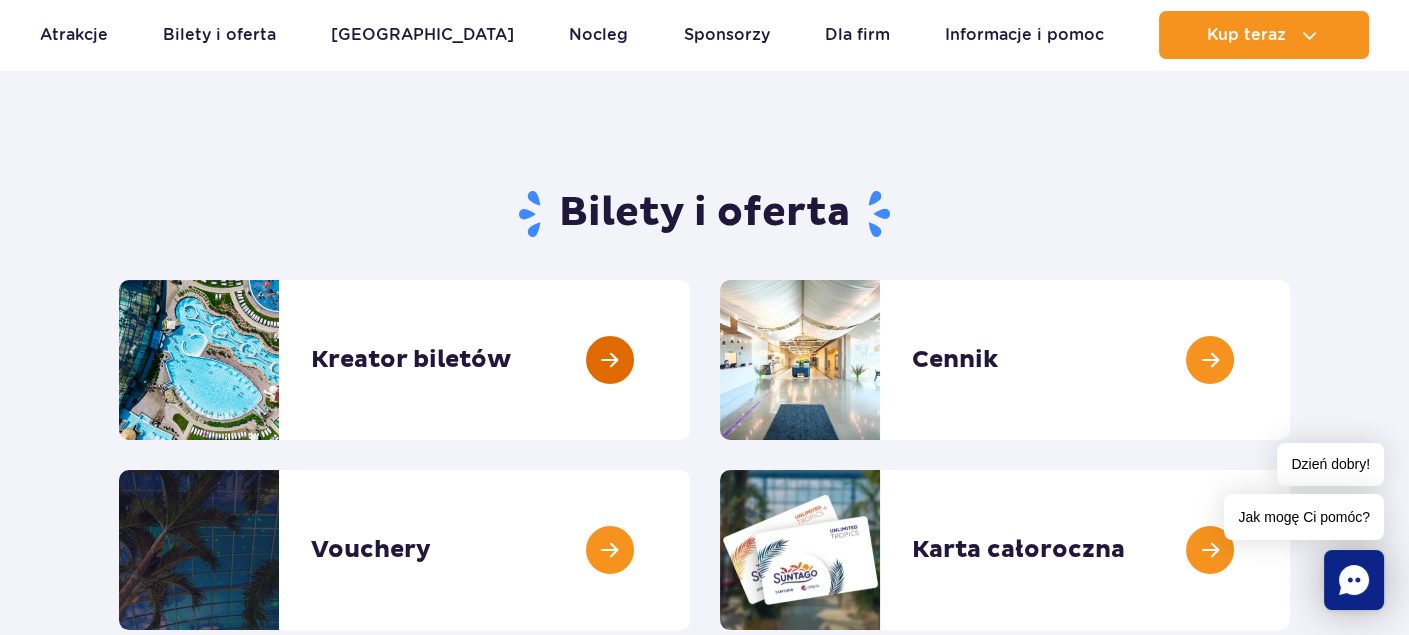 click at bounding box center [690, 360] 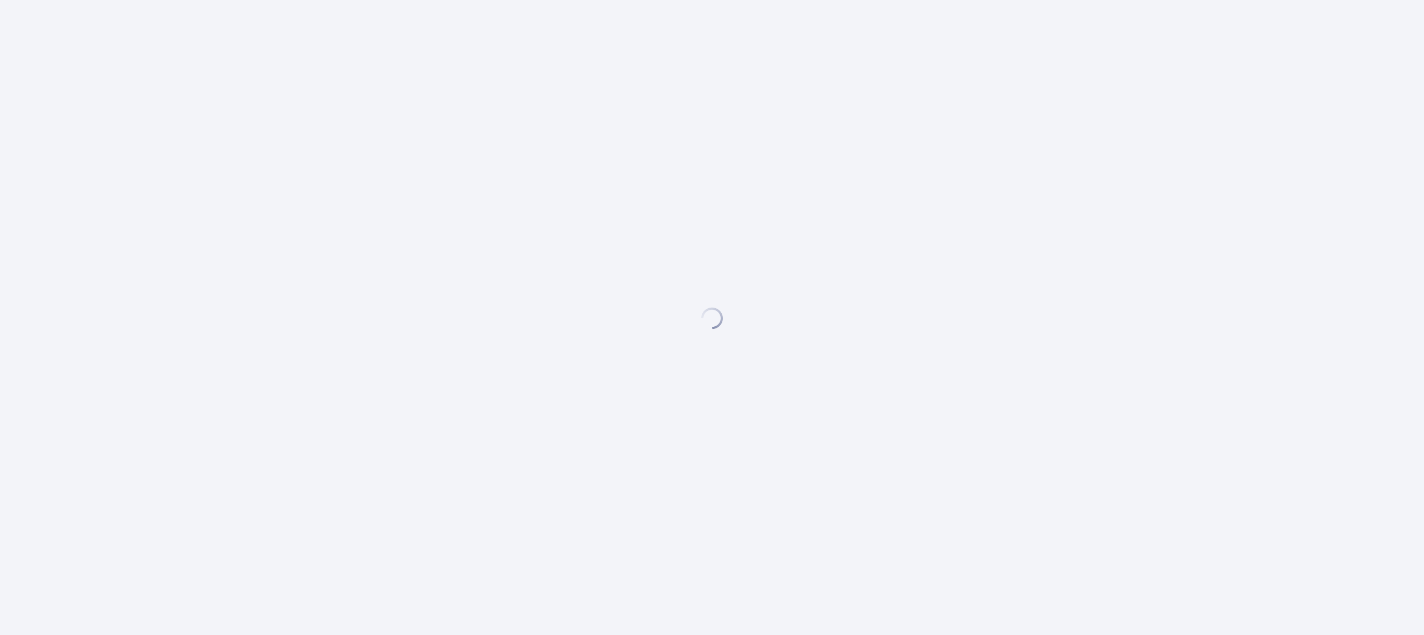 scroll, scrollTop: 0, scrollLeft: 0, axis: both 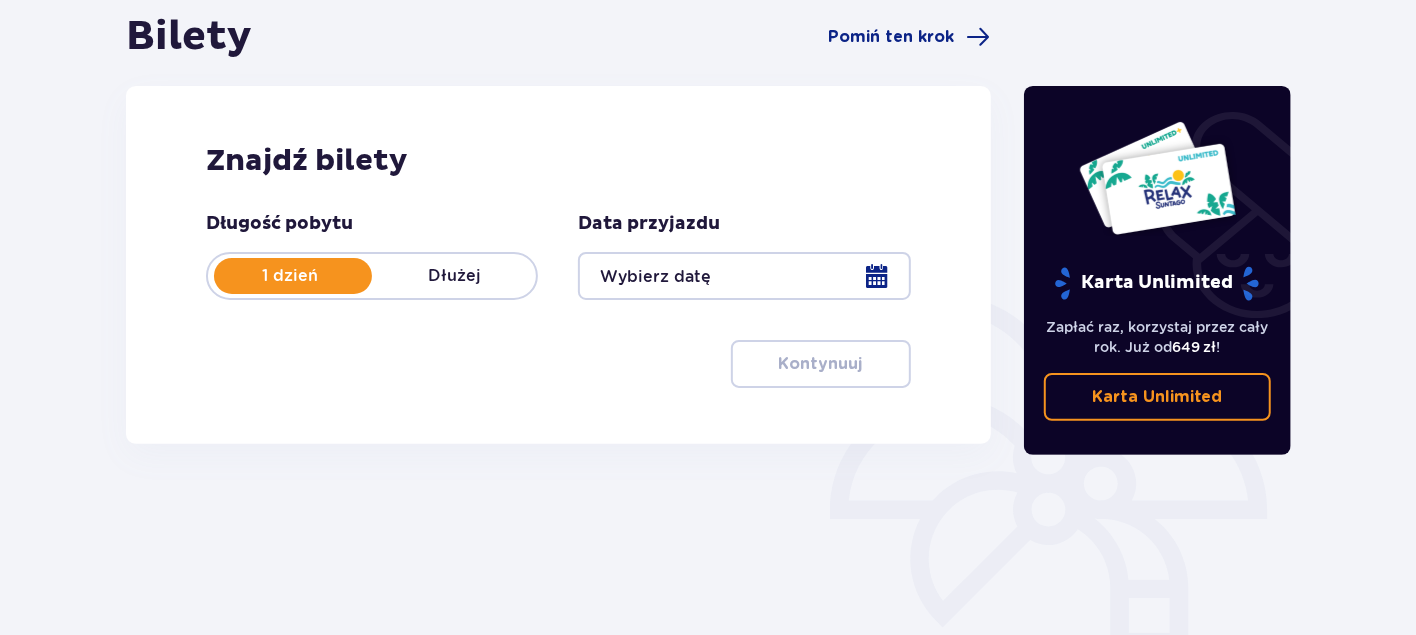 click at bounding box center (744, 276) 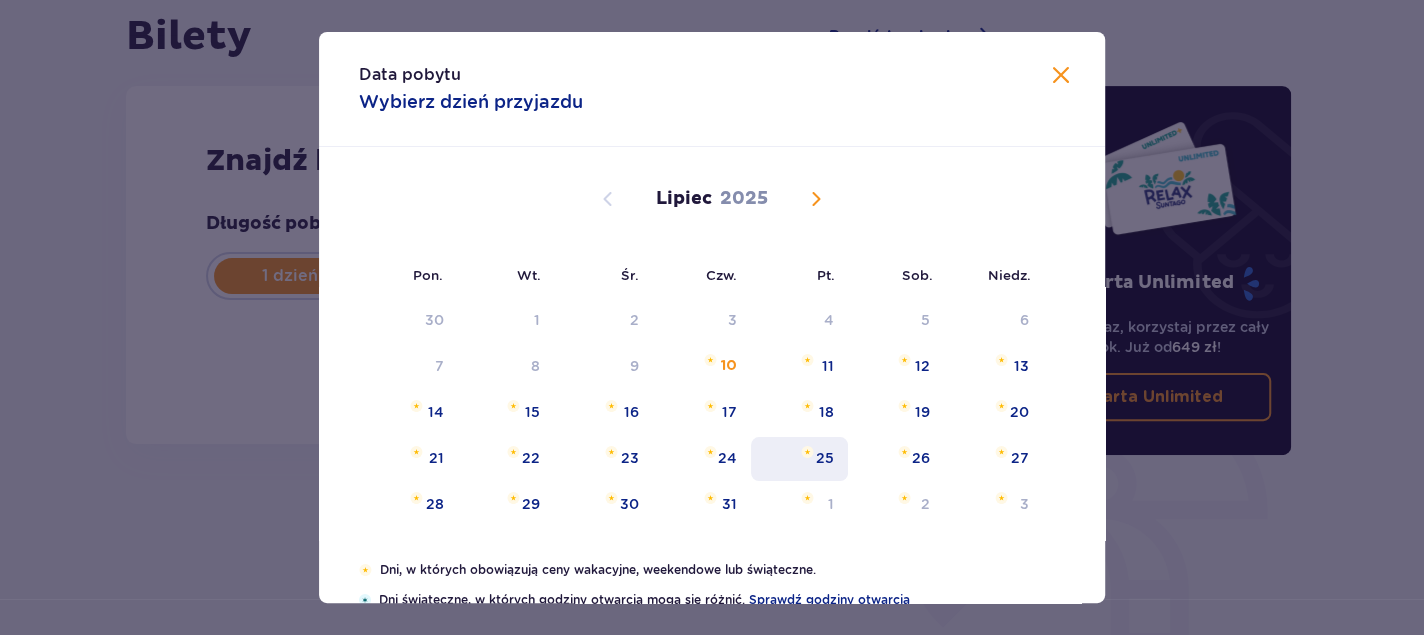 click on "25" at bounding box center [825, 458] 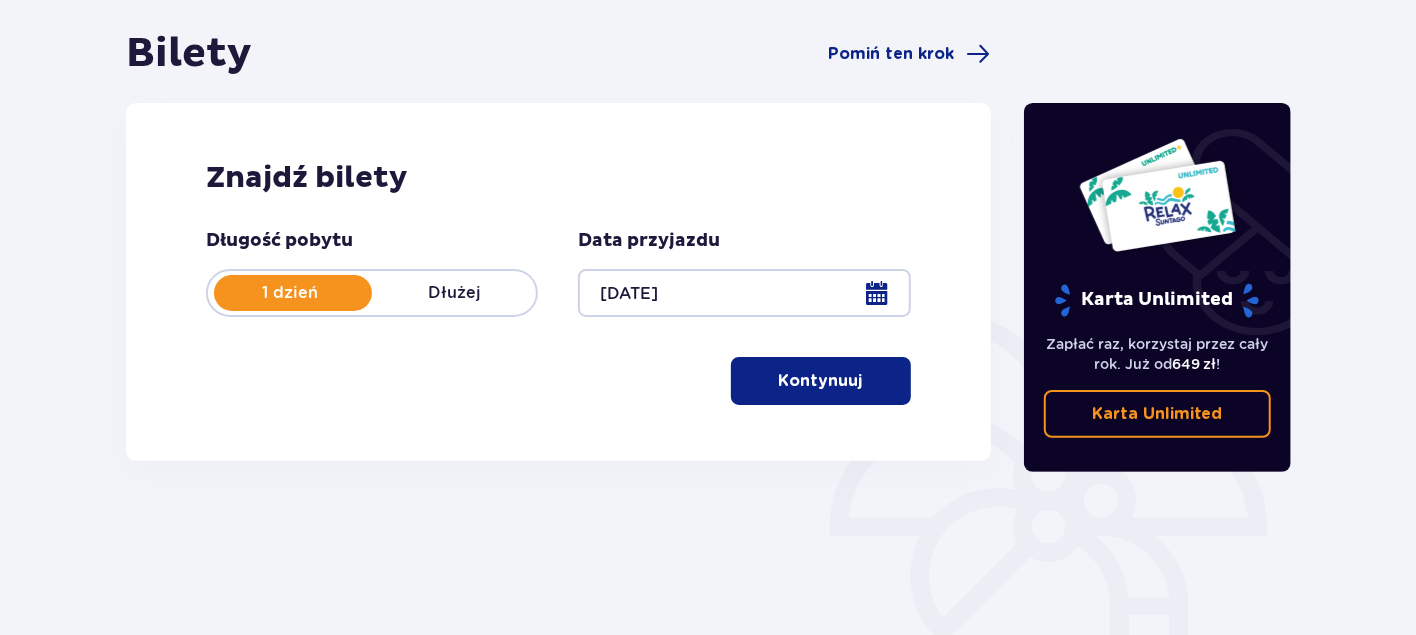 click on "Kontynuuj" at bounding box center [821, 381] 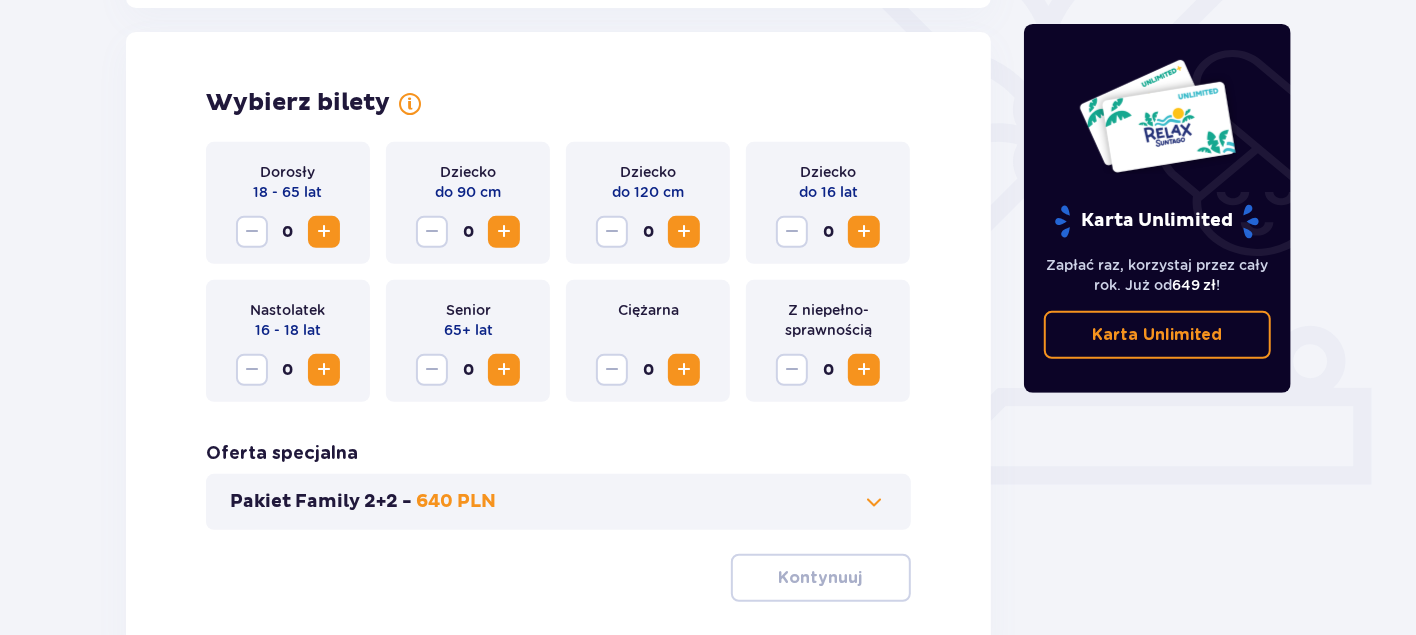scroll, scrollTop: 556, scrollLeft: 0, axis: vertical 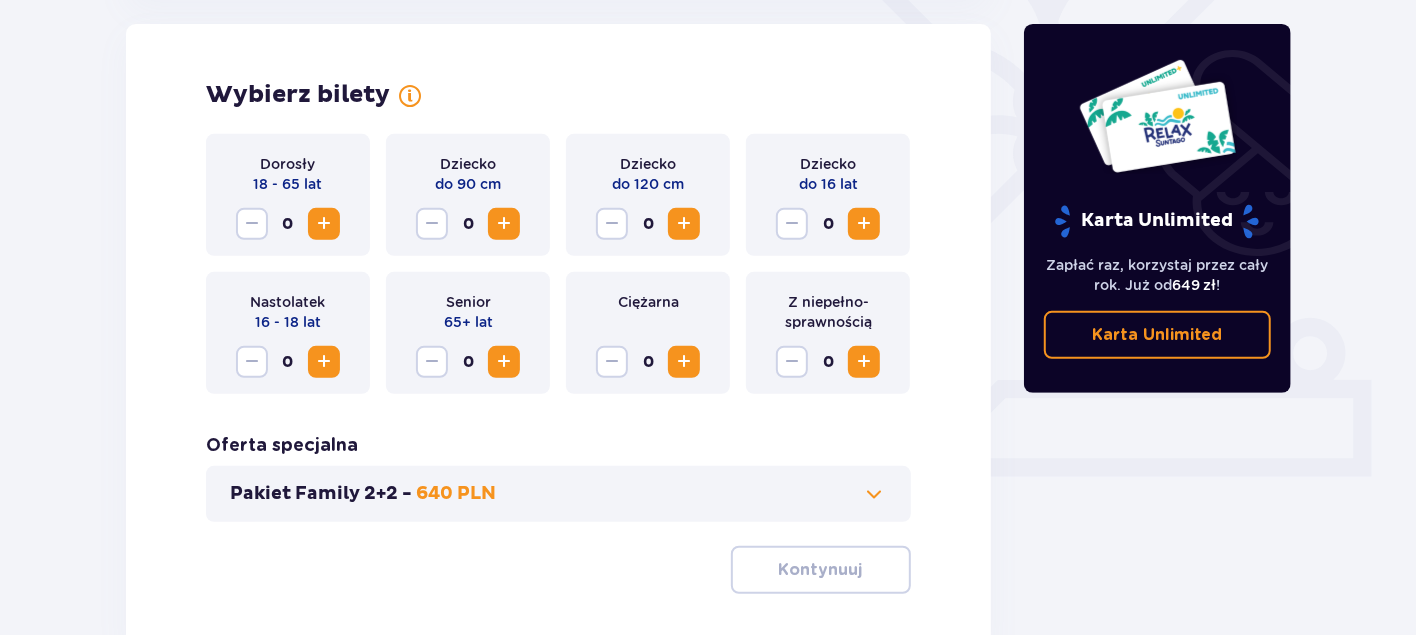 click at bounding box center (324, 224) 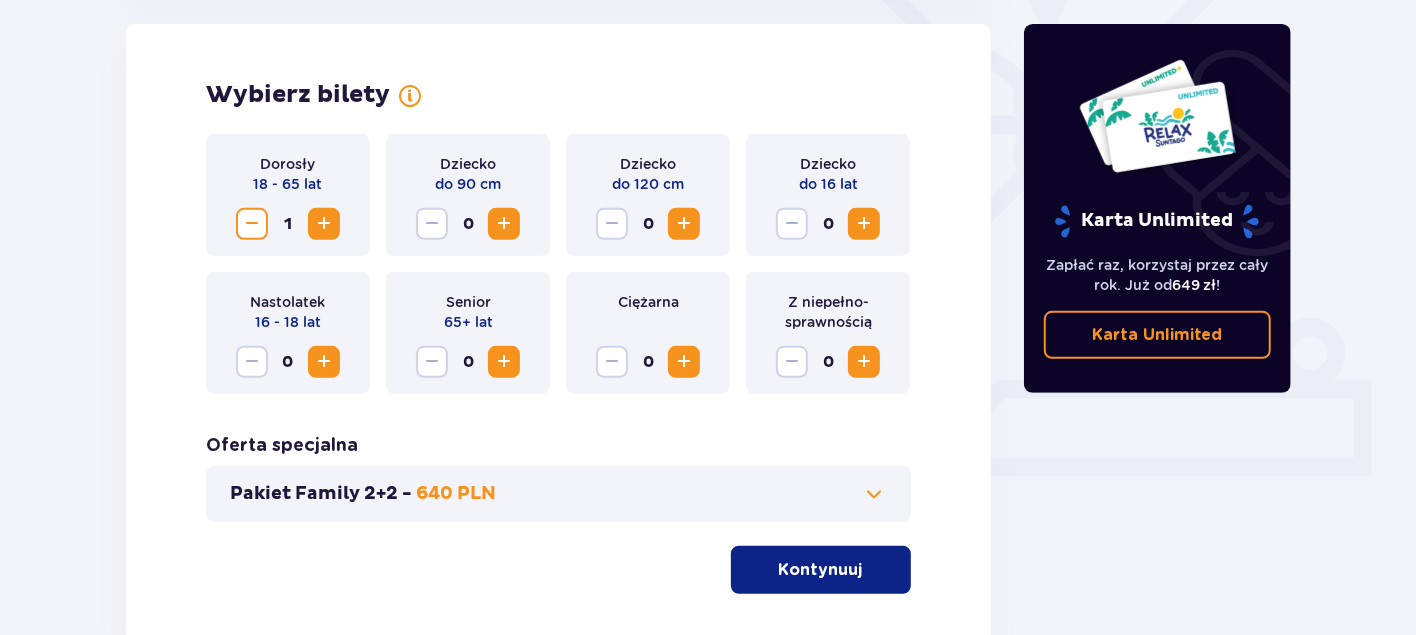 click at bounding box center (324, 224) 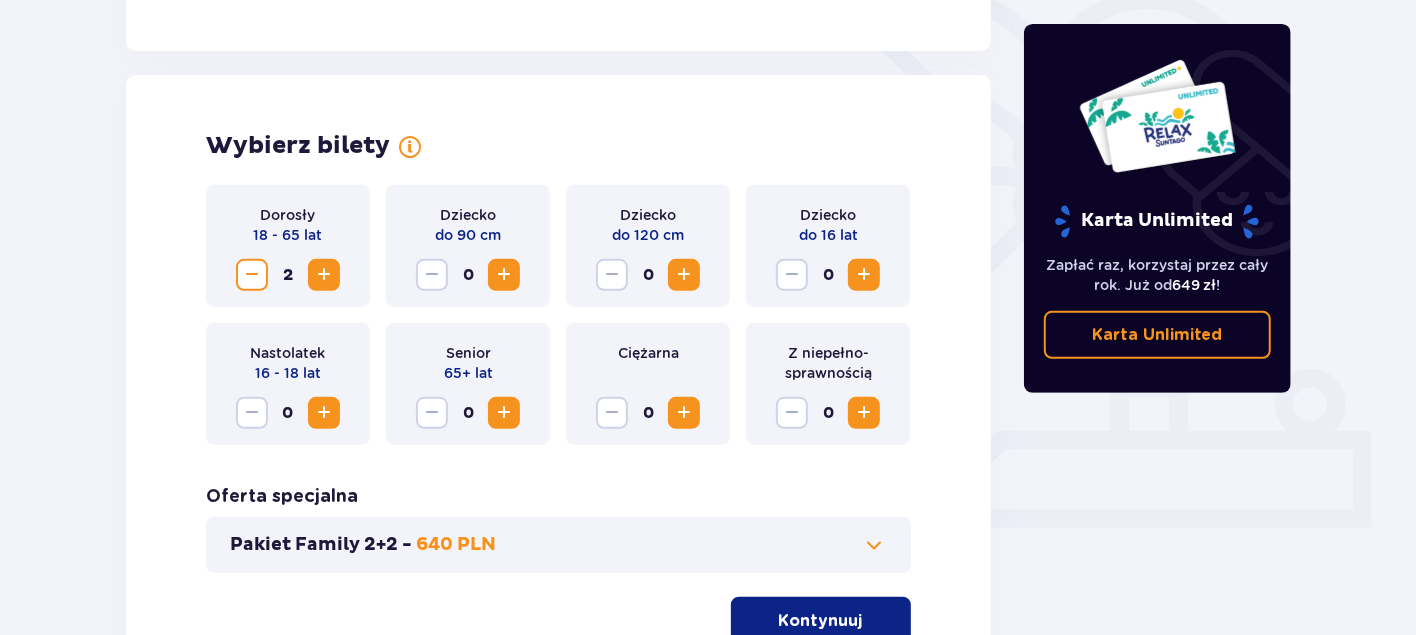 scroll, scrollTop: 490, scrollLeft: 0, axis: vertical 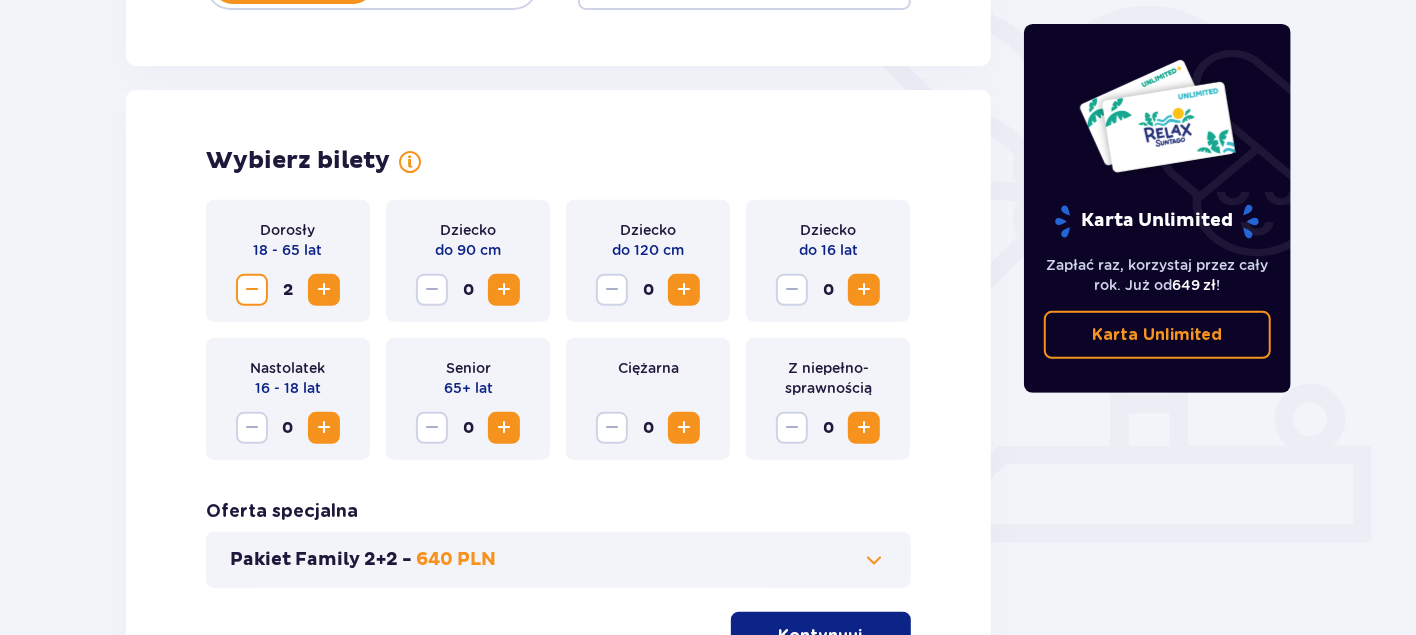 click on "Dziecko" at bounding box center (468, 230) 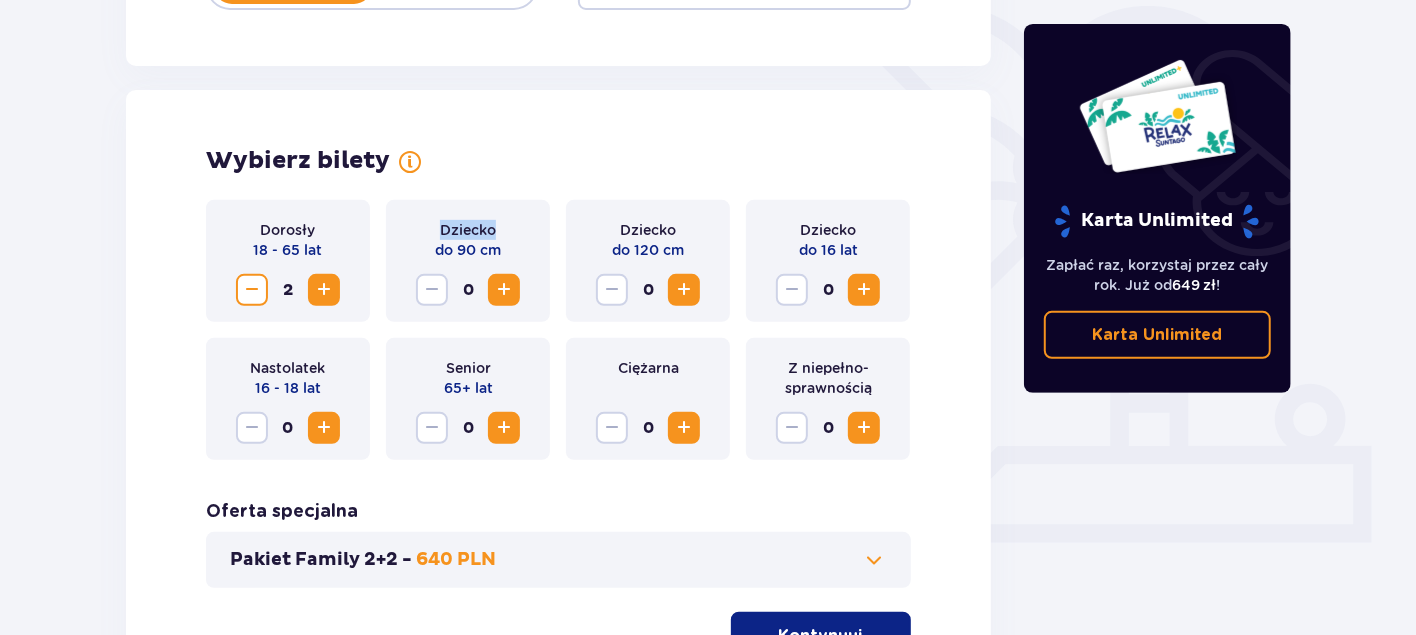 click on "Dziecko" at bounding box center [468, 230] 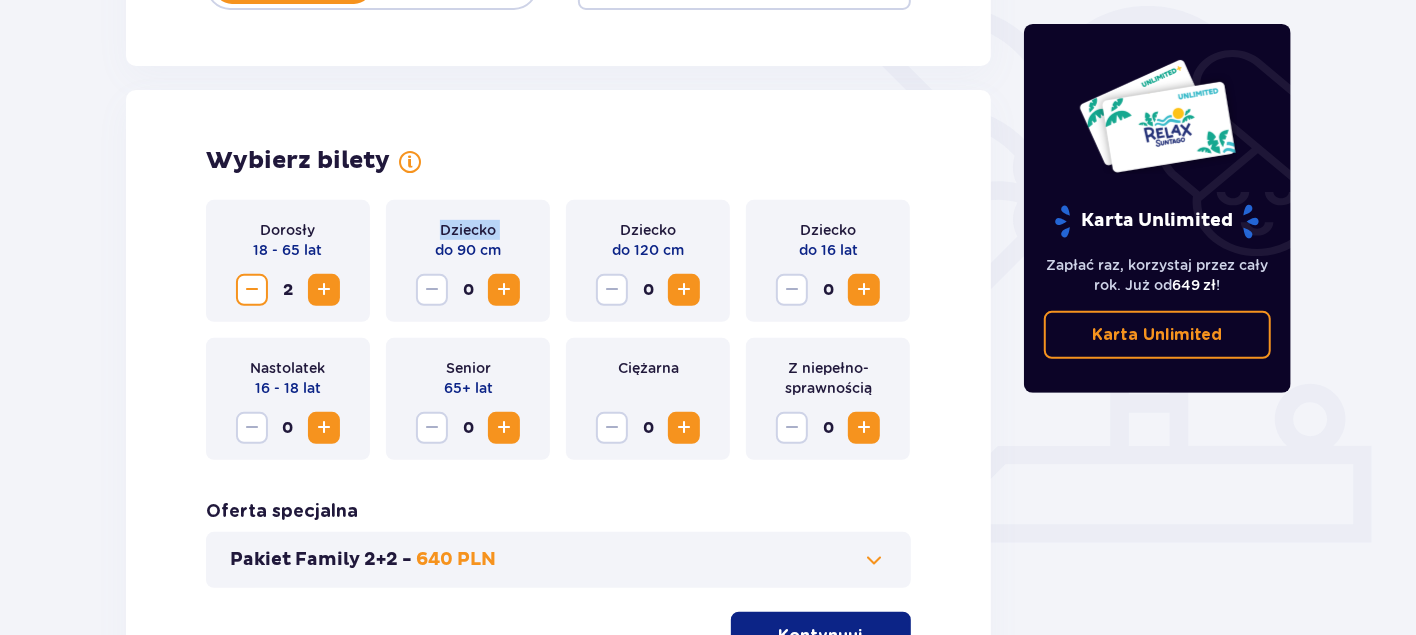 click on "Dziecko" at bounding box center (468, 230) 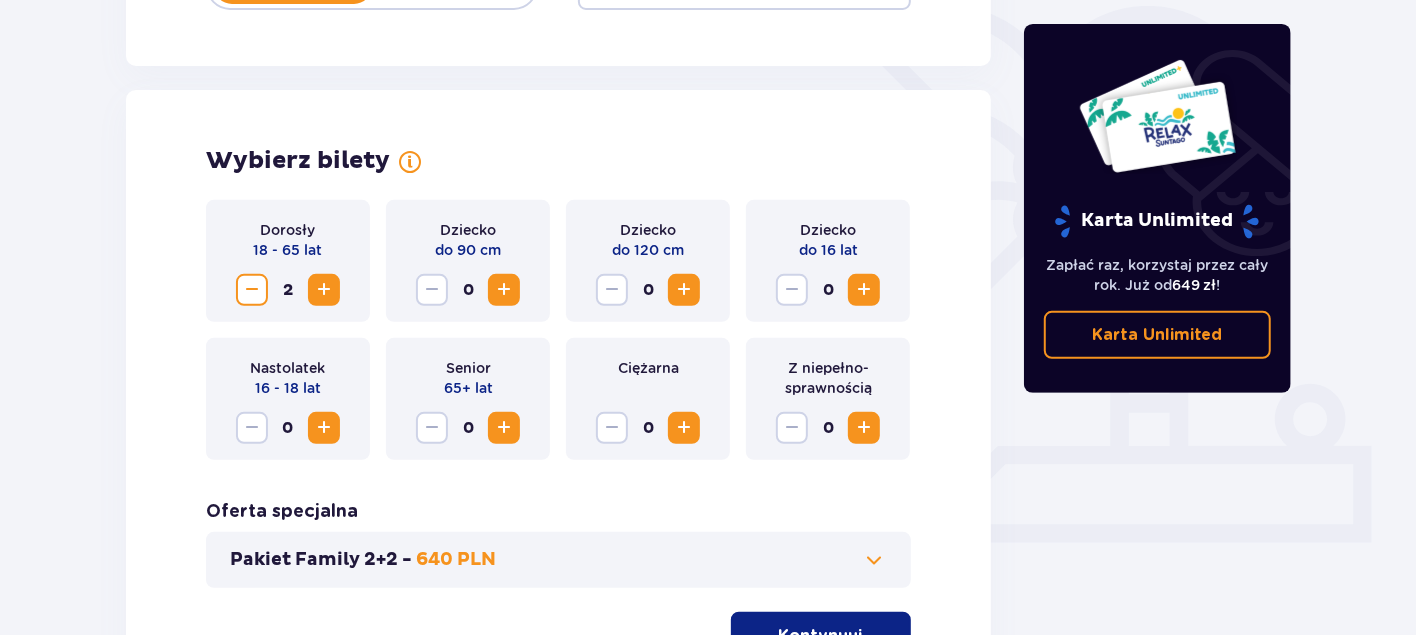 click on "do 90 cm" at bounding box center [468, 250] 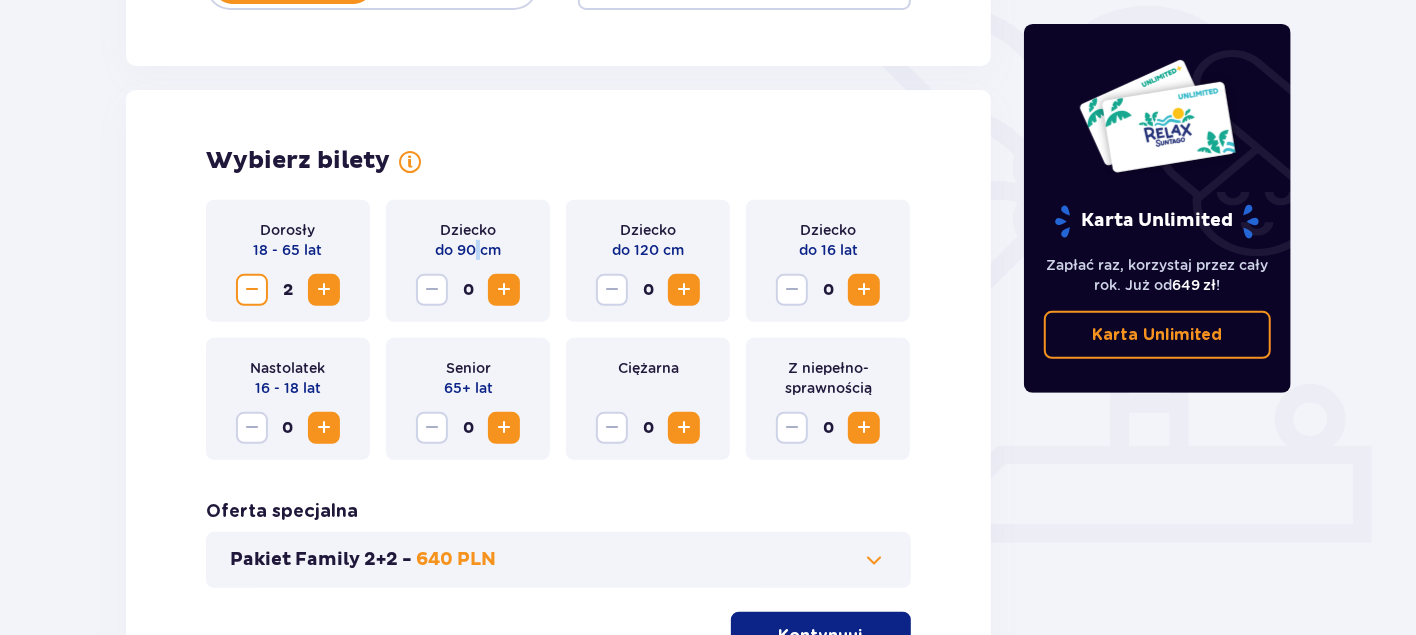 click on "do 90 cm" at bounding box center [468, 250] 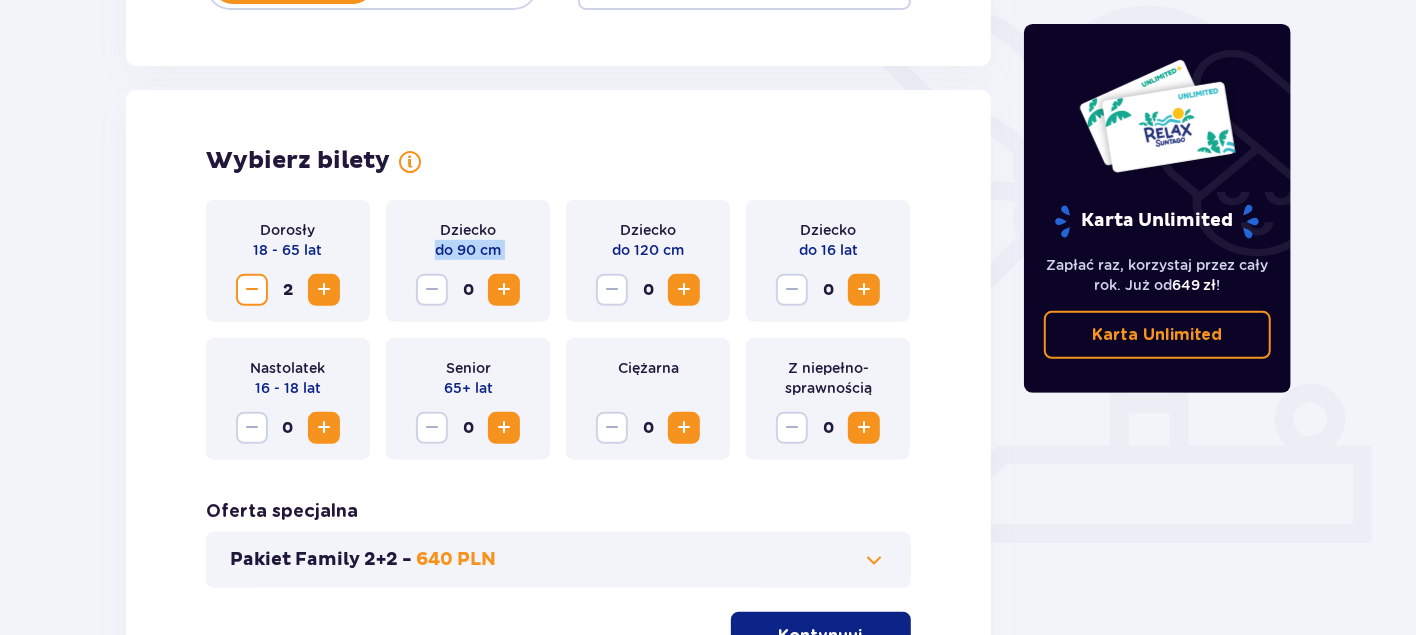 click on "do 90 cm" at bounding box center [468, 250] 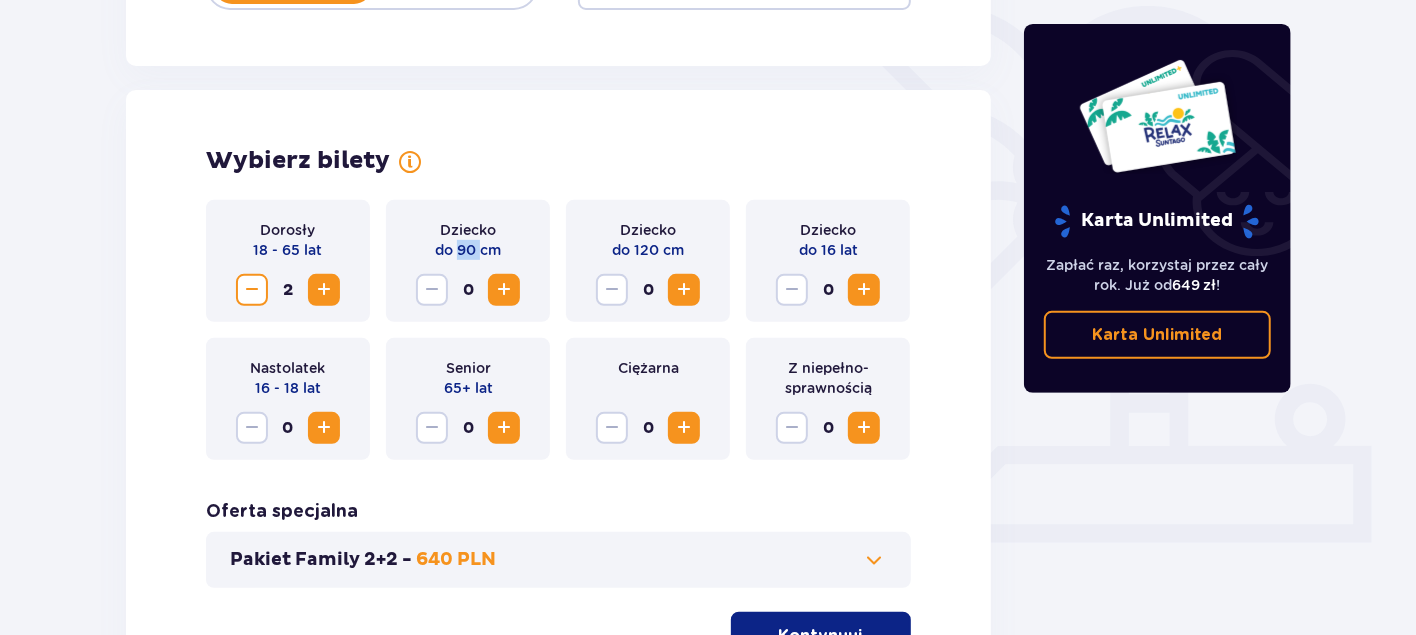 click on "do 90 cm" at bounding box center (468, 250) 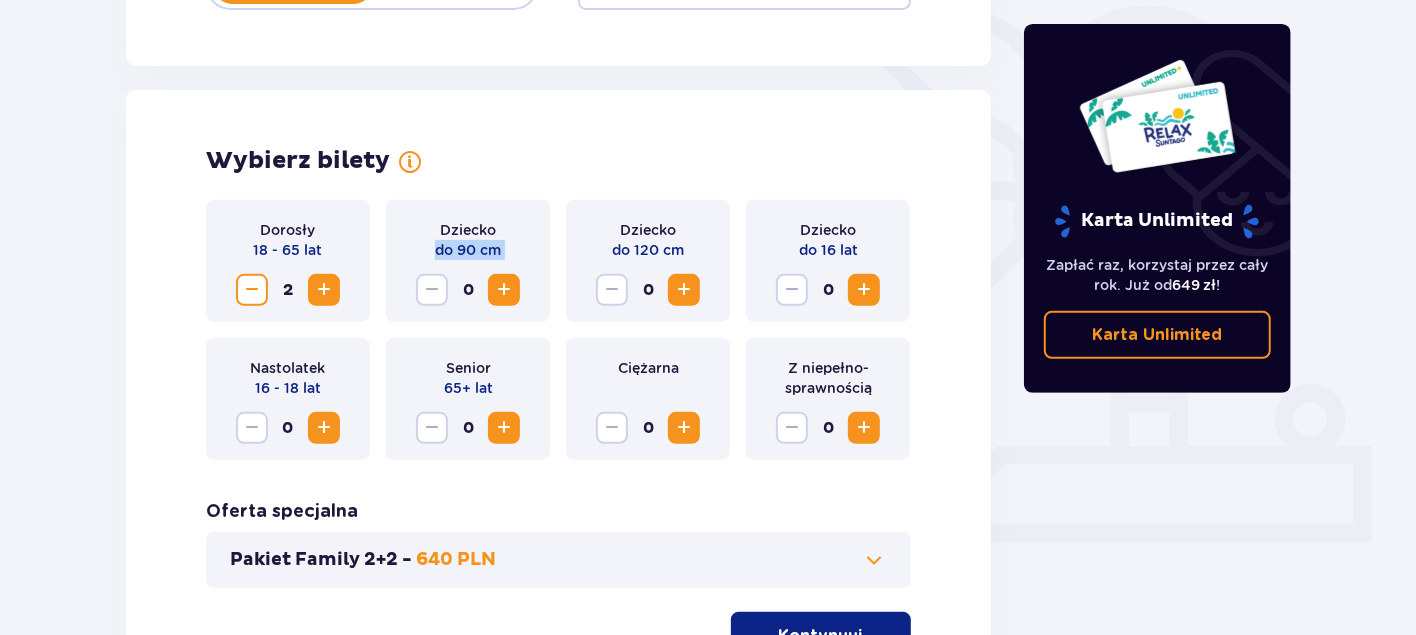click on "do 90 cm" at bounding box center [468, 250] 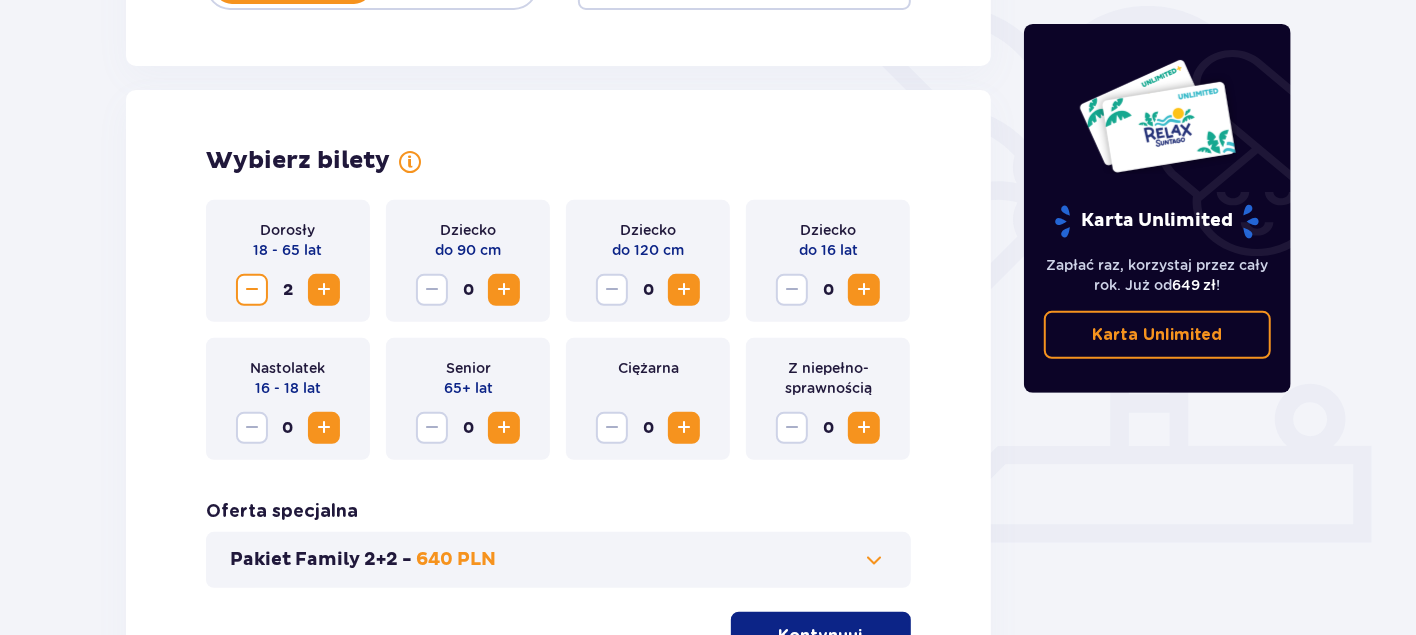 click on "Dziecko" at bounding box center (468, 230) 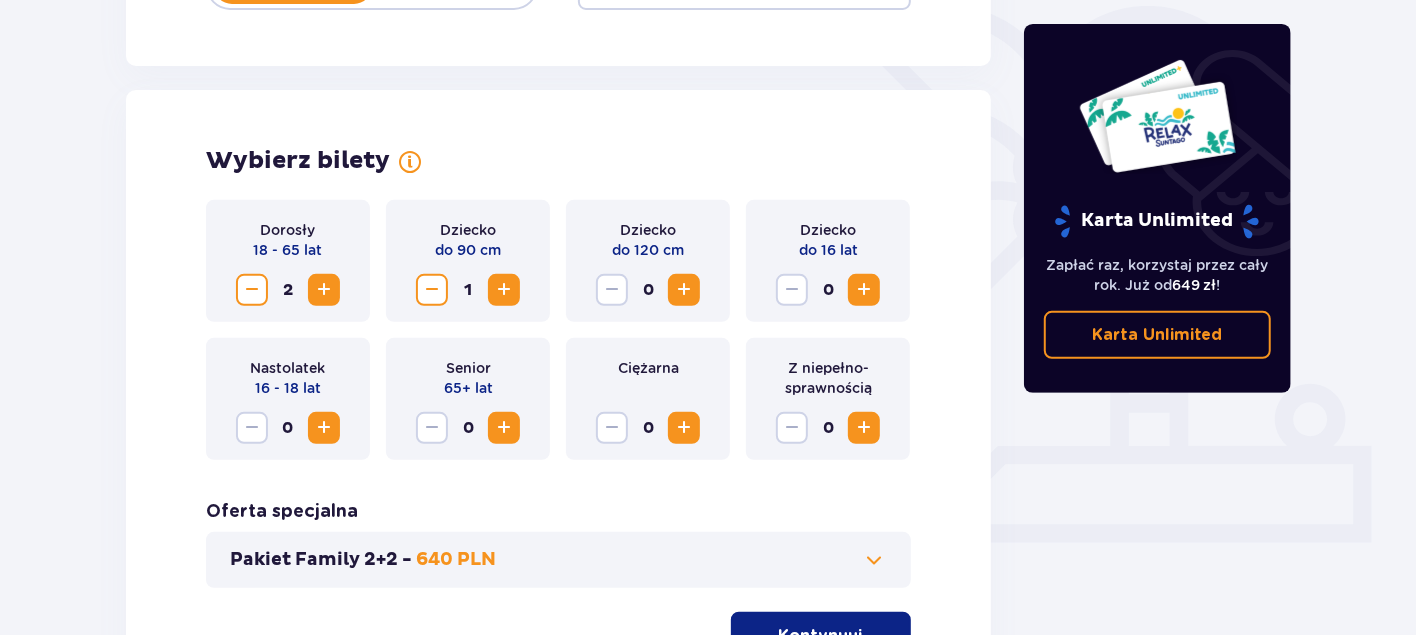 click at bounding box center (684, 290) 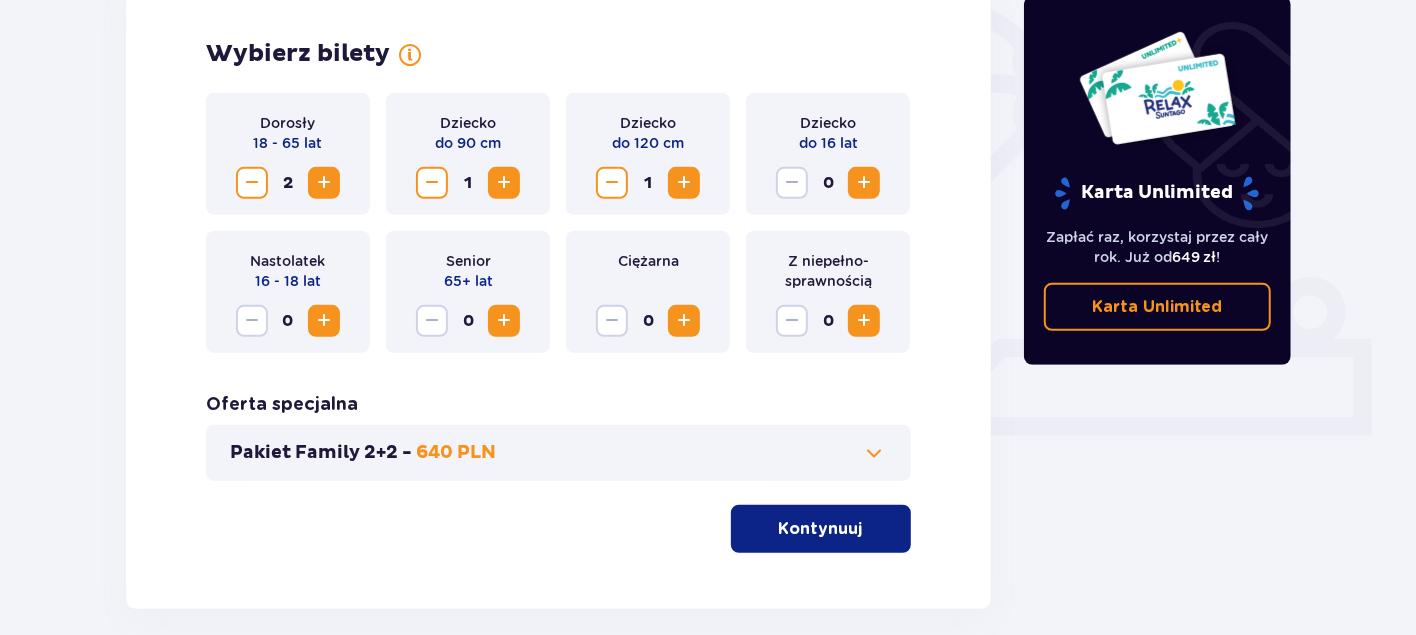 scroll, scrollTop: 690, scrollLeft: 0, axis: vertical 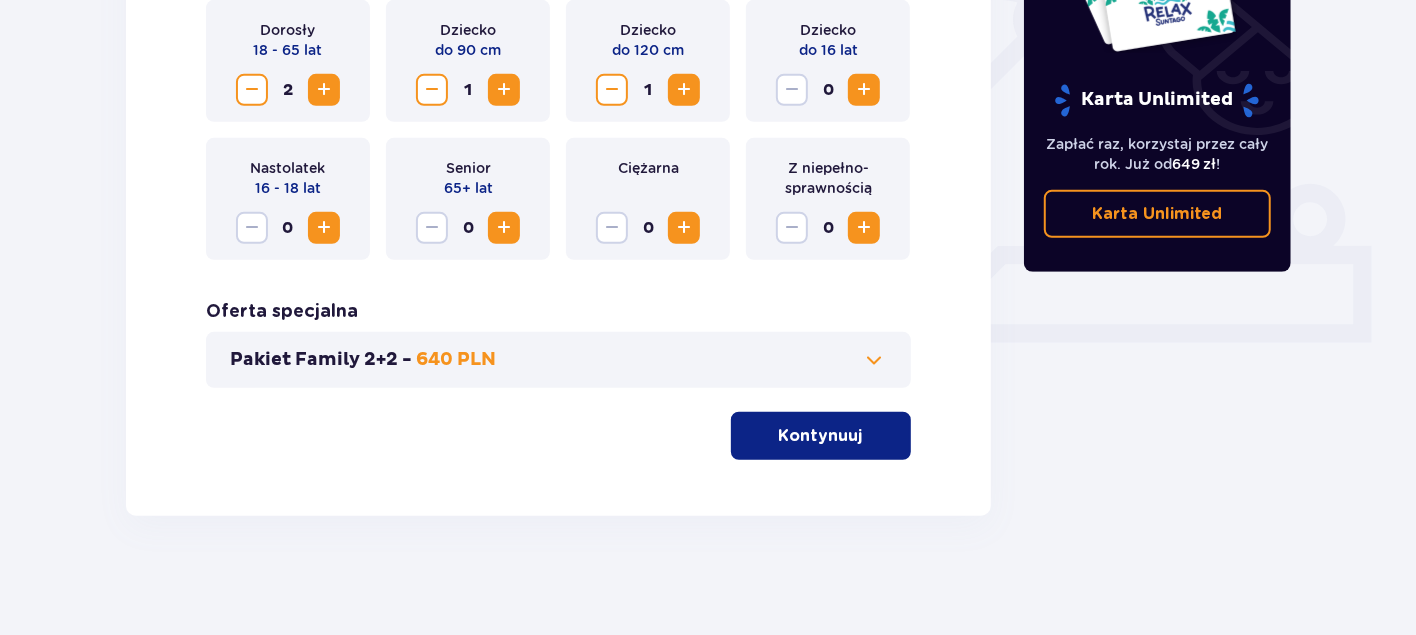 click on "Kontynuuj" at bounding box center [821, 436] 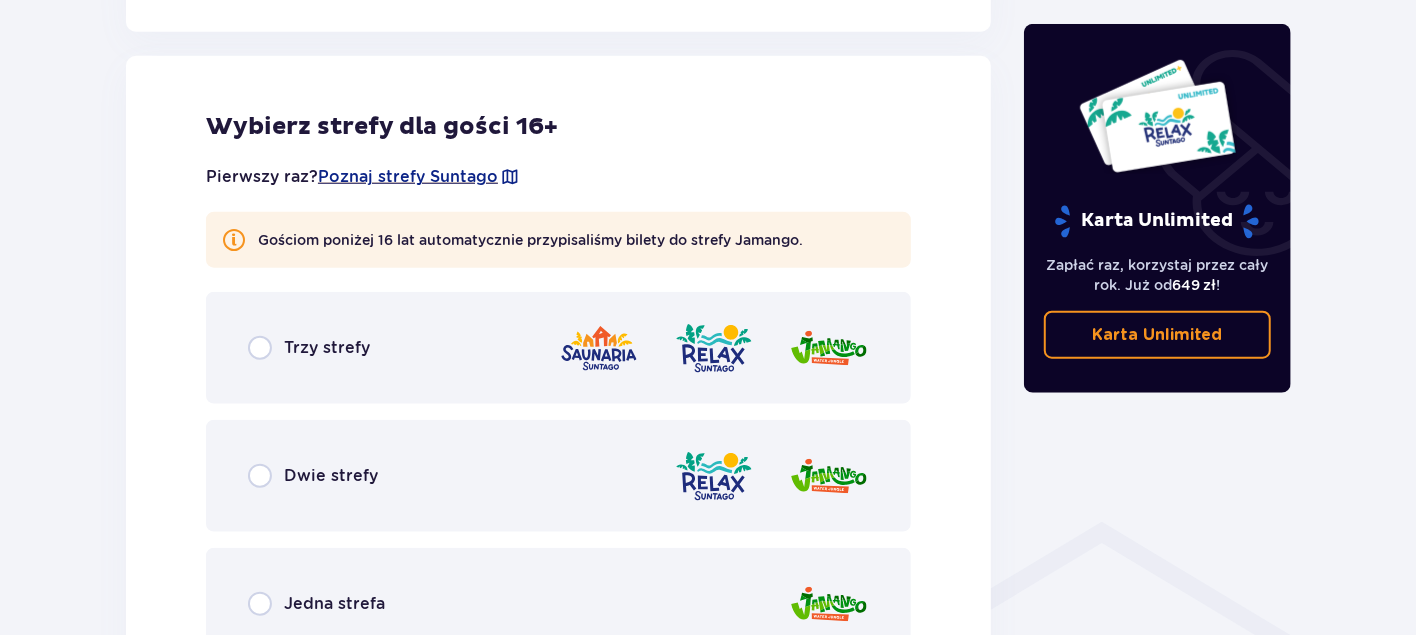 scroll, scrollTop: 1110, scrollLeft: 0, axis: vertical 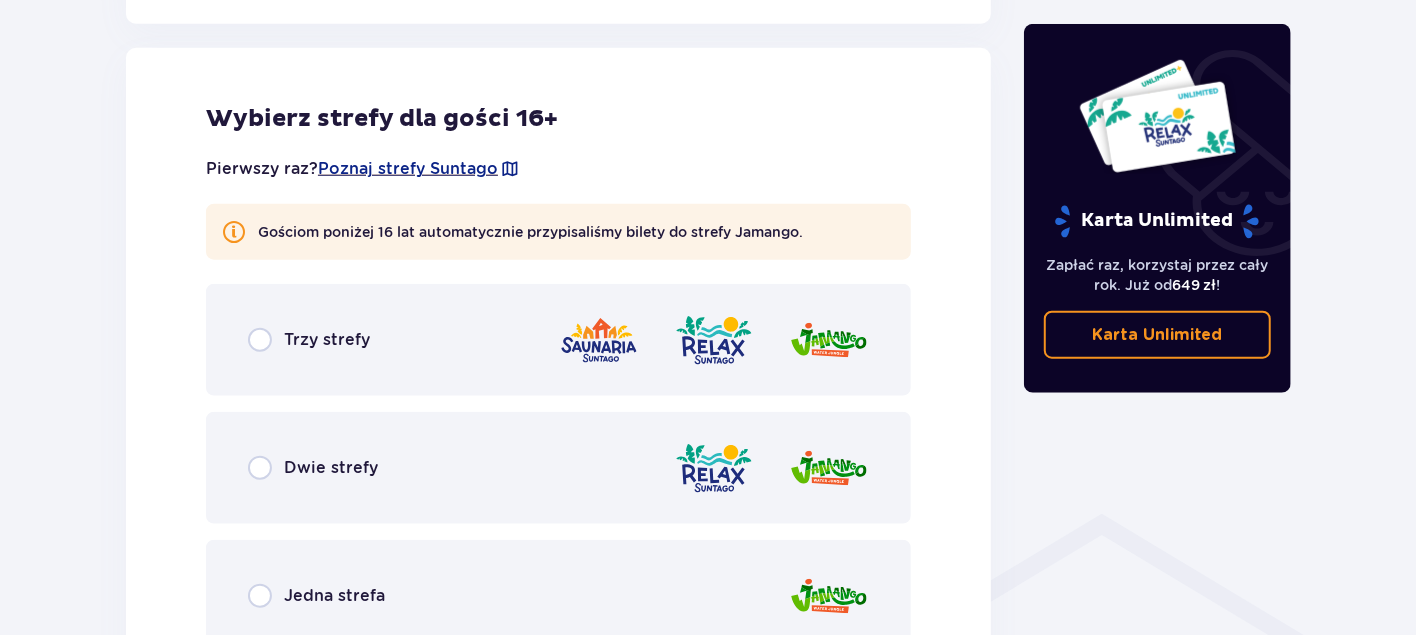 click on "Trzy strefy" at bounding box center [309, 340] 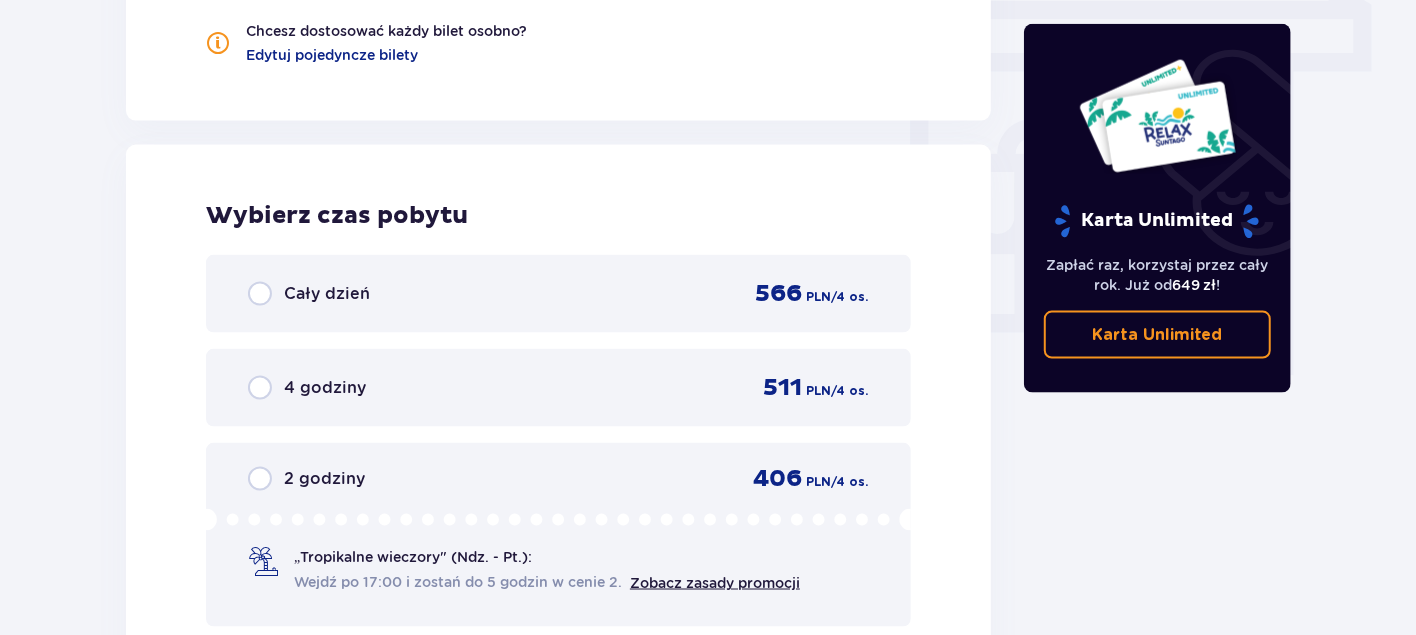 scroll, scrollTop: 1877, scrollLeft: 0, axis: vertical 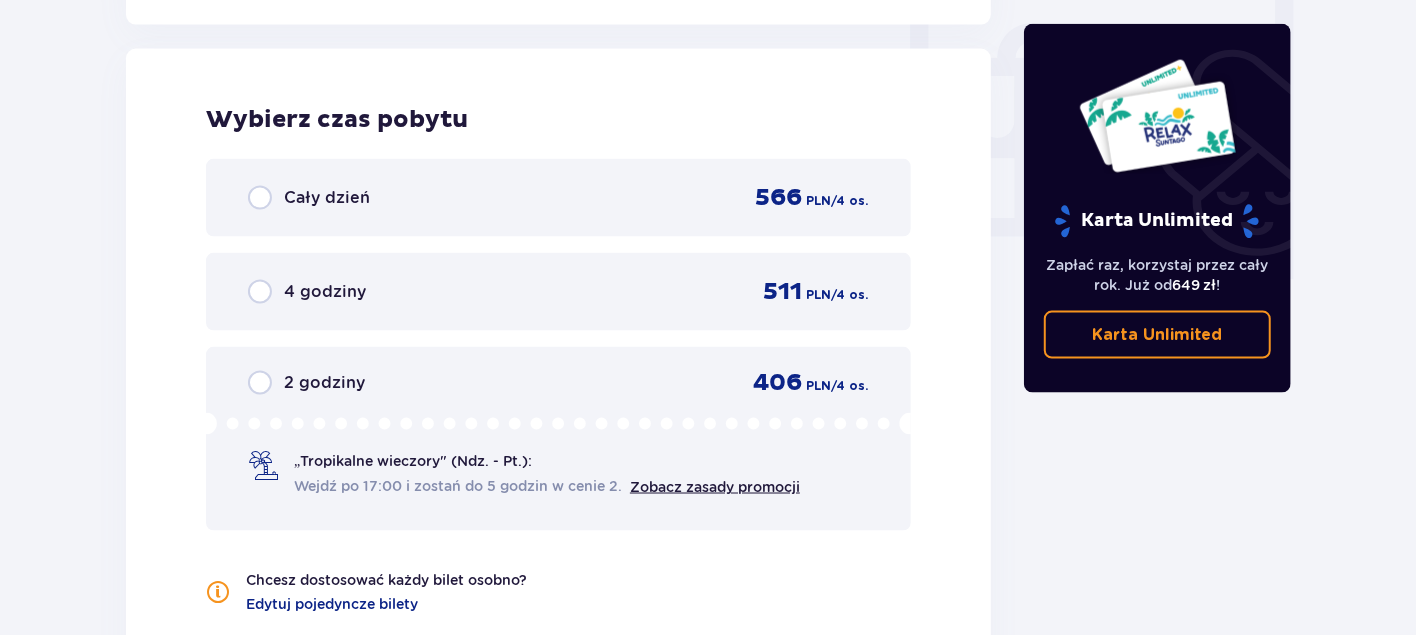 click on "Cały dzień" at bounding box center [327, 198] 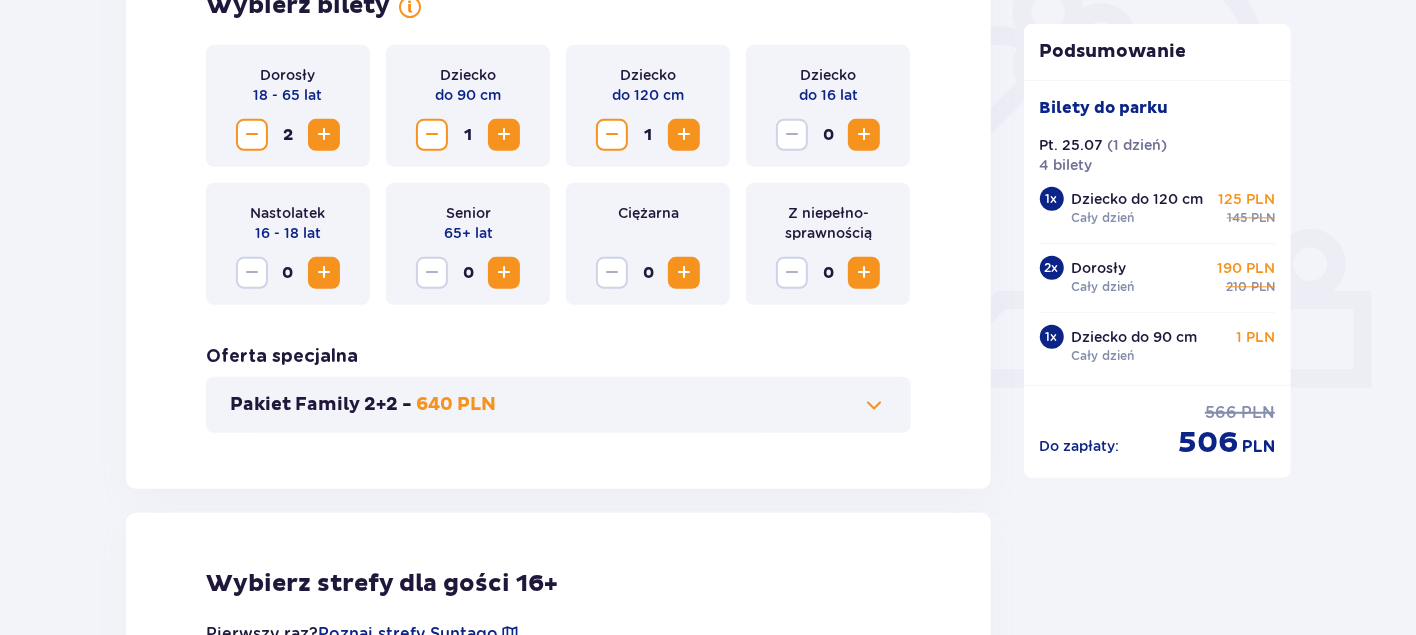 scroll, scrollTop: 613, scrollLeft: 0, axis: vertical 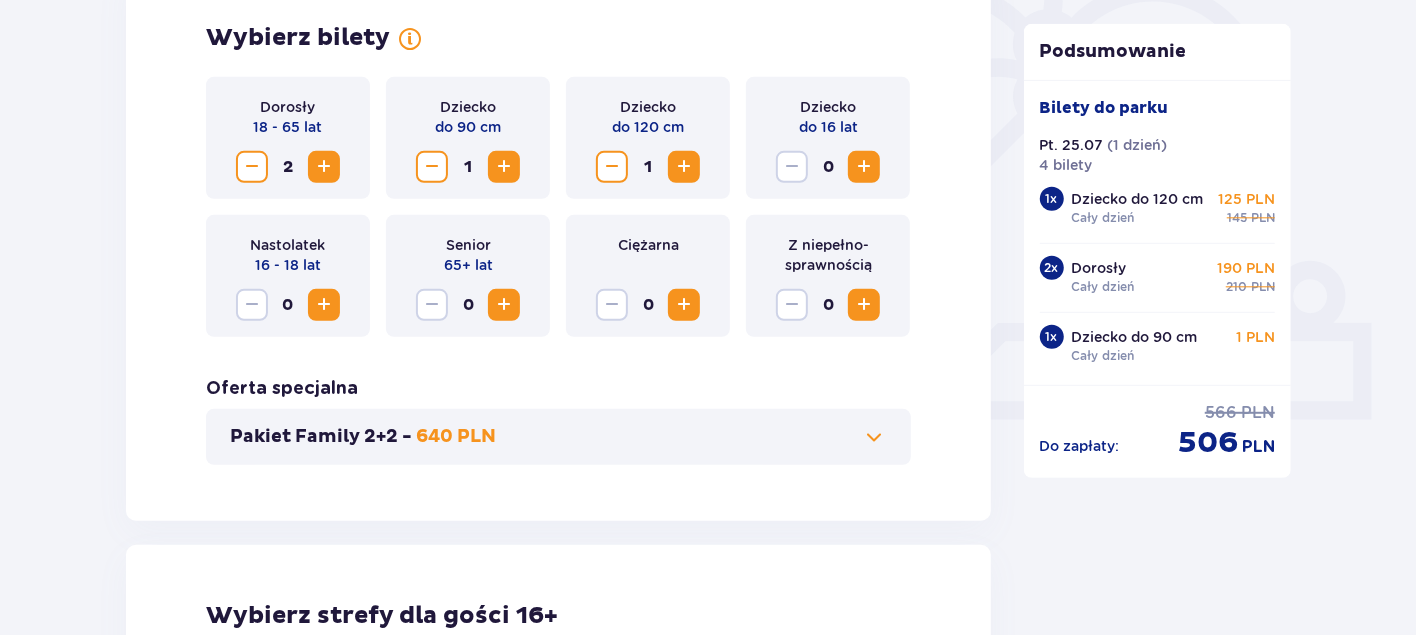click at bounding box center (612, 167) 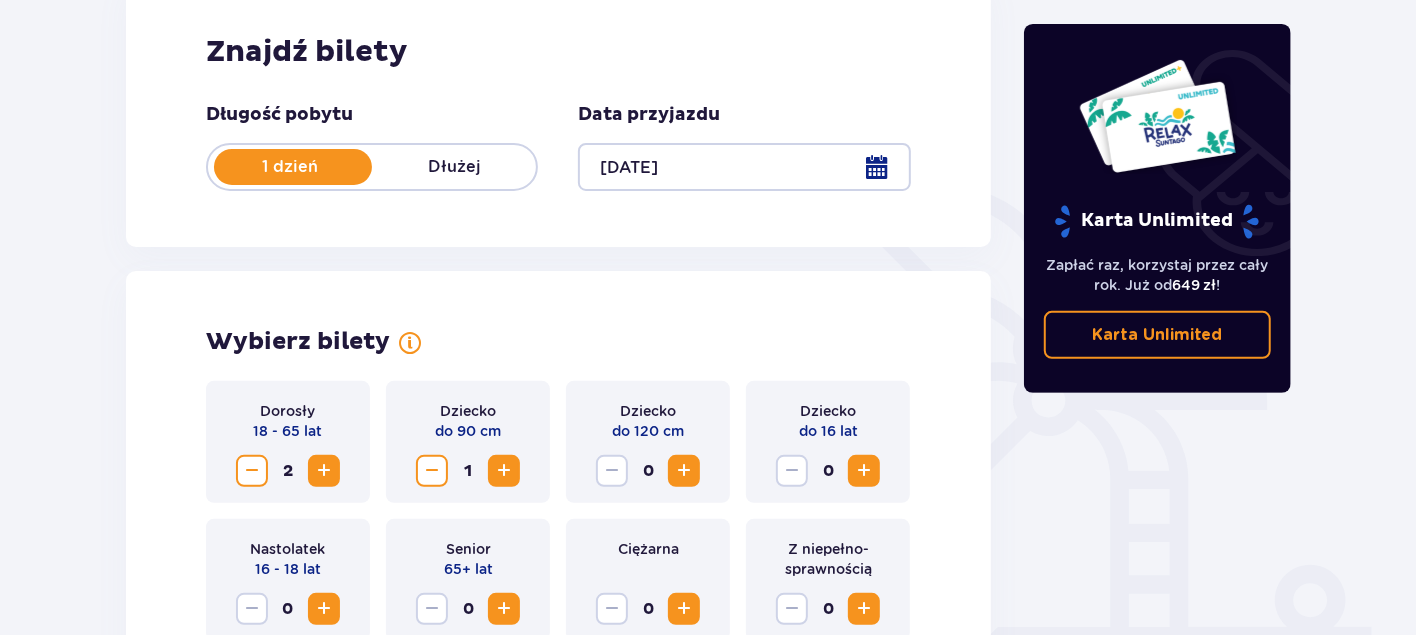 scroll, scrollTop: 390, scrollLeft: 0, axis: vertical 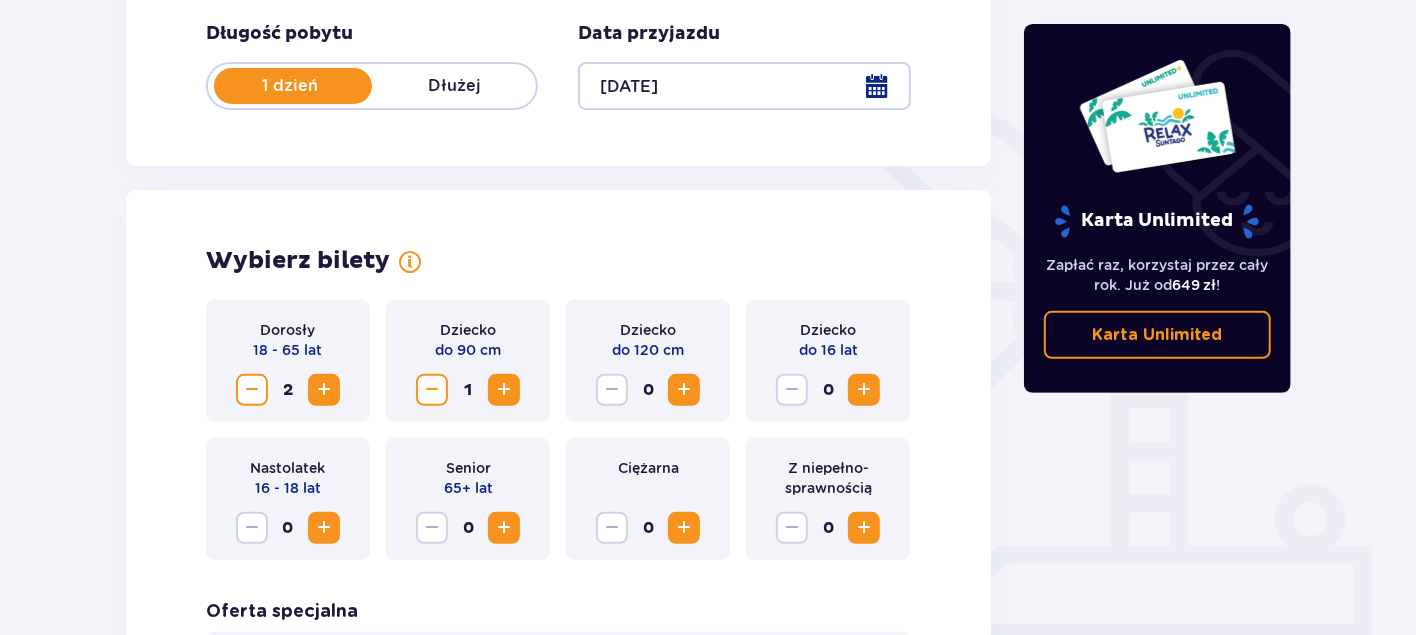 click at bounding box center [864, 390] 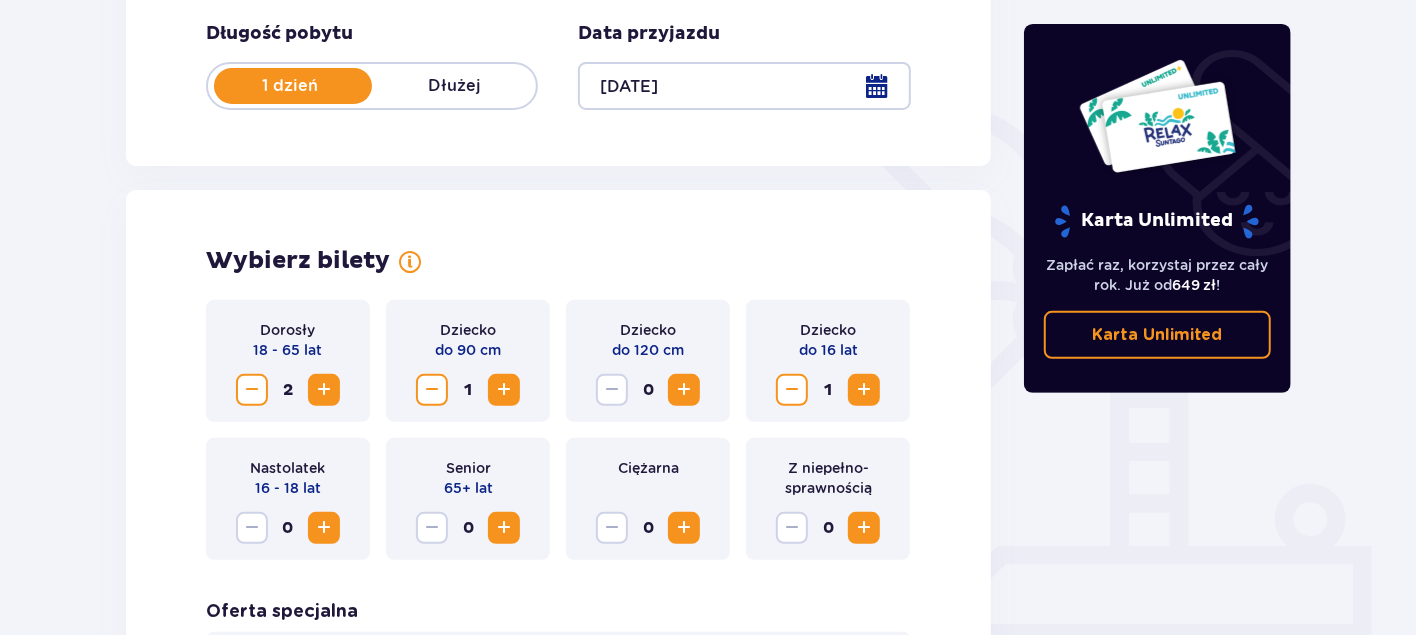 click on "Bilety Pomiń ten krok Znajdź bilety Długość pobytu 1 dzień Dłużej Data przyjazdu 25.07.25 Wybierz bilety Dorosły 18 - 65 lat 2 Dziecko do 90 cm 1 Dziecko do 120 cm 0 Dziecko do 16 lat 1 Nastolatek 16 - 18 lat 0 Senior 65+ lat 0 Ciężarna 0 Z niepełno­sprawnością 0 Oferta specjalna Pakiet Family 2+2 -  640 PLN Kontynuuj Karta Unlimited Zapłać raz, korzystaj przez cały rok. Już od  649 zł ! Karta Unlimited" at bounding box center (708, 351) 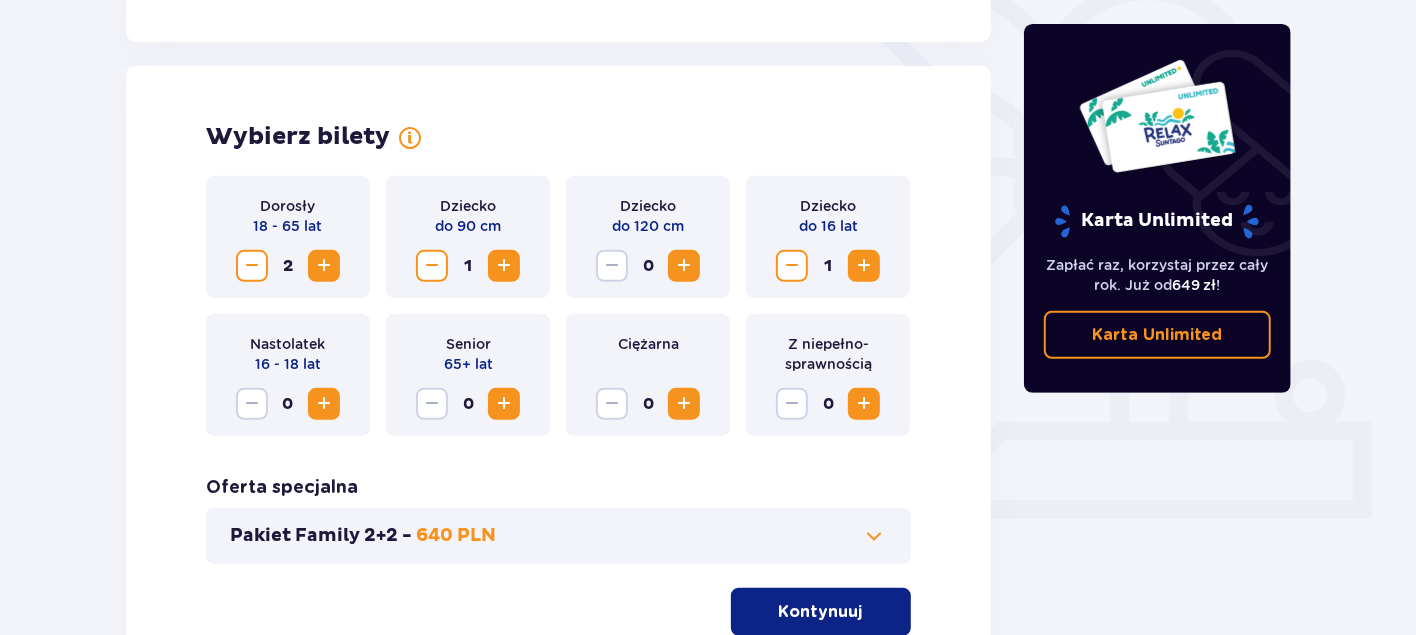 scroll, scrollTop: 690, scrollLeft: 0, axis: vertical 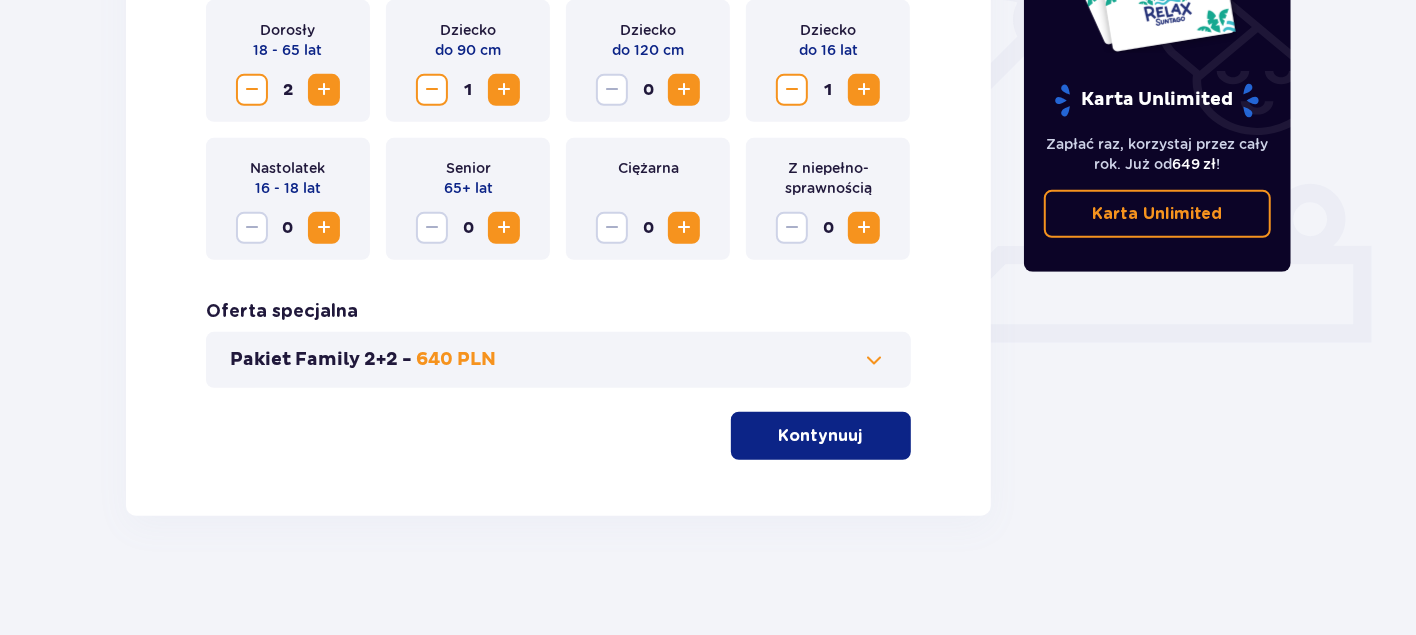 click on "Kontynuuj" at bounding box center (821, 436) 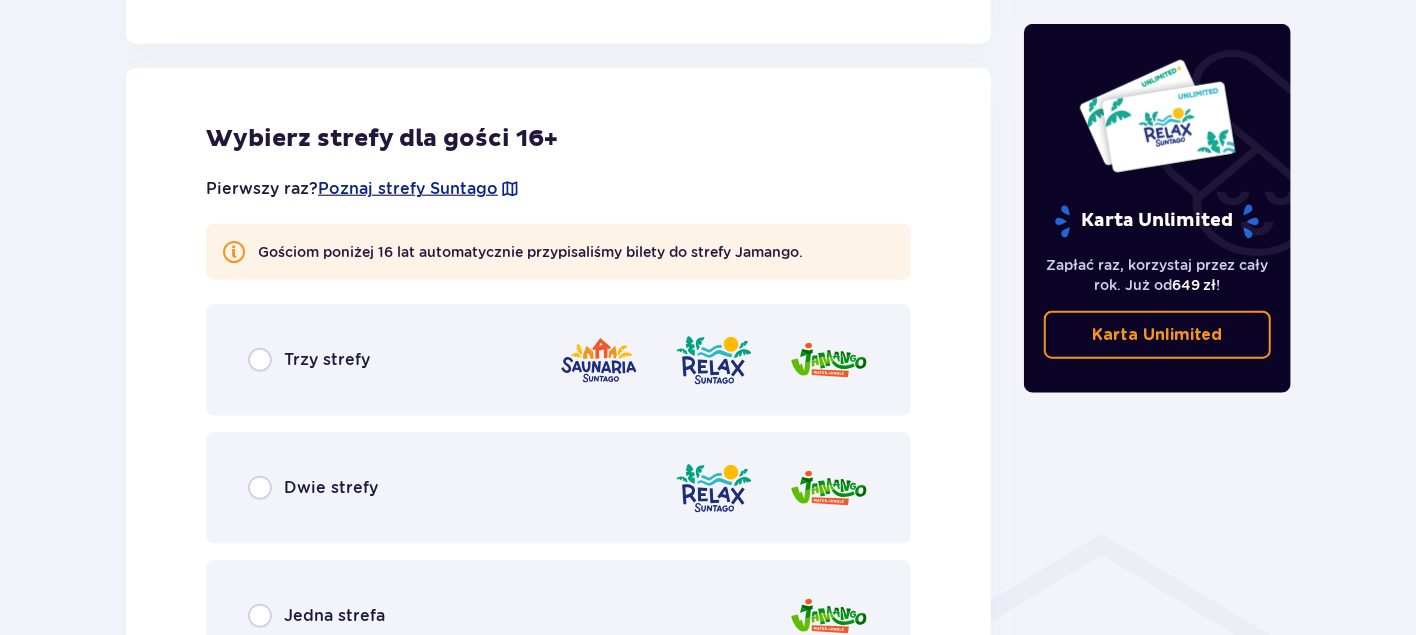 scroll, scrollTop: 1089, scrollLeft: 0, axis: vertical 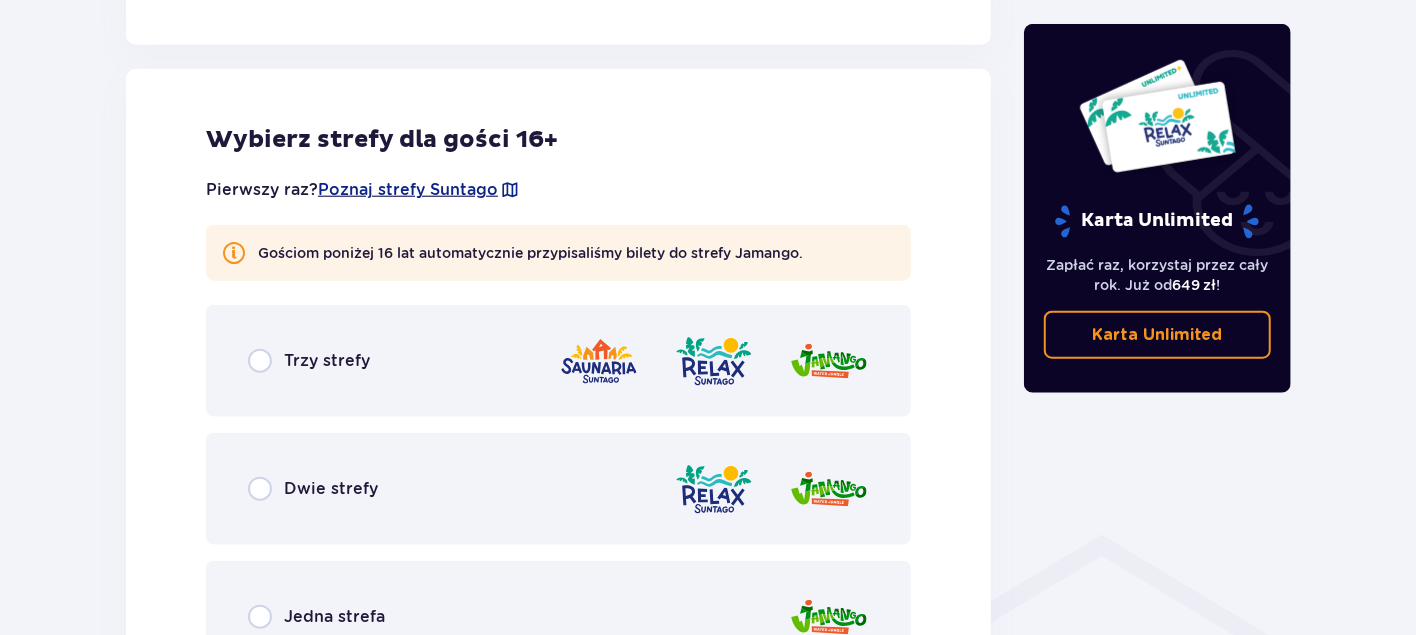 click on "Trzy strefy" at bounding box center [558, 361] 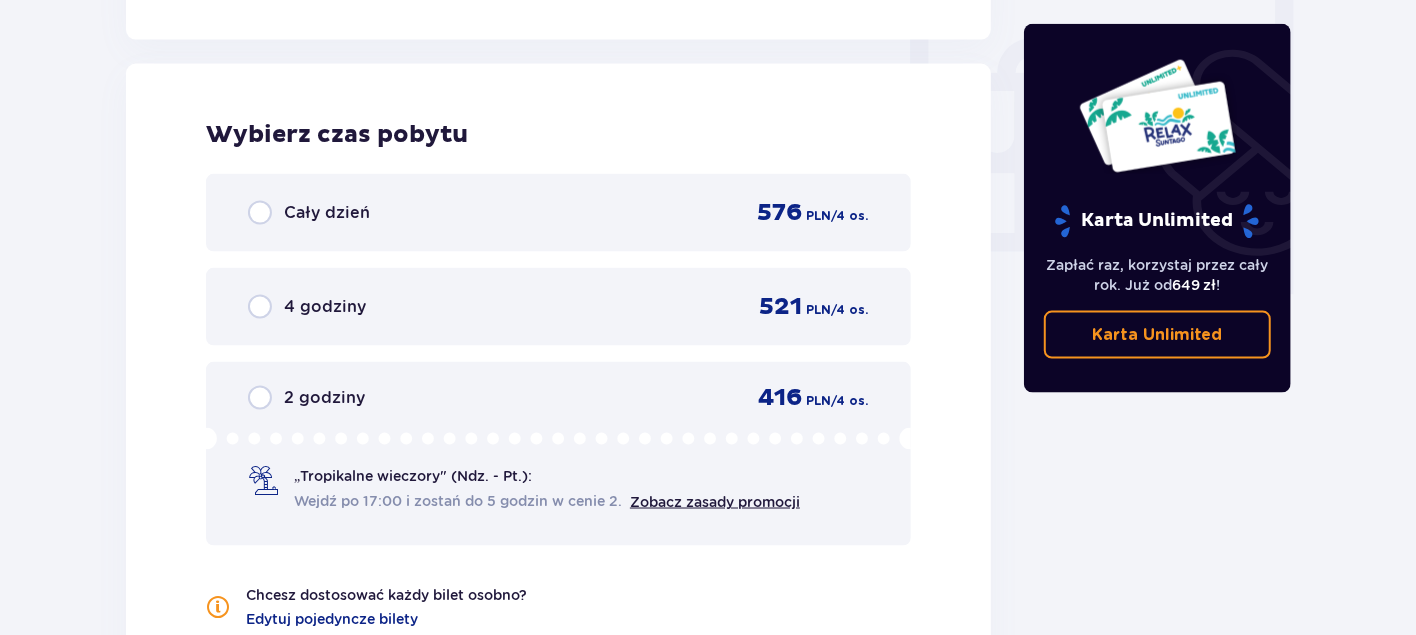 scroll, scrollTop: 1877, scrollLeft: 0, axis: vertical 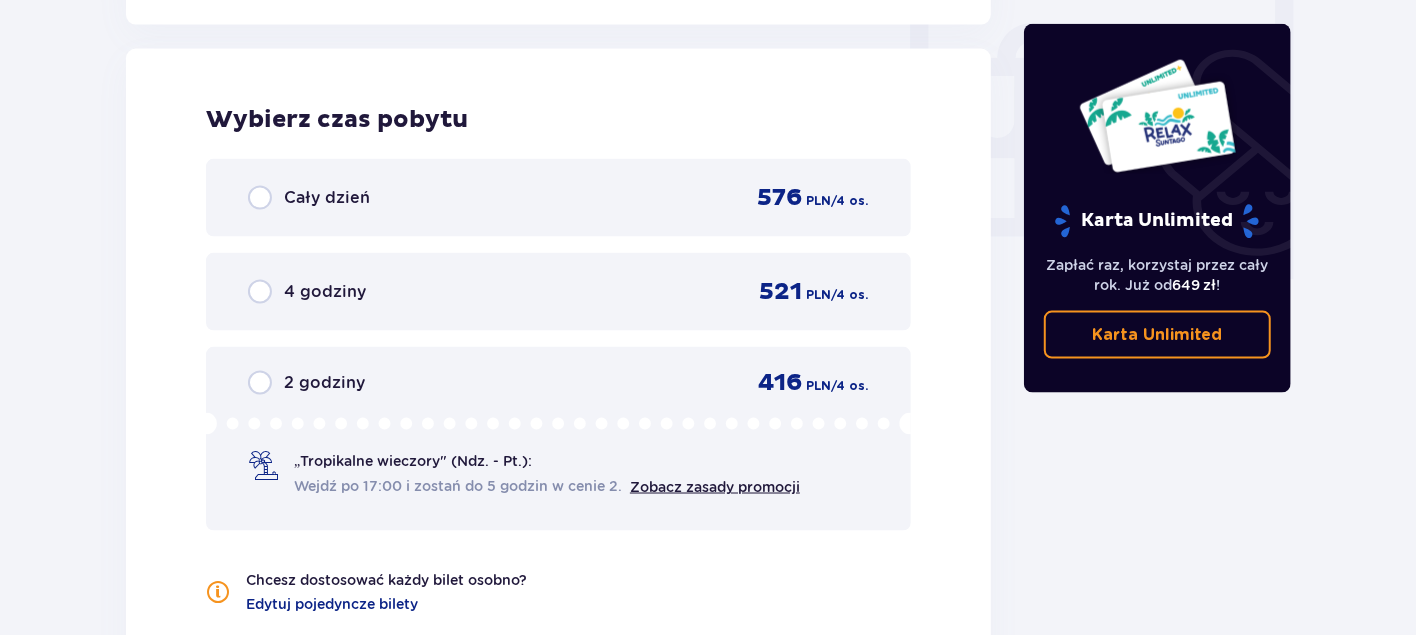click on "Cały dzień 576 PLN / 4 os." at bounding box center [558, 198] 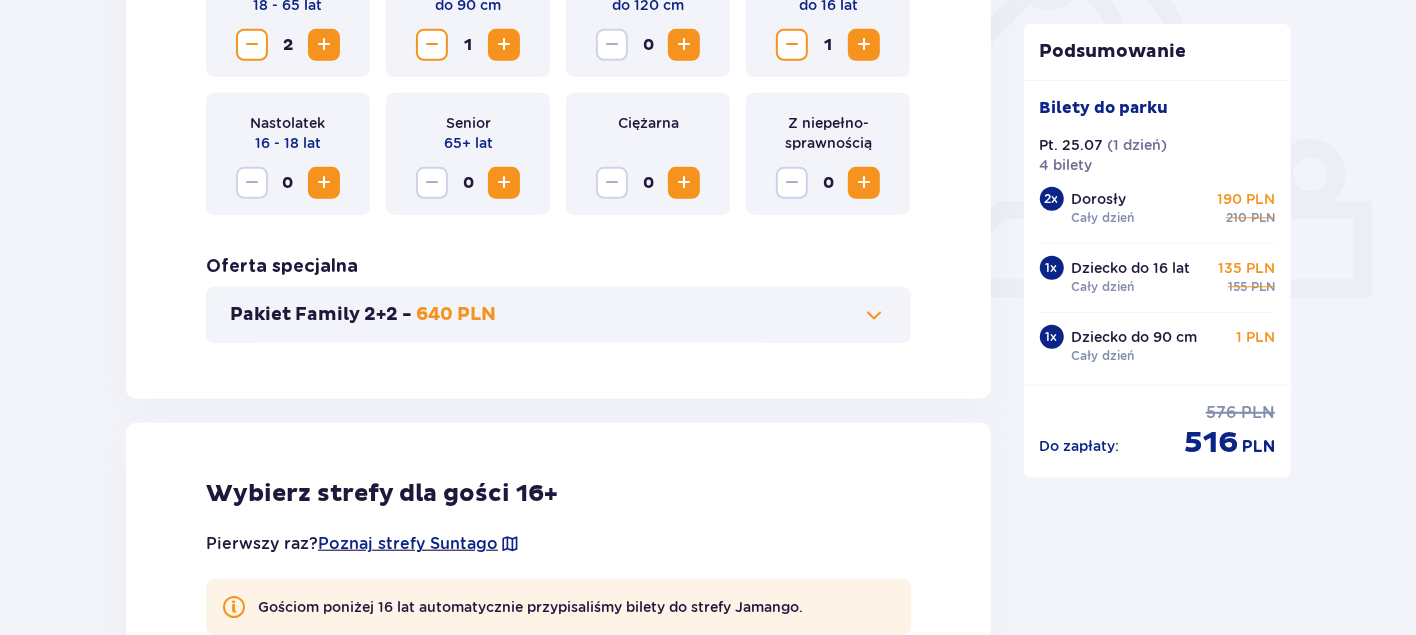 scroll, scrollTop: 413, scrollLeft: 0, axis: vertical 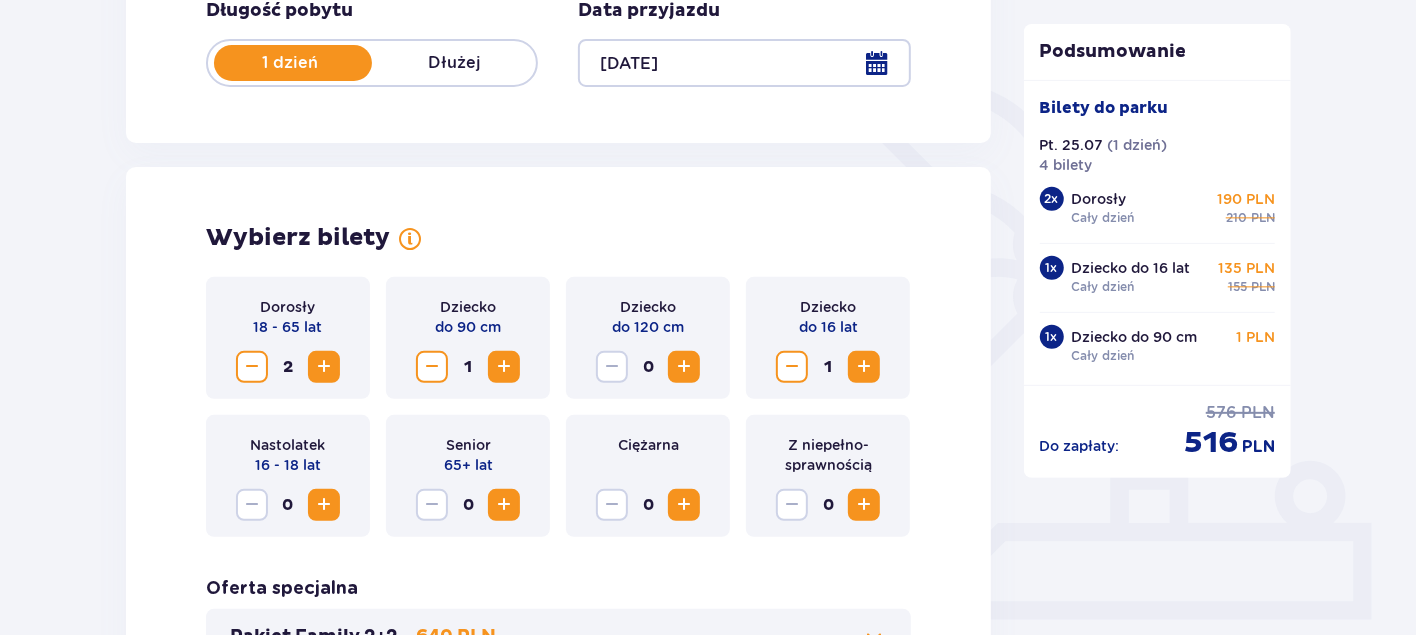 click at bounding box center (792, 367) 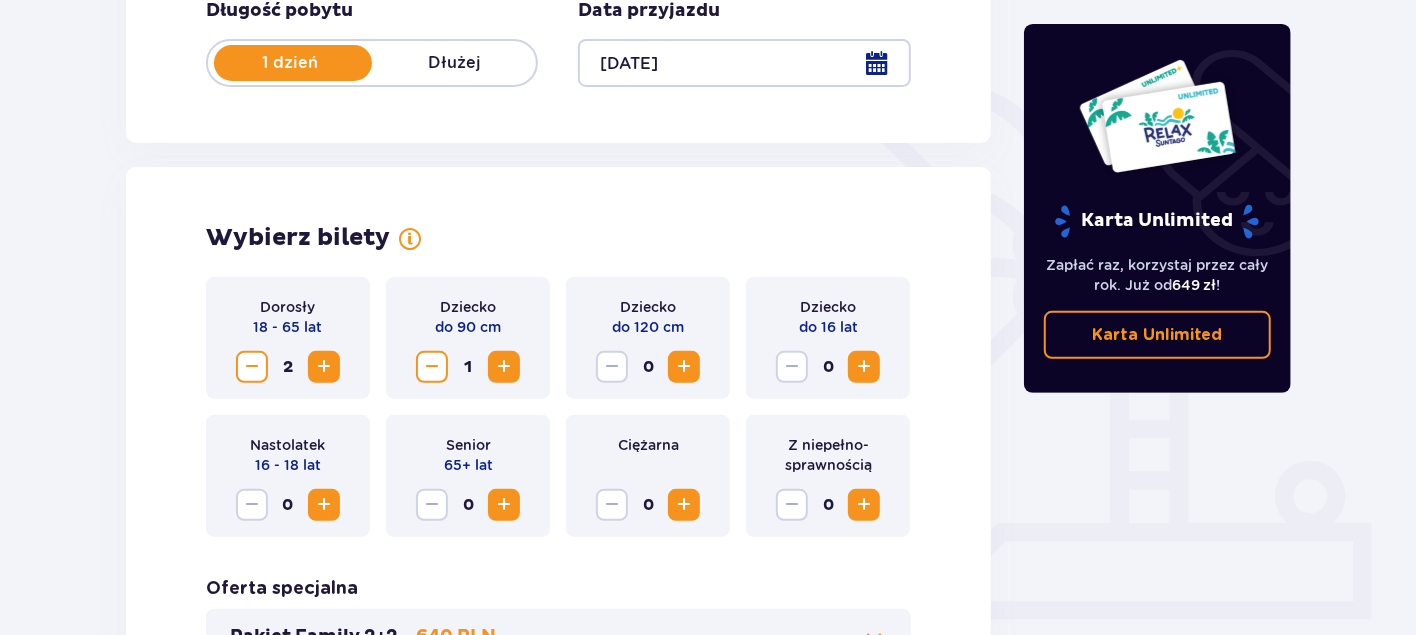click at bounding box center (684, 367) 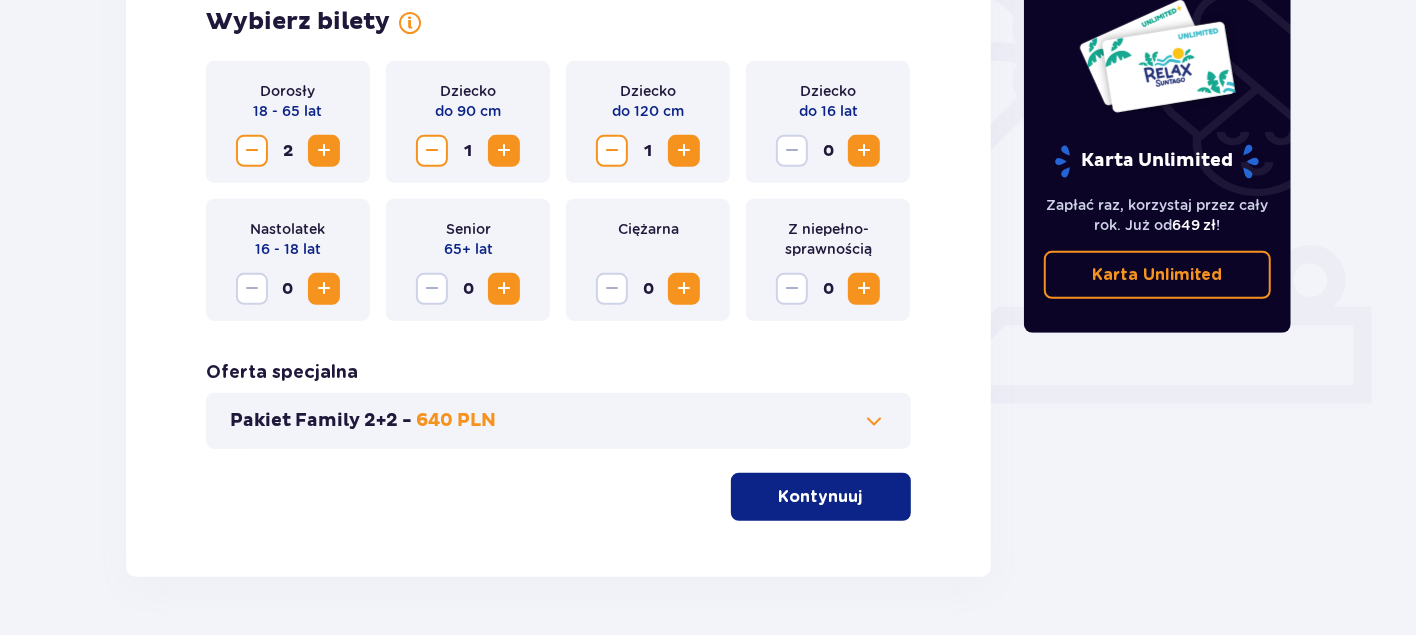 scroll, scrollTop: 690, scrollLeft: 0, axis: vertical 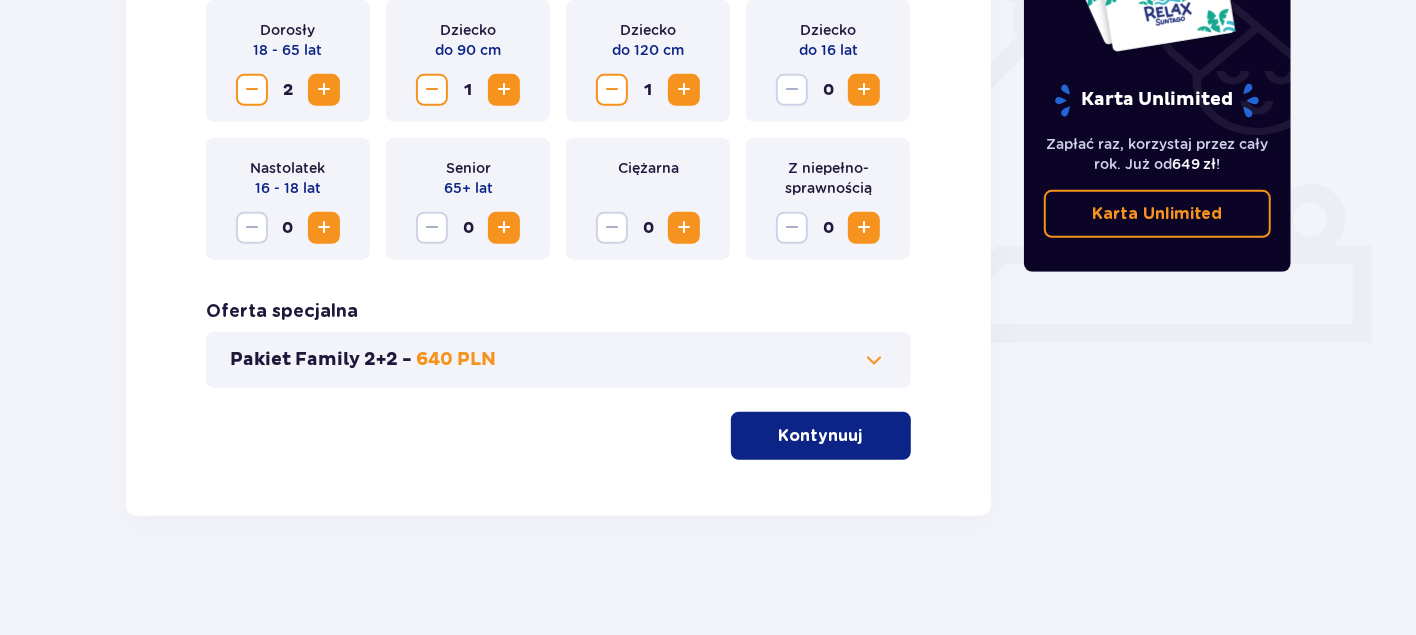 click on "Kontynuuj" at bounding box center (821, 436) 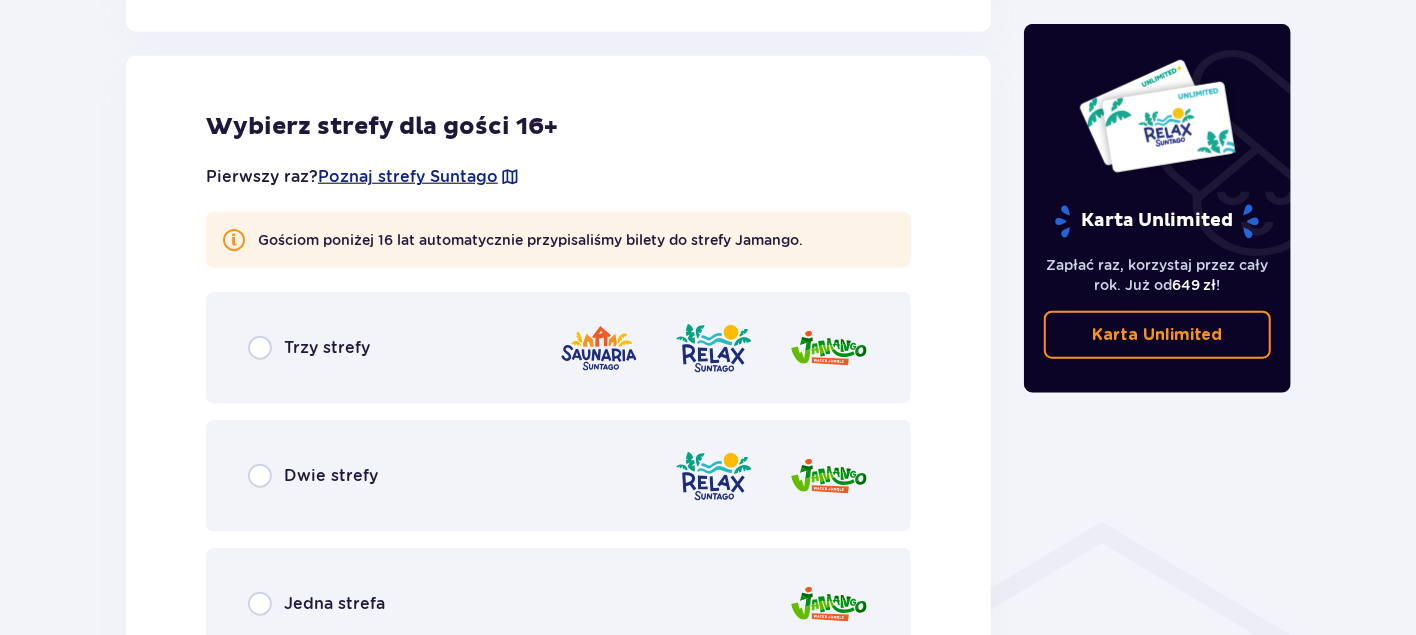 scroll, scrollTop: 1110, scrollLeft: 0, axis: vertical 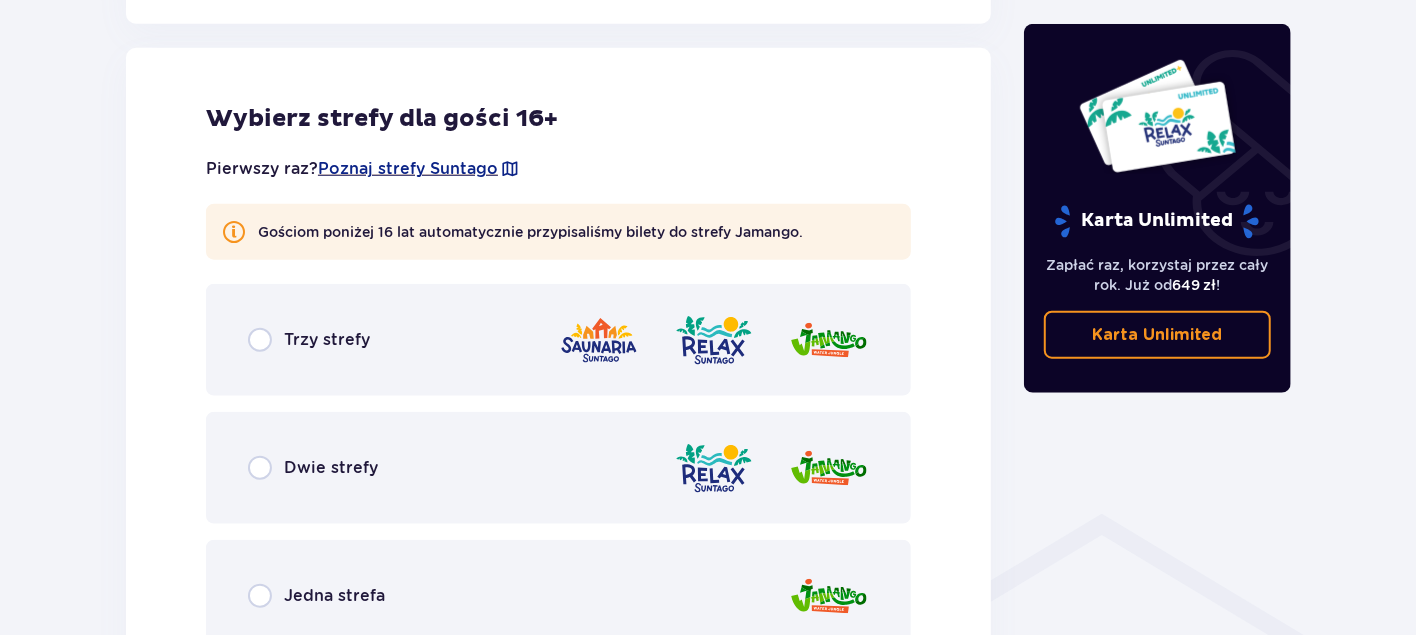 click on "Trzy strefy" at bounding box center [558, 340] 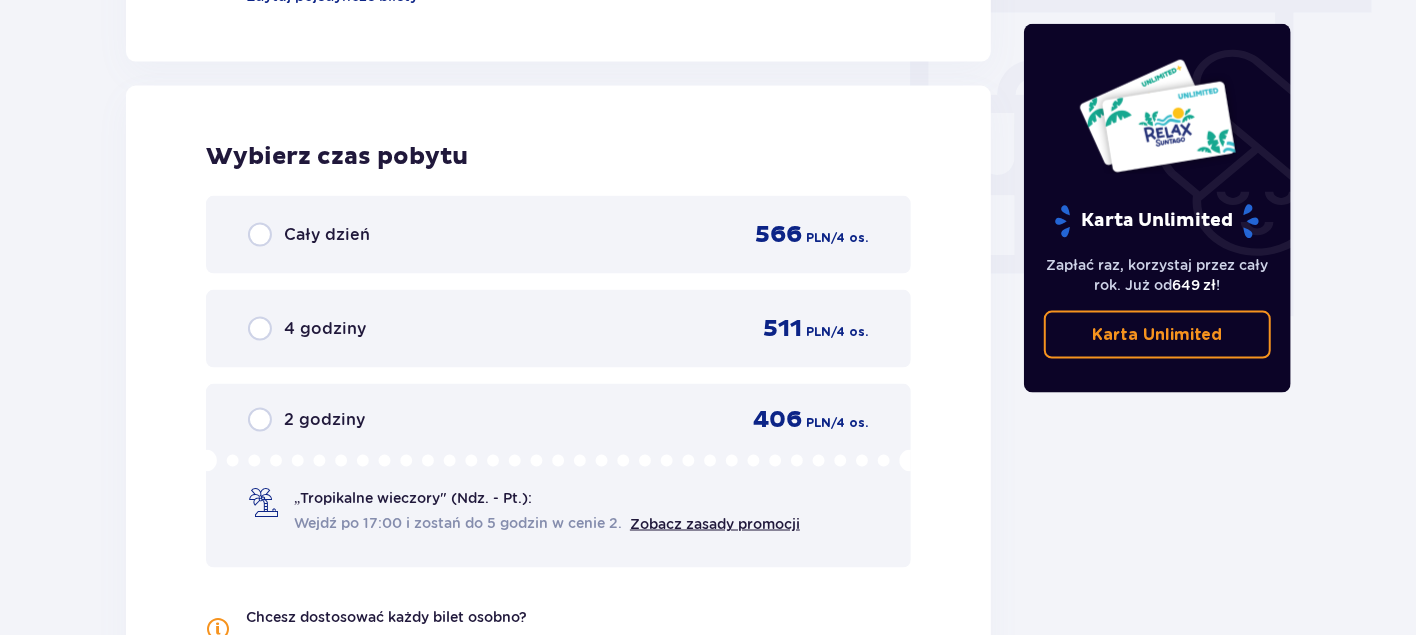 scroll, scrollTop: 1877, scrollLeft: 0, axis: vertical 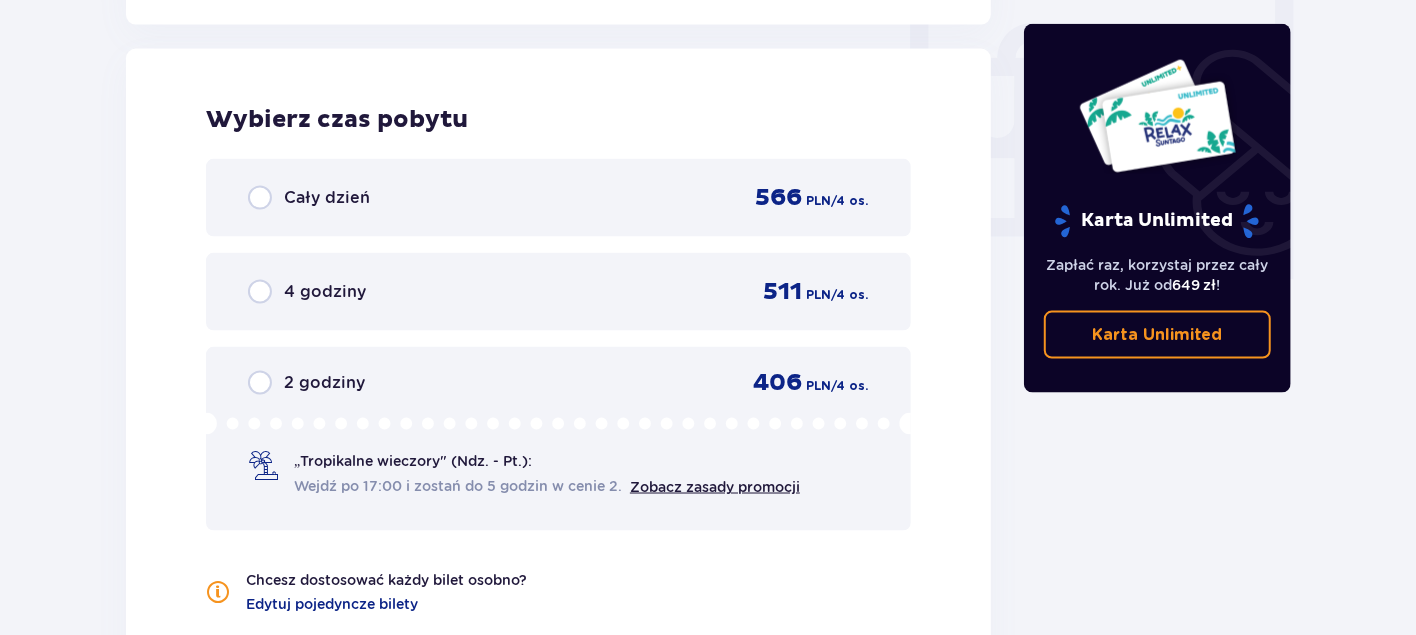 click on "Cały dzień 566 PLN / 4 os." at bounding box center [558, 198] 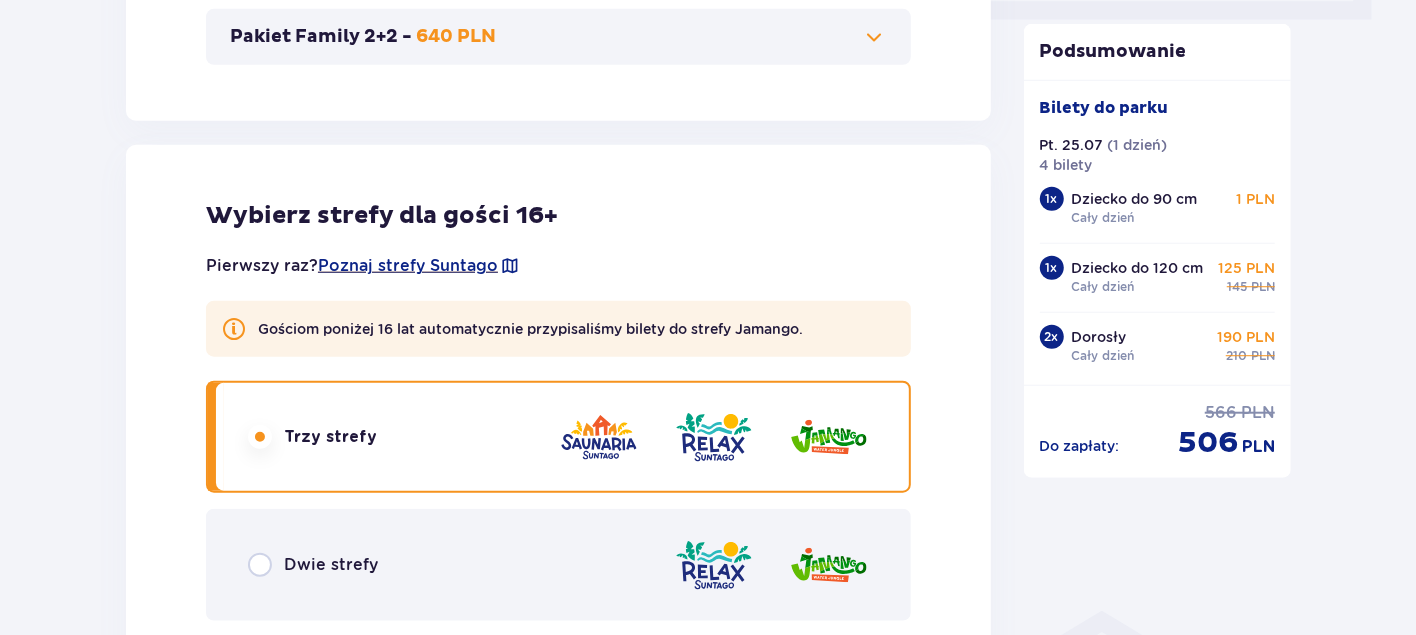 scroll, scrollTop: 413, scrollLeft: 0, axis: vertical 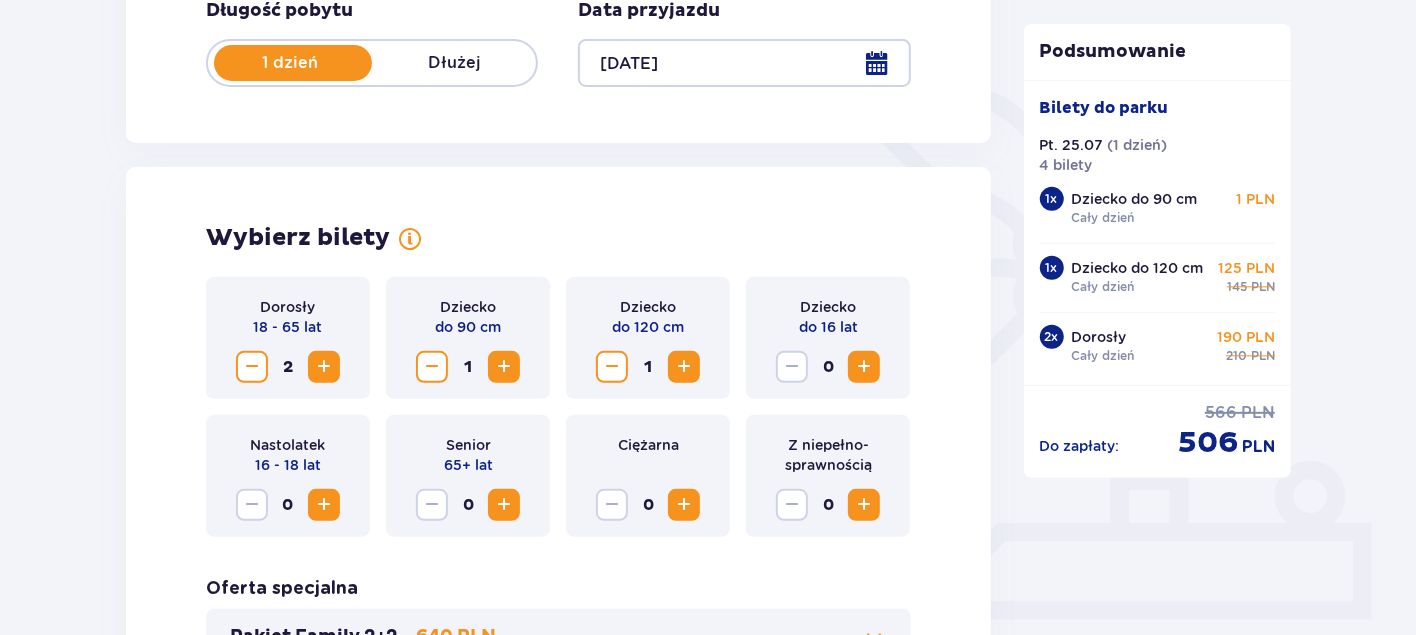 click at bounding box center [432, 367] 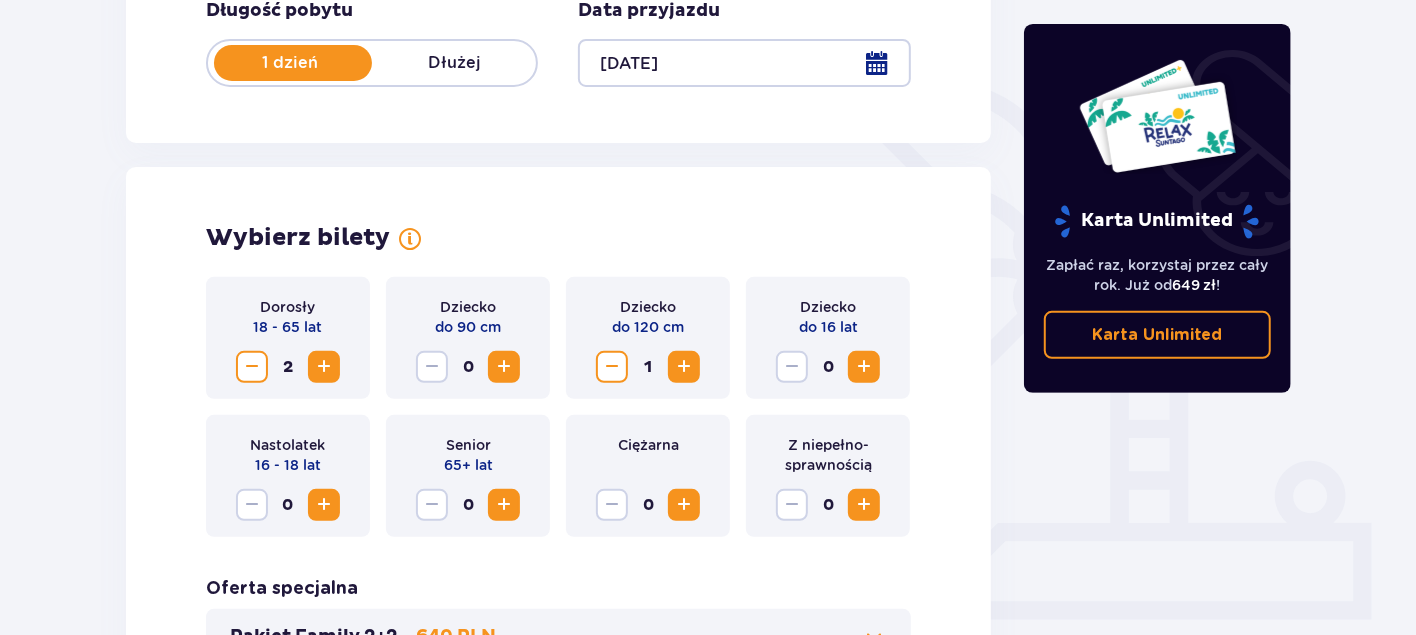 click at bounding box center (864, 367) 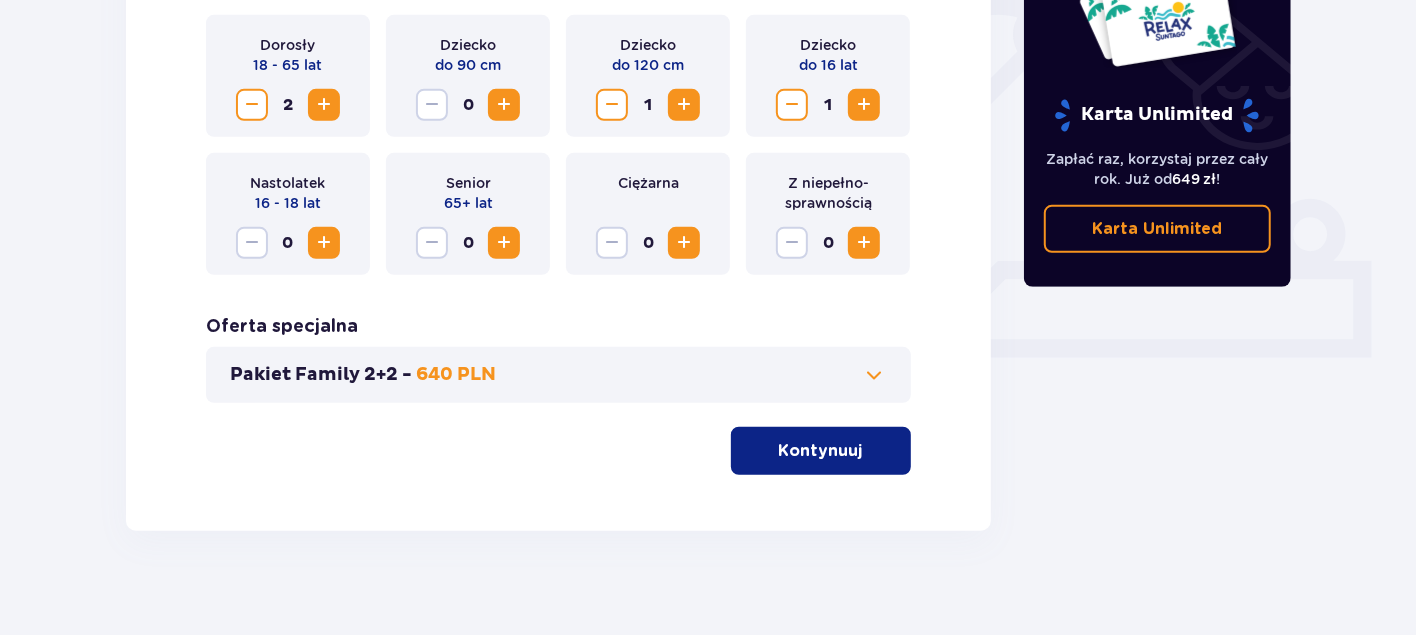 scroll, scrollTop: 690, scrollLeft: 0, axis: vertical 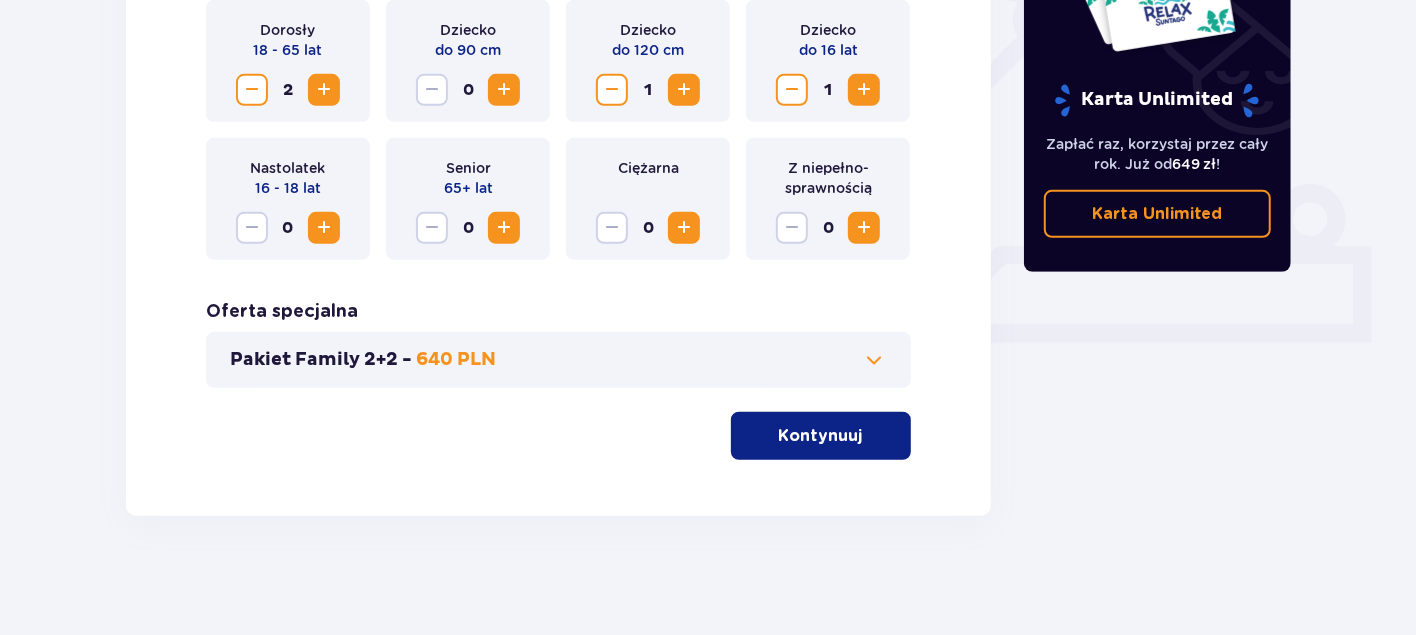 click at bounding box center (867, 436) 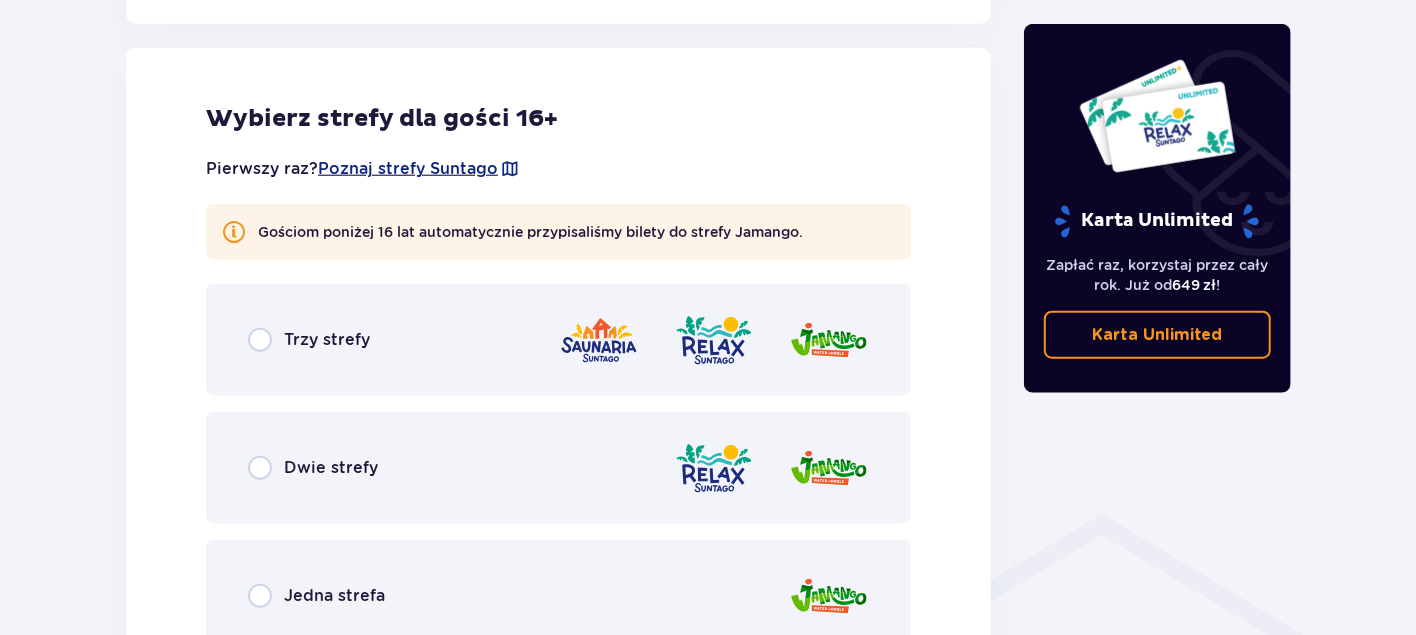 click on "Trzy strefy" at bounding box center (309, 340) 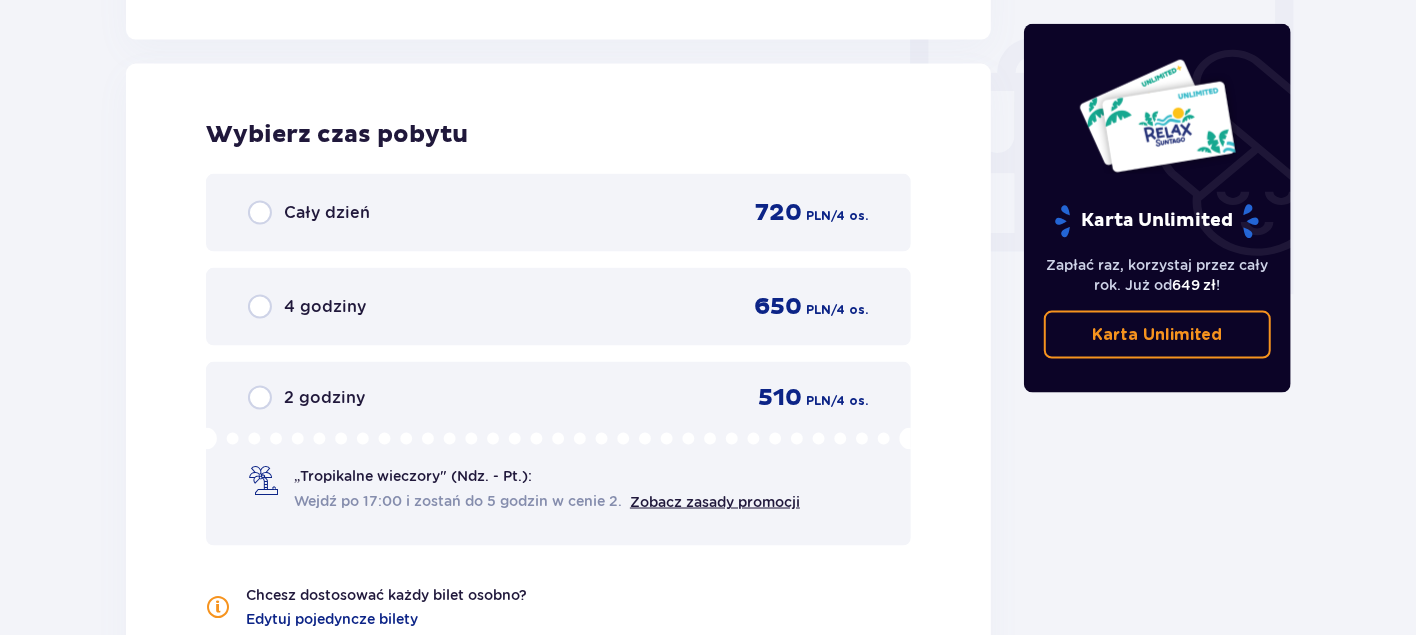 scroll, scrollTop: 1877, scrollLeft: 0, axis: vertical 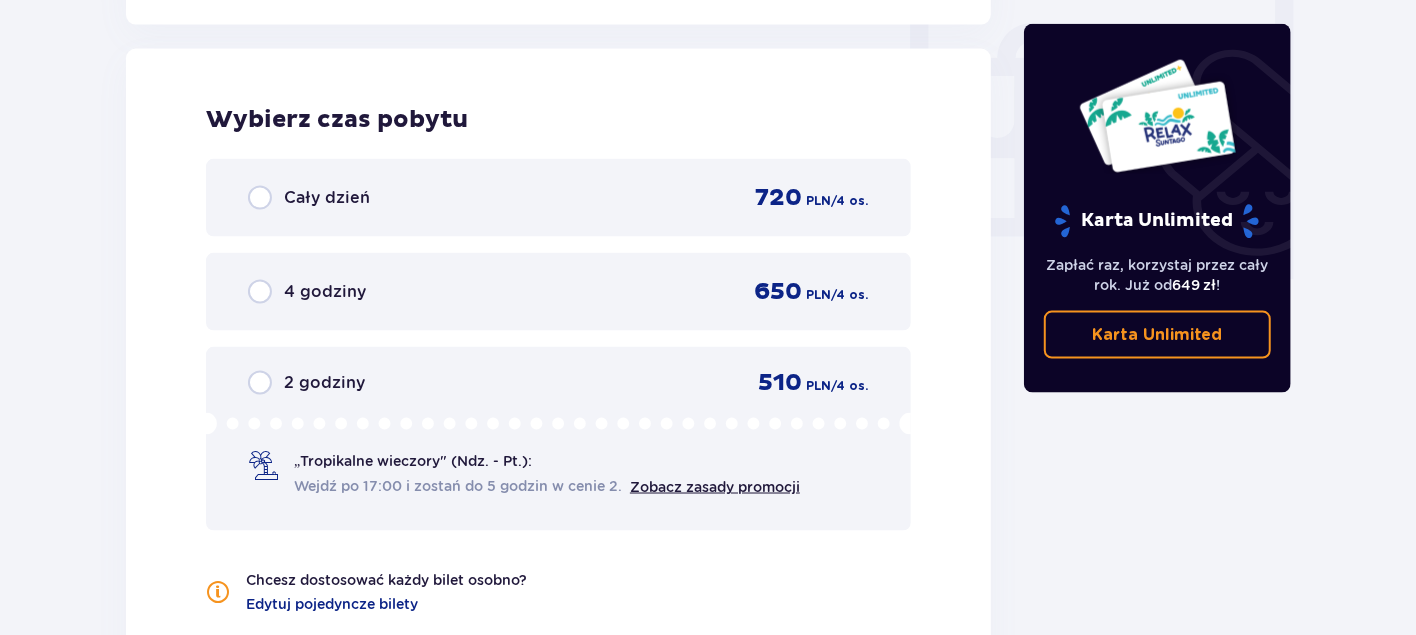 click on "Cały dzień" at bounding box center (327, 198) 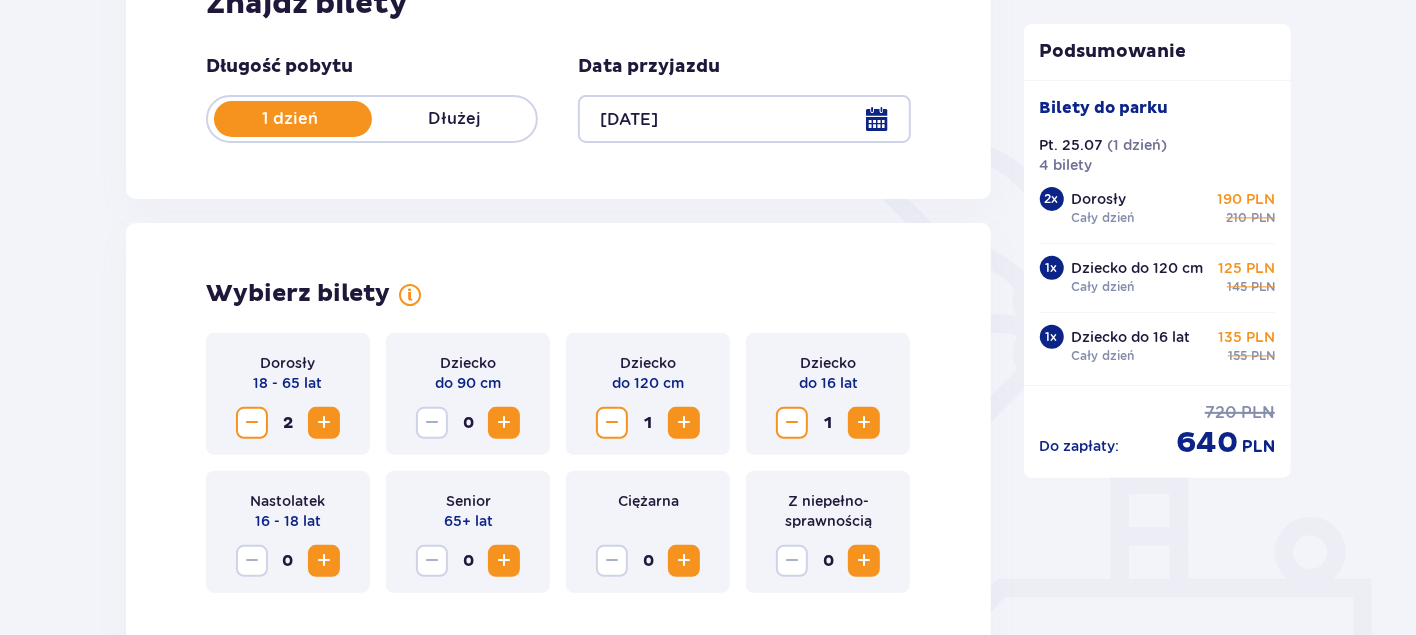 scroll, scrollTop: 413, scrollLeft: 0, axis: vertical 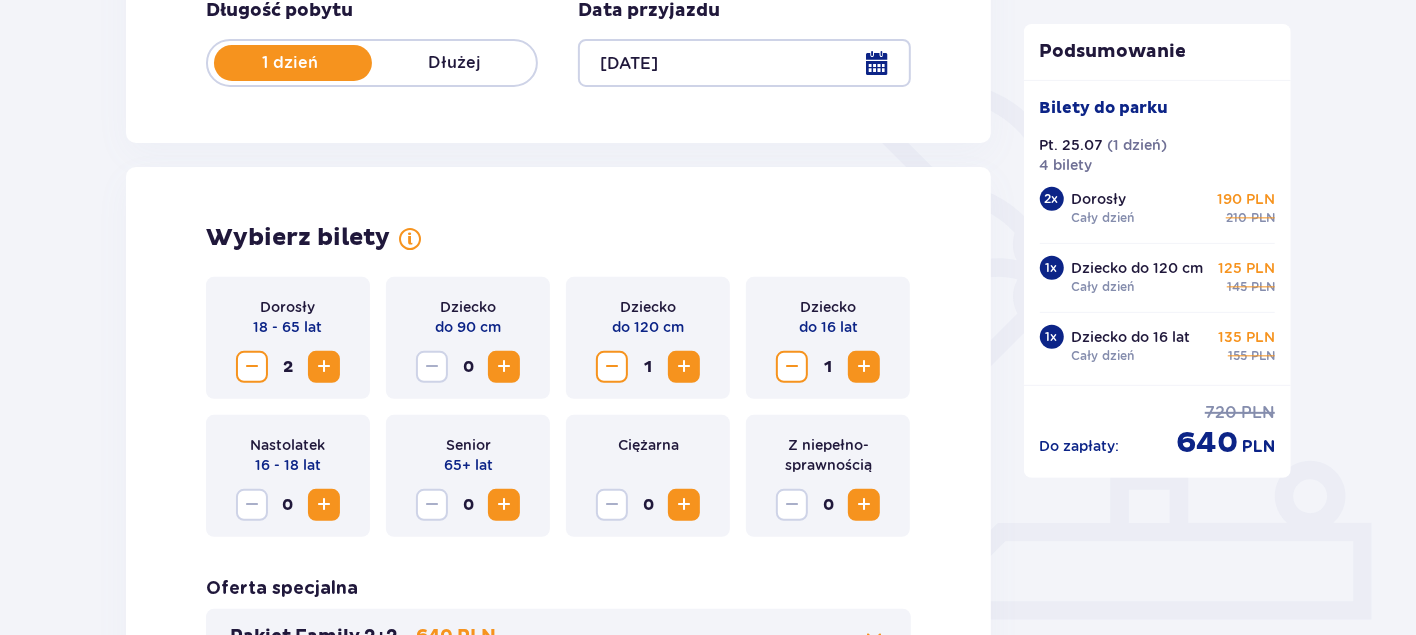 click at bounding box center [612, 367] 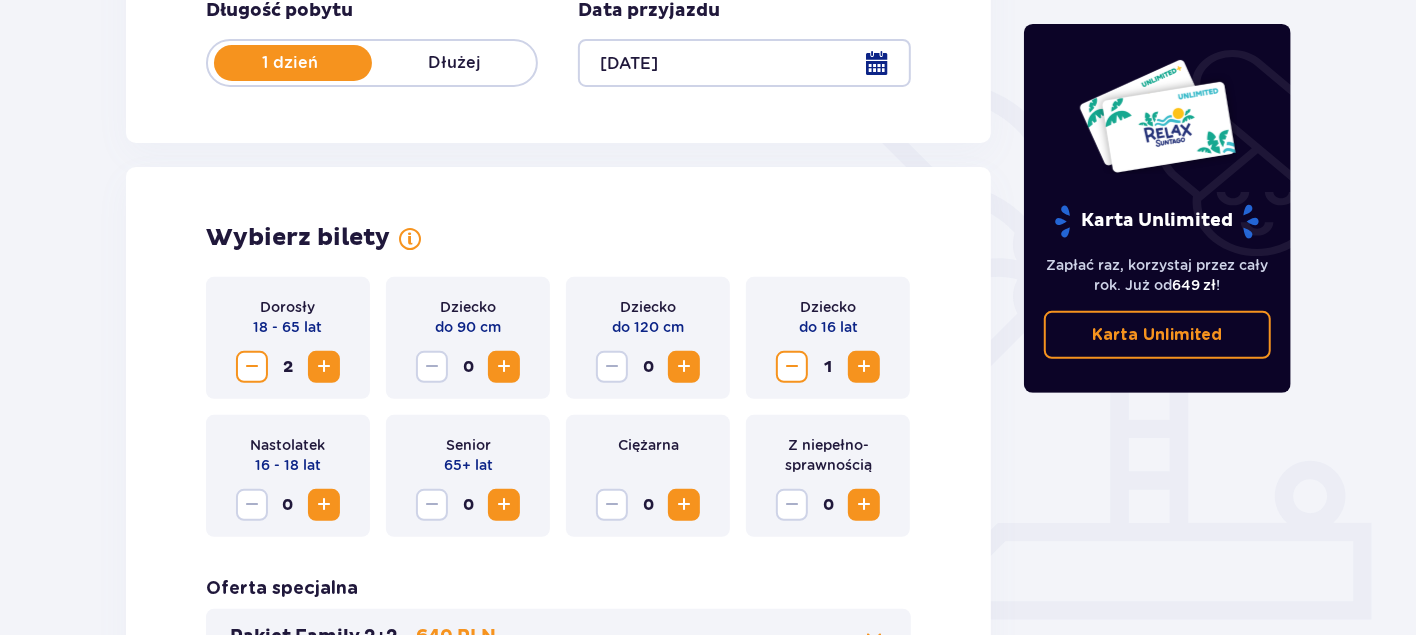 click at bounding box center [504, 367] 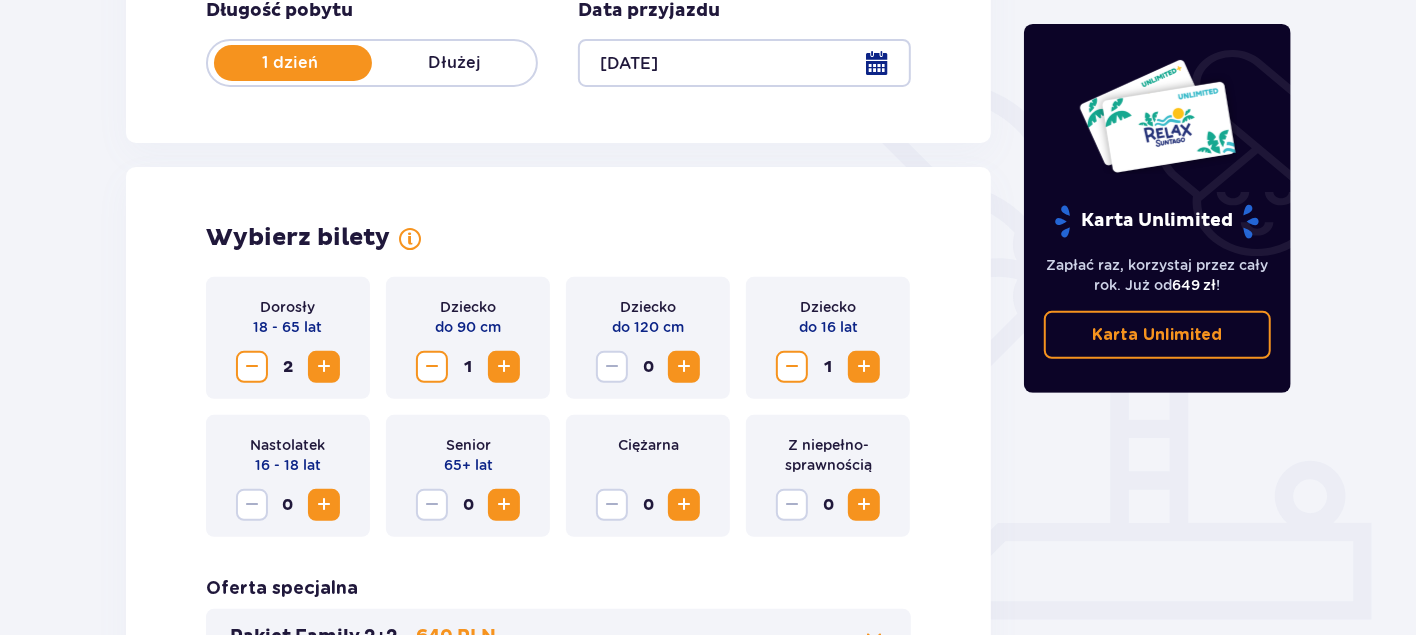 click on "Dziecko" at bounding box center (828, 307) 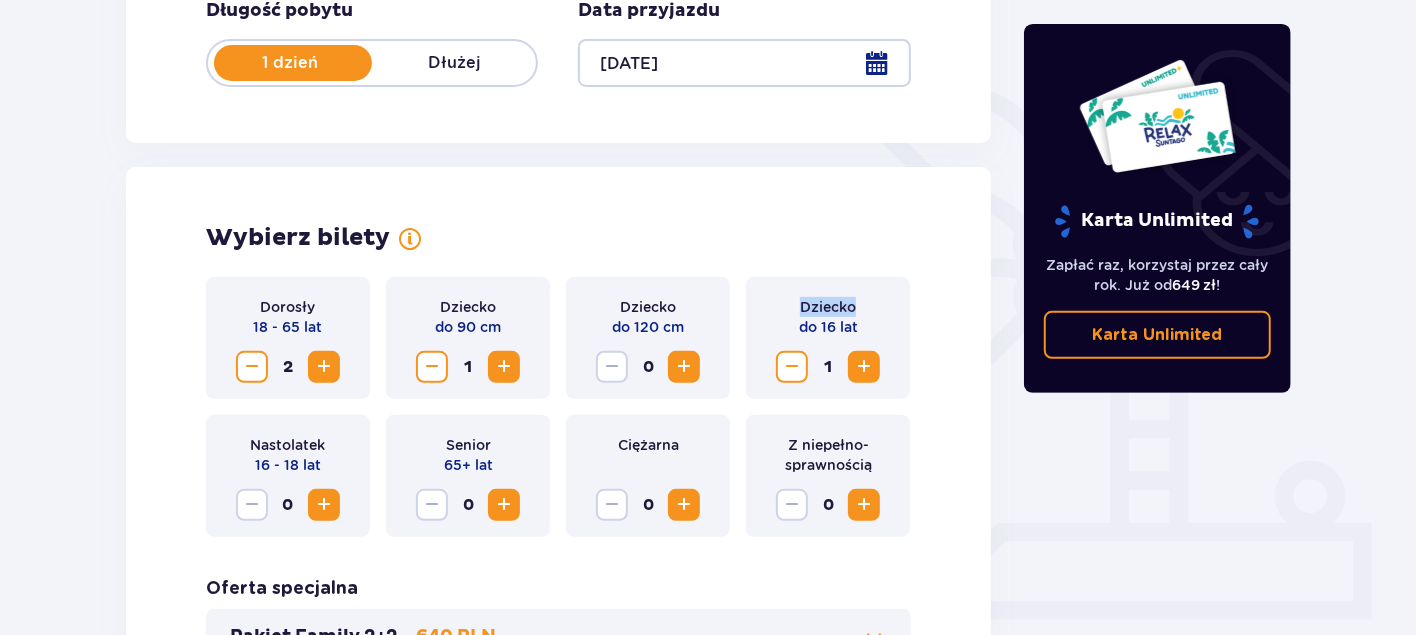 click on "Dziecko" at bounding box center [828, 307] 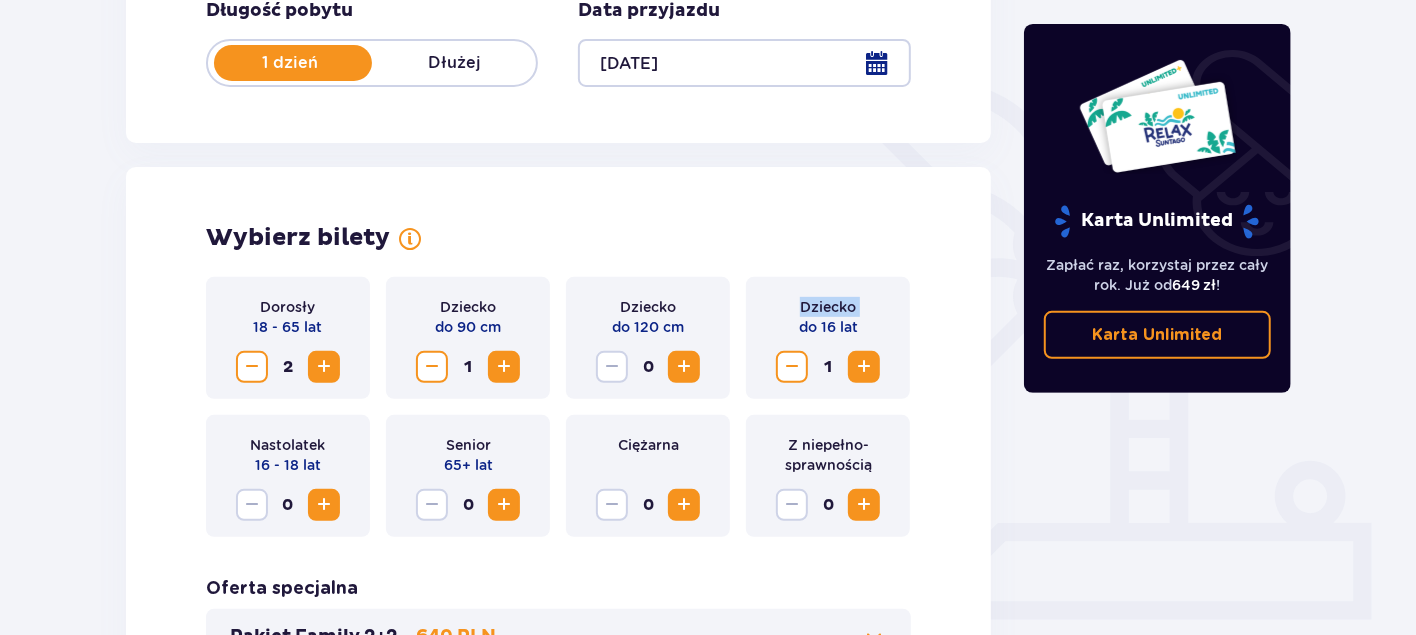 click on "Dziecko" at bounding box center [828, 307] 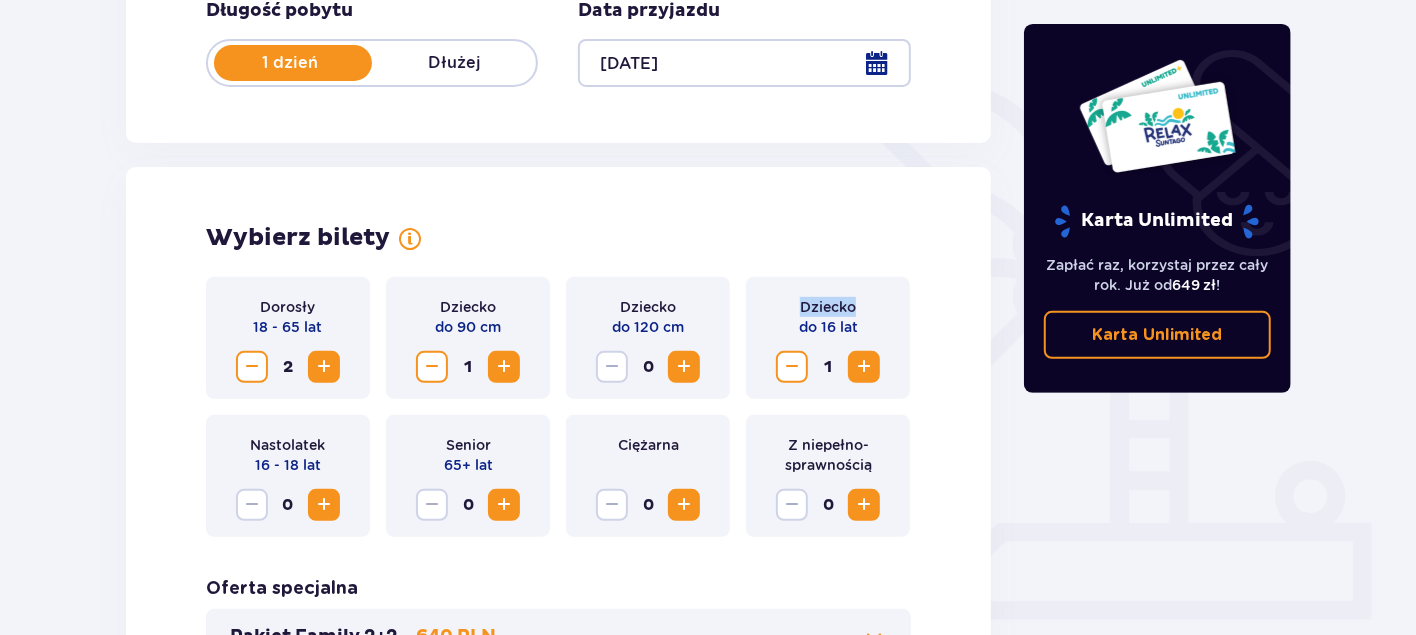 click on "Dziecko" at bounding box center (828, 307) 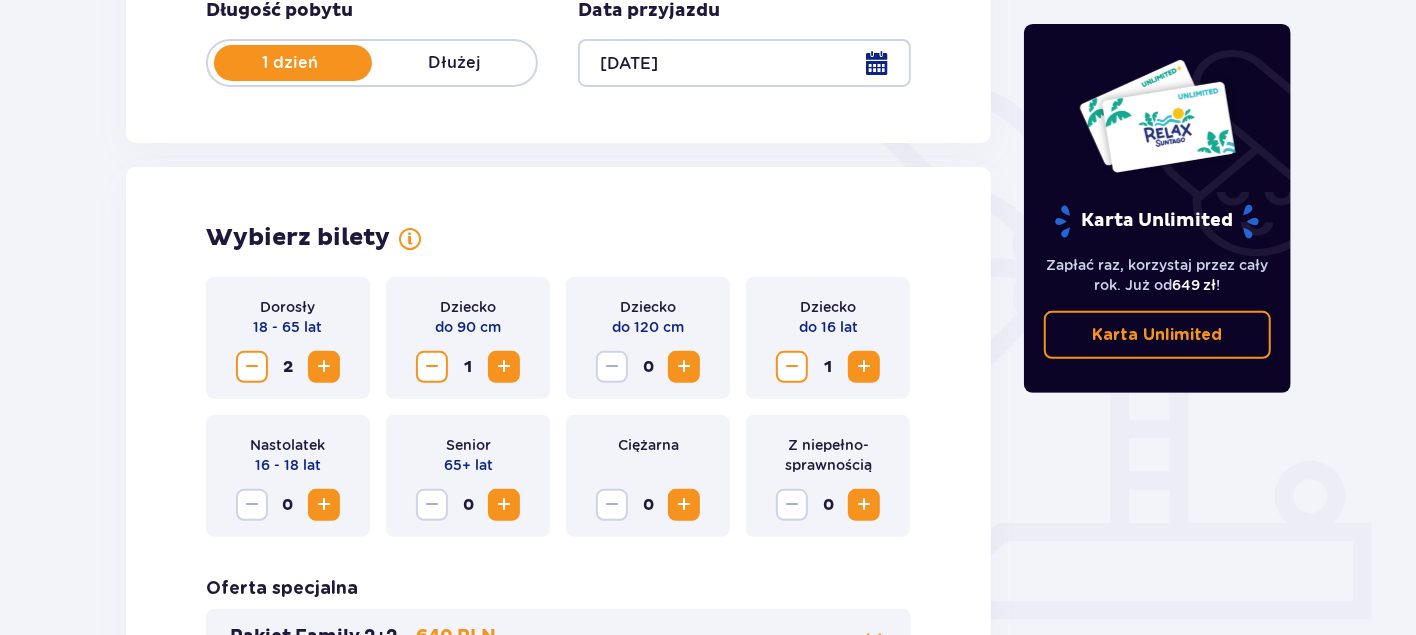 click on "Dziecko do 16 lat 1" at bounding box center (828, 338) 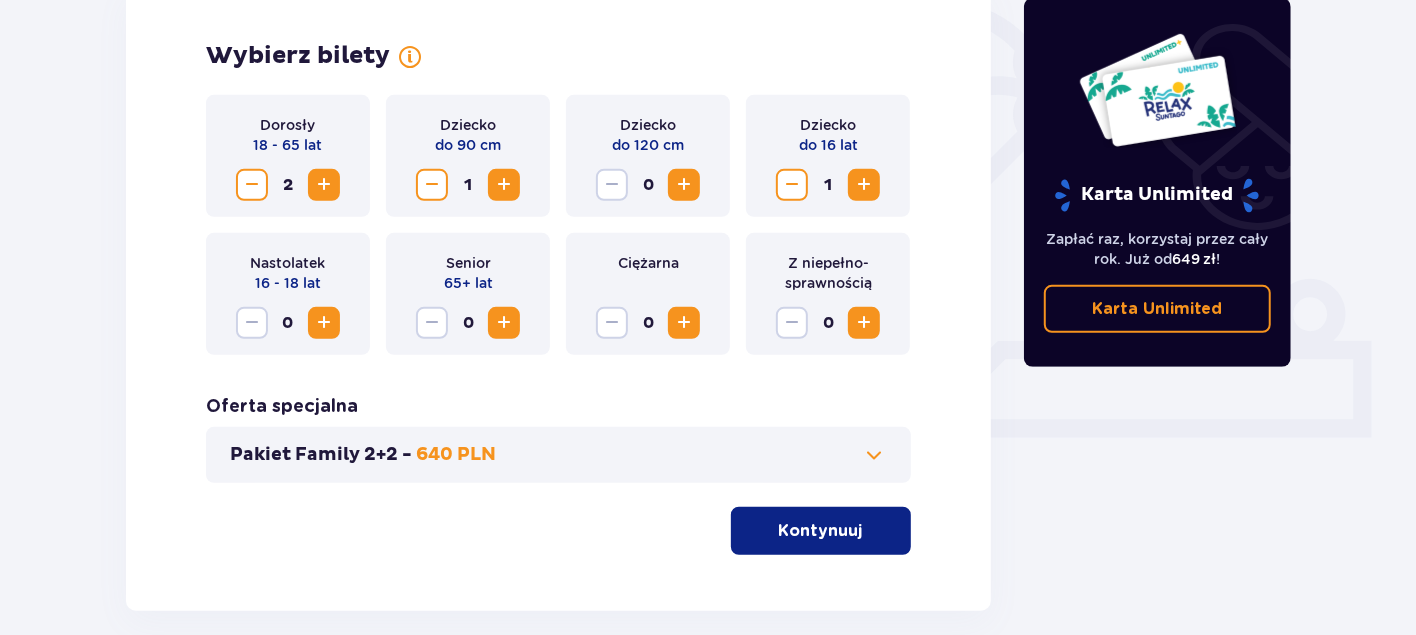 scroll, scrollTop: 690, scrollLeft: 0, axis: vertical 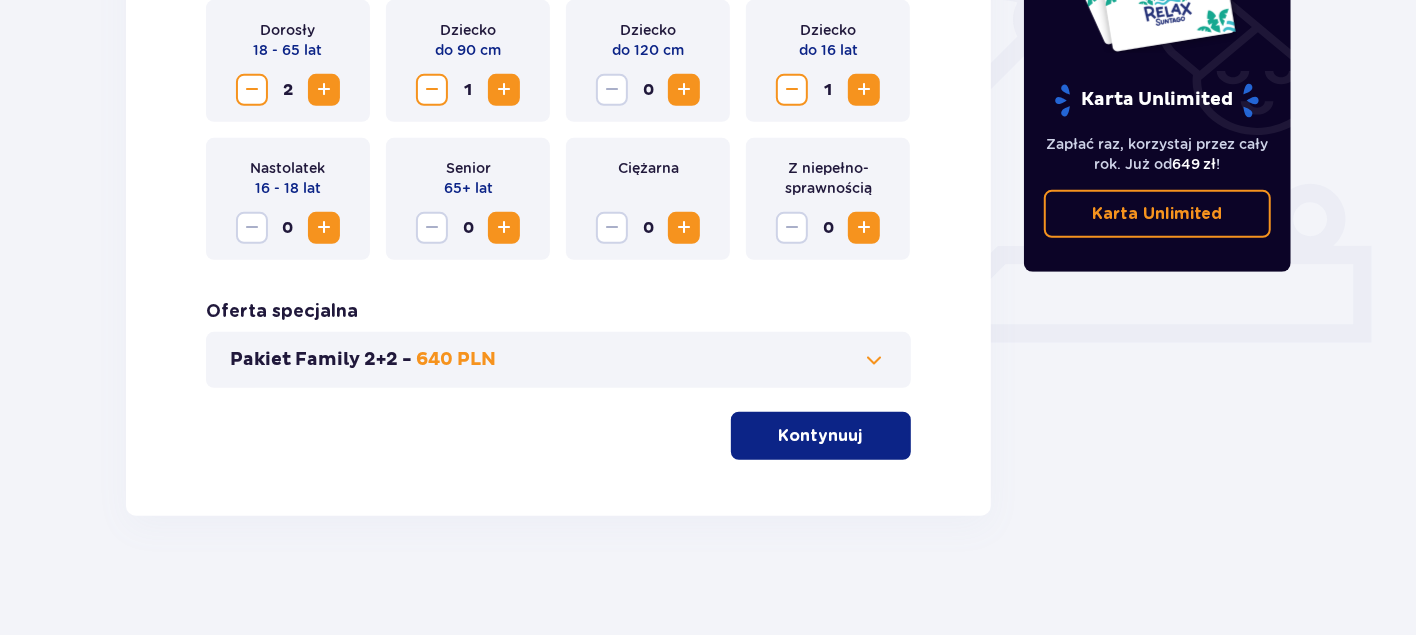 click on "Kontynuuj" at bounding box center [821, 436] 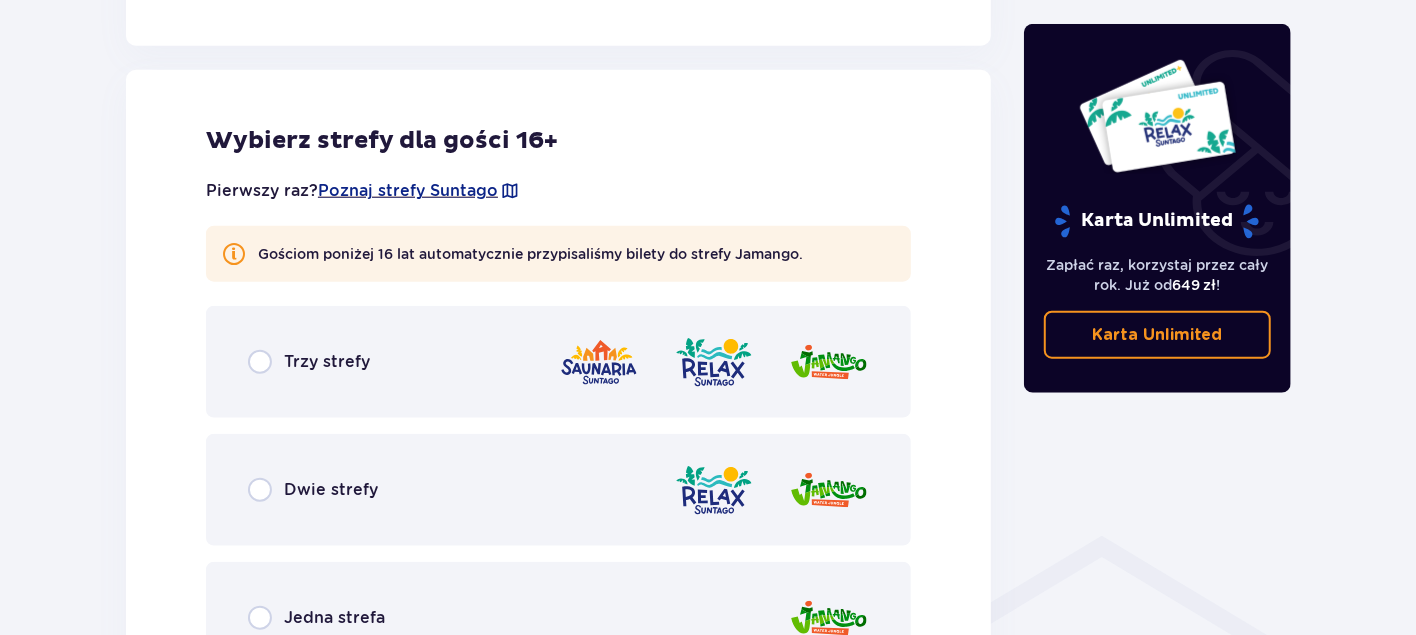 scroll, scrollTop: 1110, scrollLeft: 0, axis: vertical 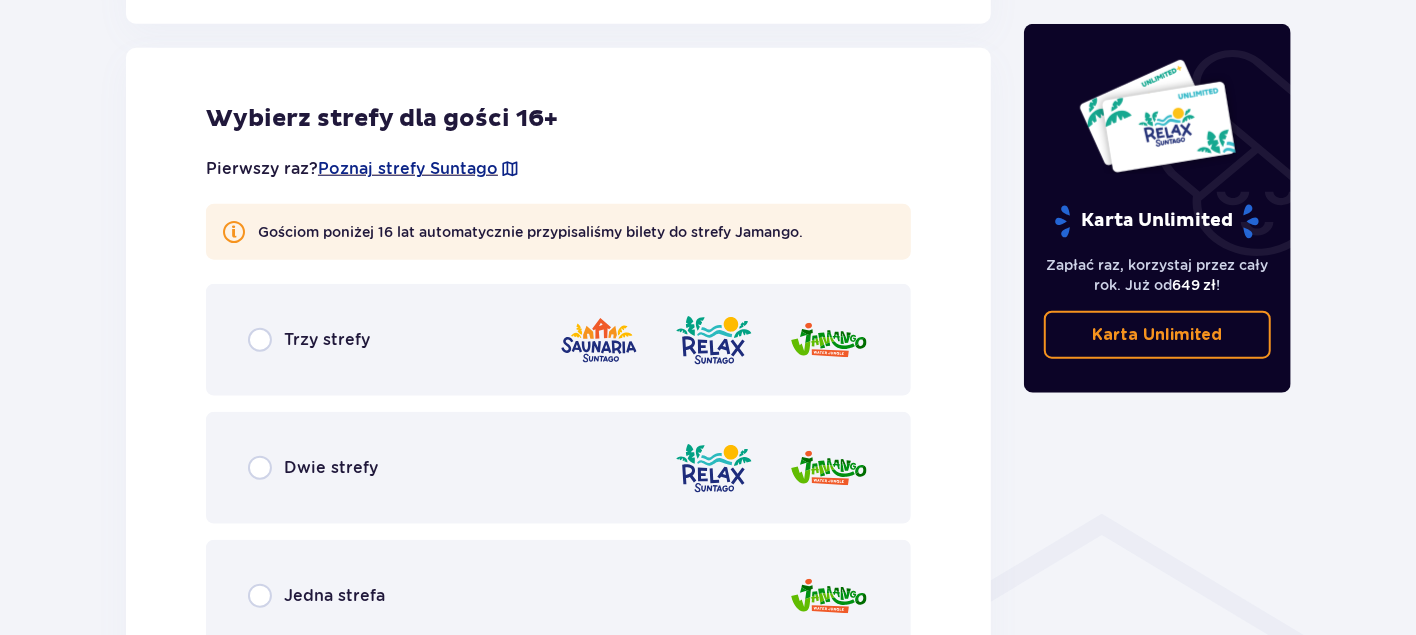 click on "Trzy strefy" at bounding box center [558, 340] 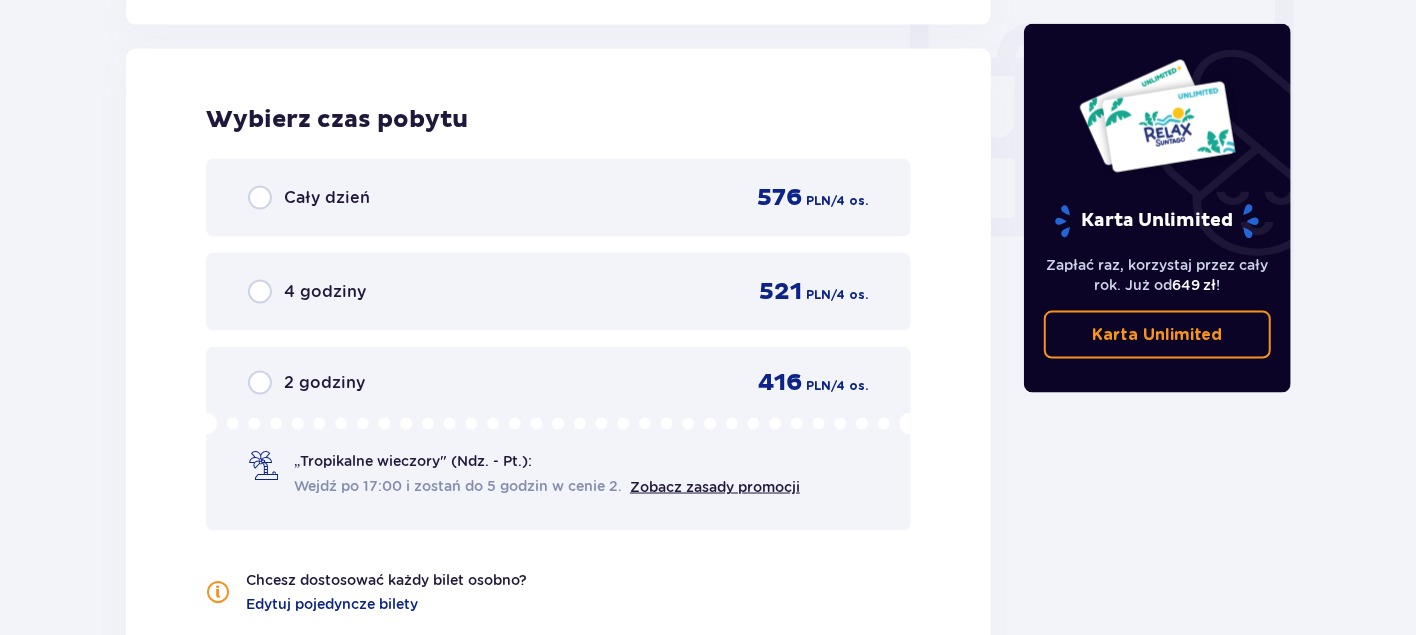 scroll, scrollTop: 1877, scrollLeft: 0, axis: vertical 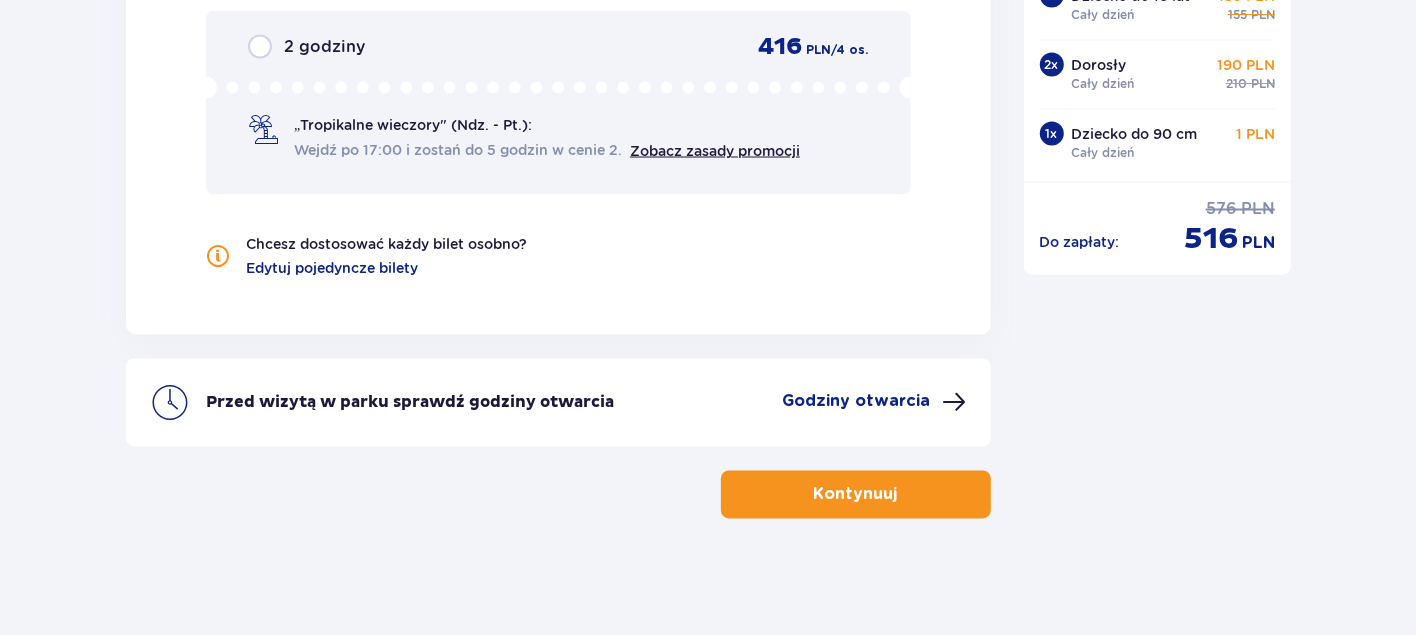 click on "Godziny otwarcia" at bounding box center [857, 402] 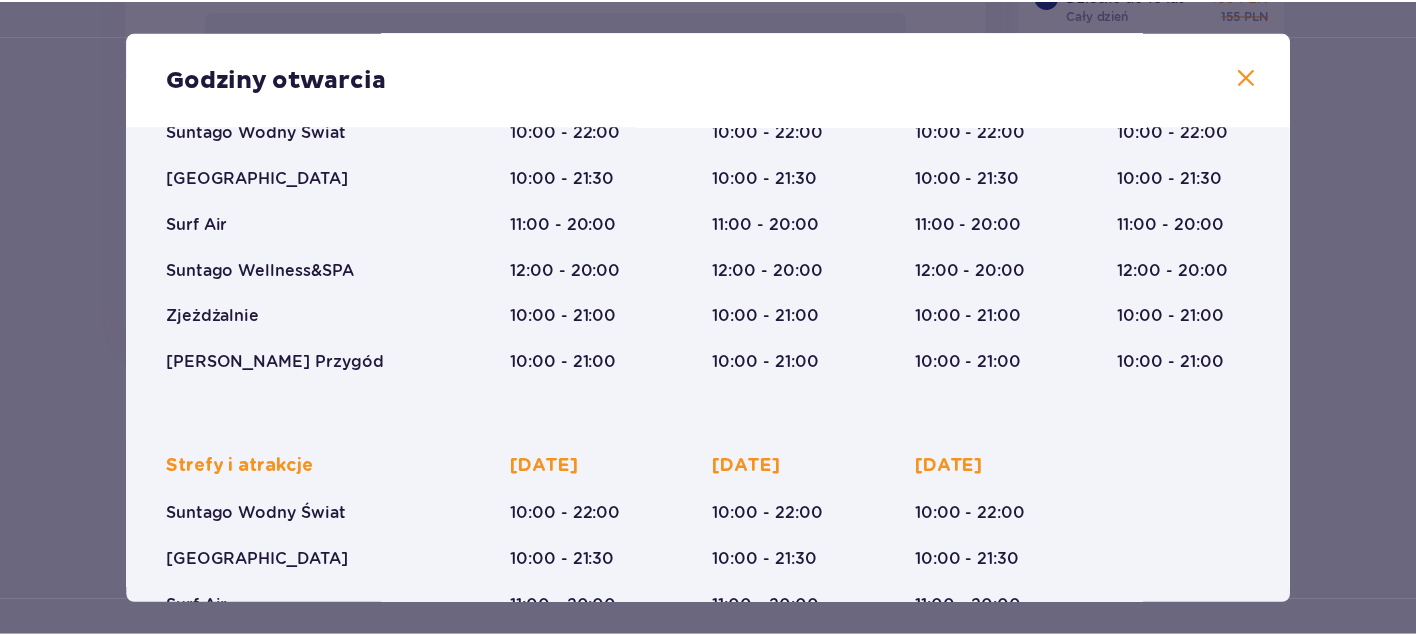 scroll, scrollTop: 402, scrollLeft: 0, axis: vertical 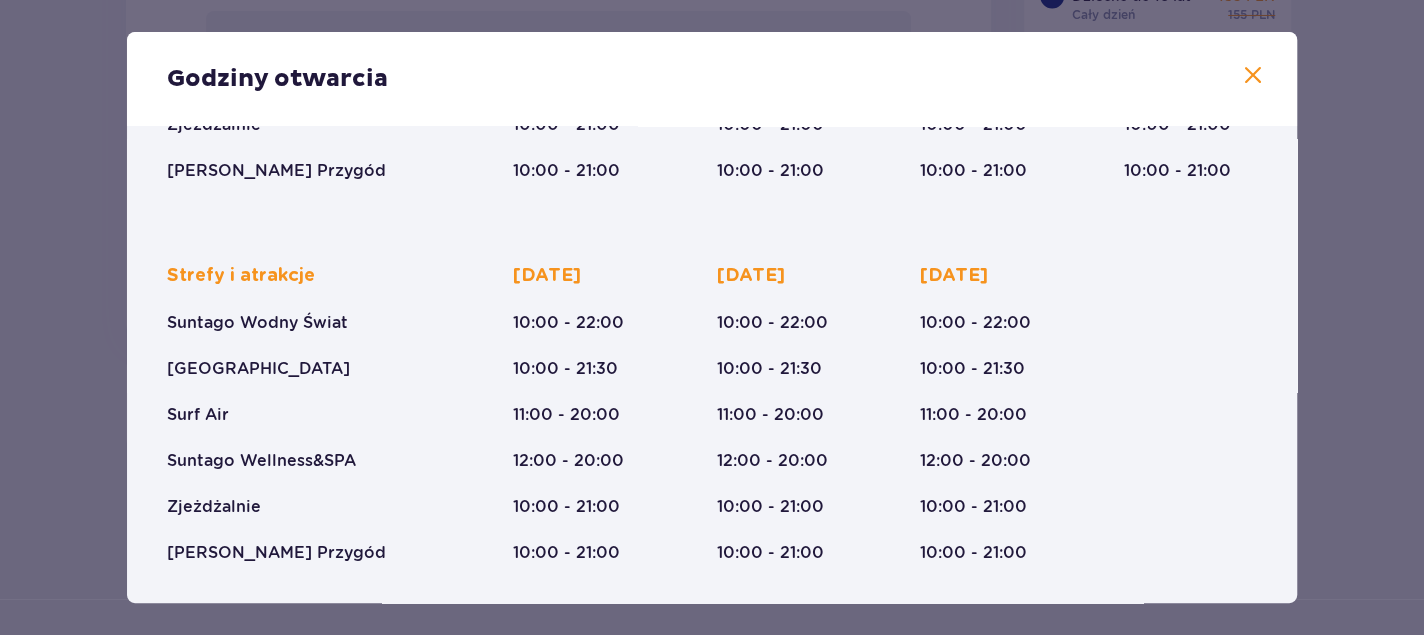 click at bounding box center (1253, 76) 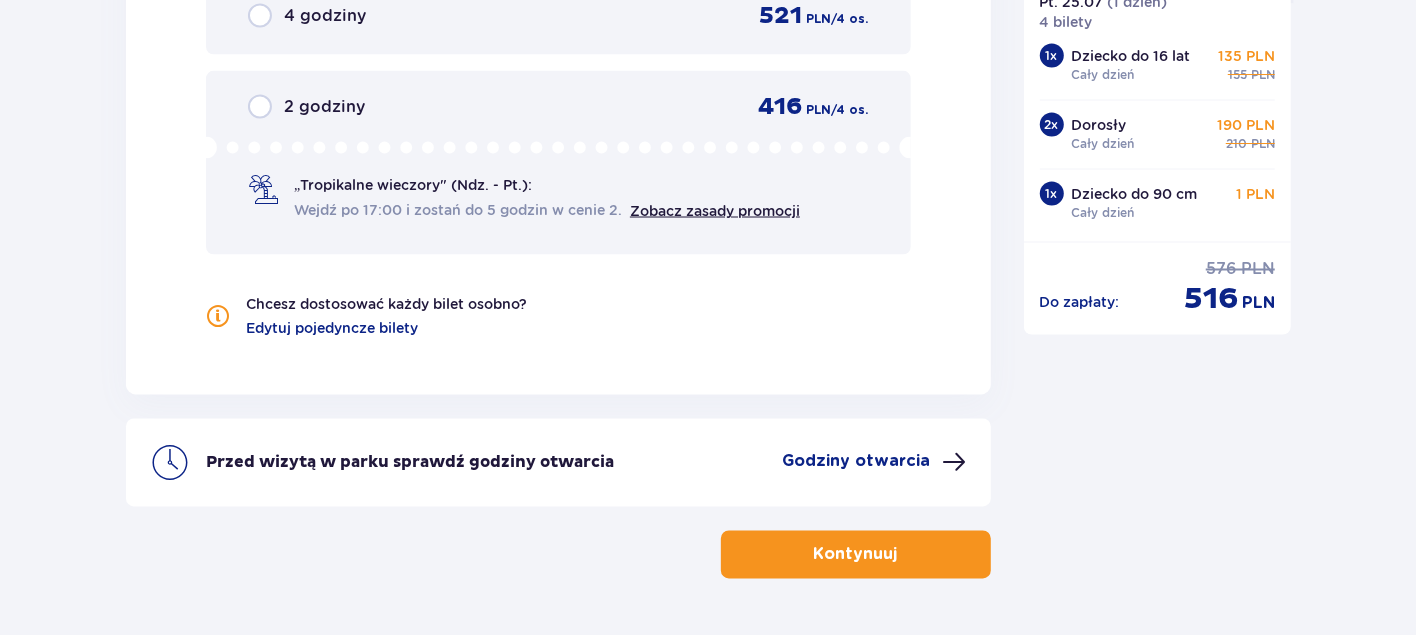 scroll, scrollTop: 2213, scrollLeft: 0, axis: vertical 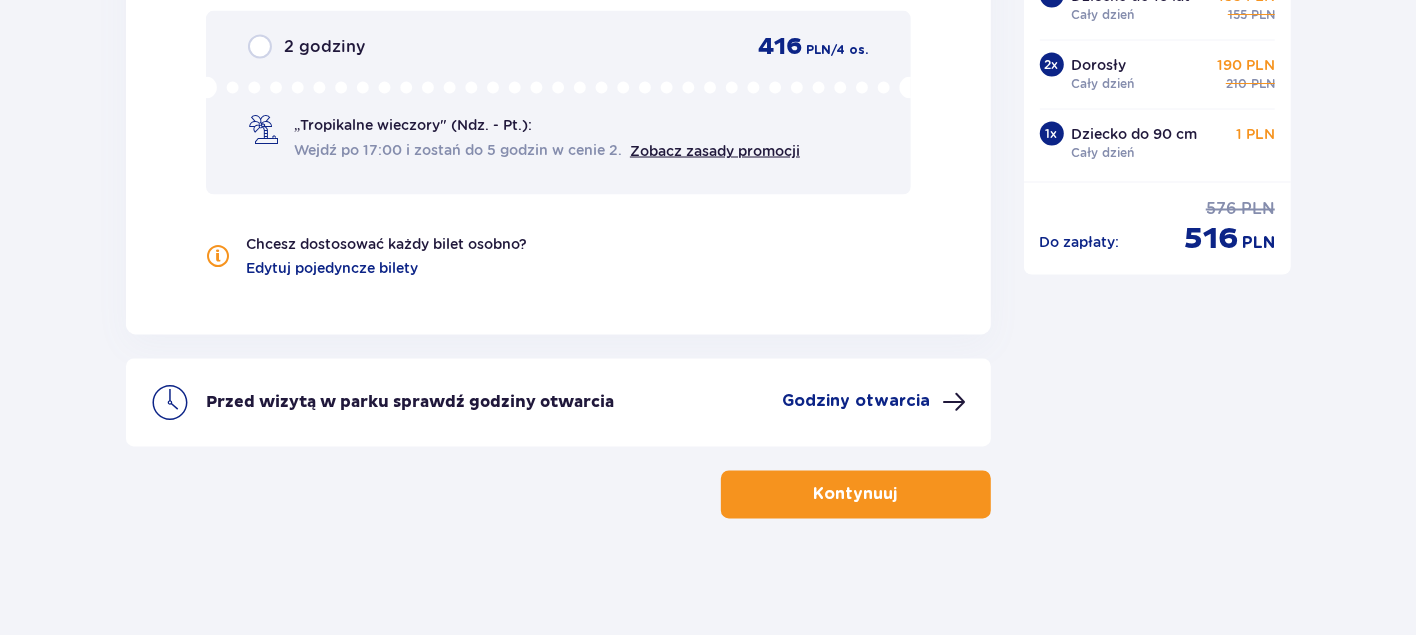 click on "Kontynuuj" at bounding box center [856, 495] 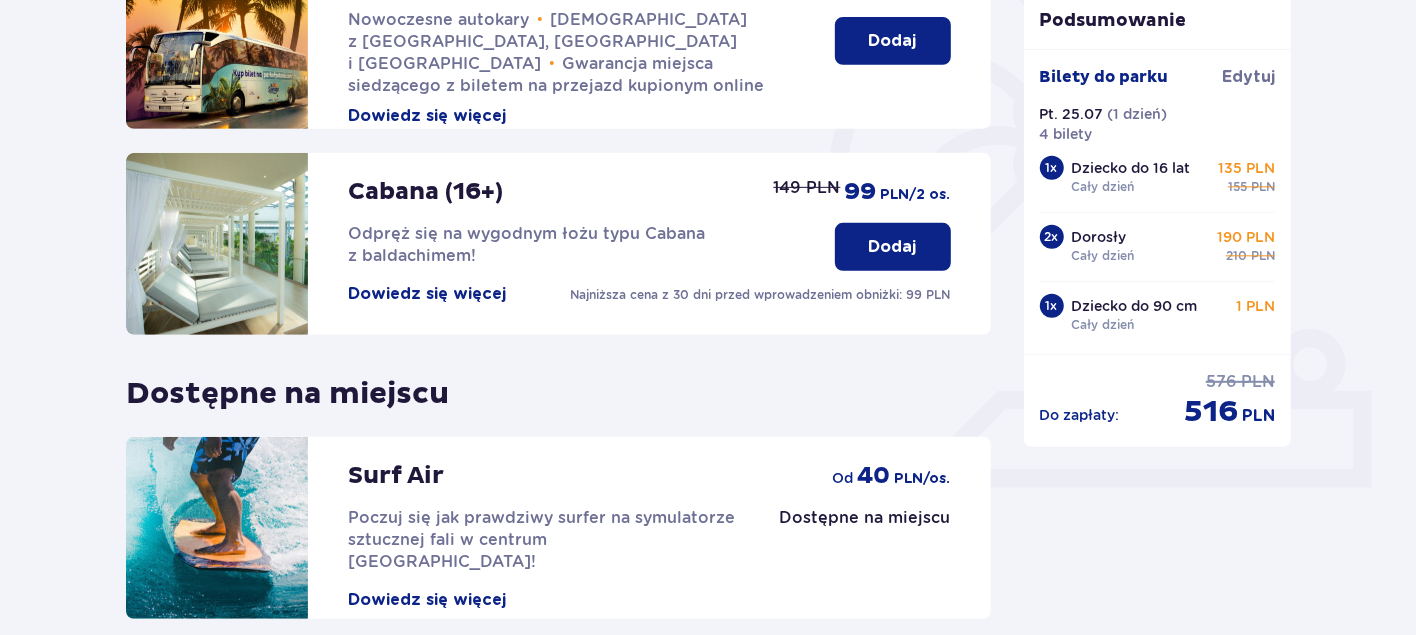 scroll, scrollTop: 600, scrollLeft: 0, axis: vertical 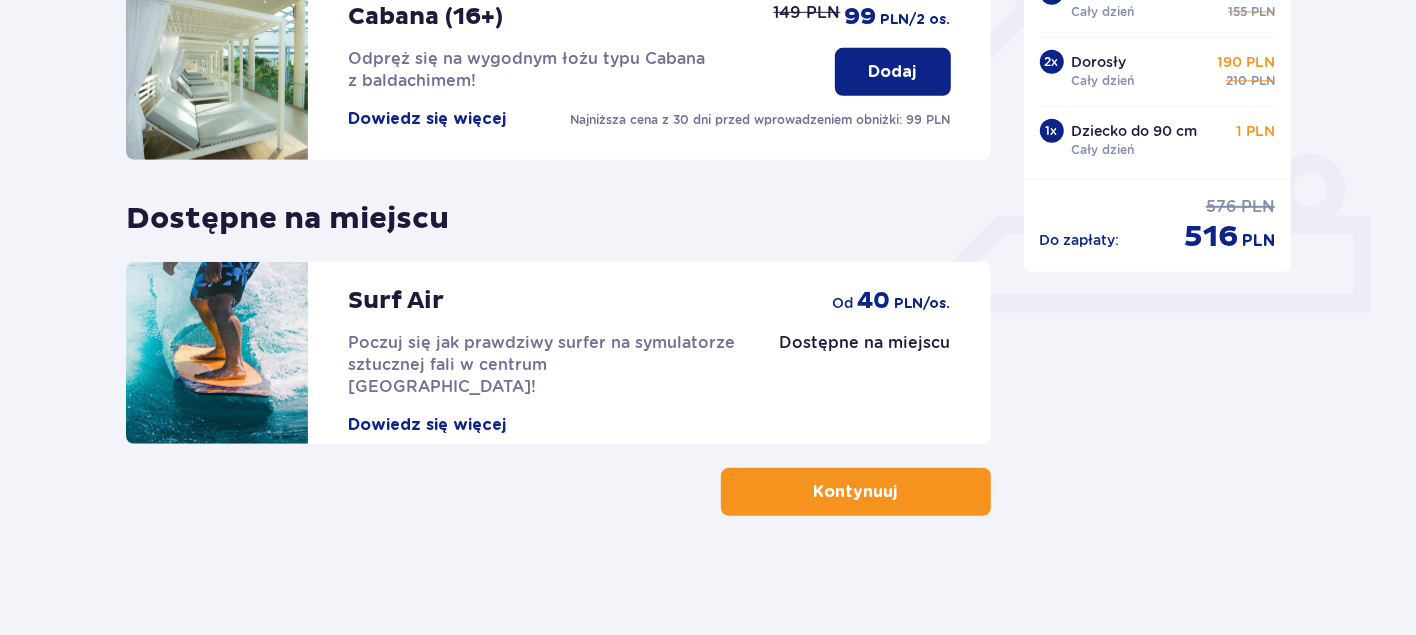 click on "Kontynuuj" at bounding box center (856, 492) 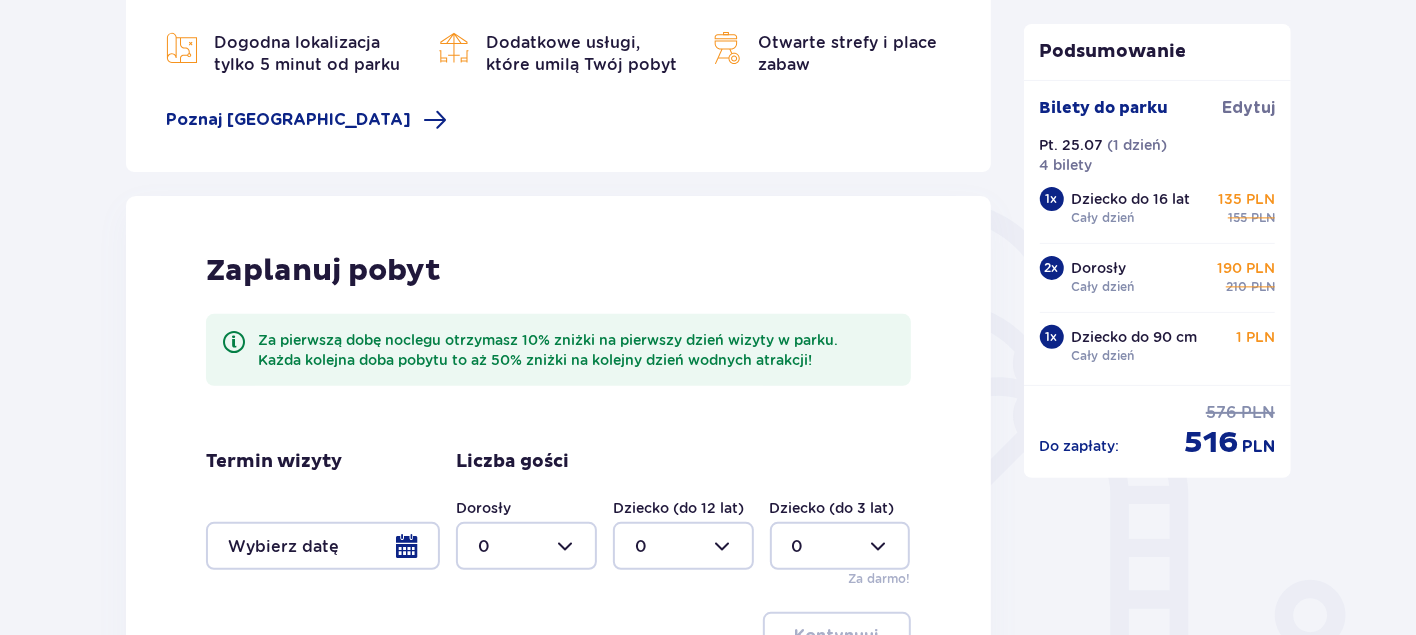 scroll, scrollTop: 0, scrollLeft: 0, axis: both 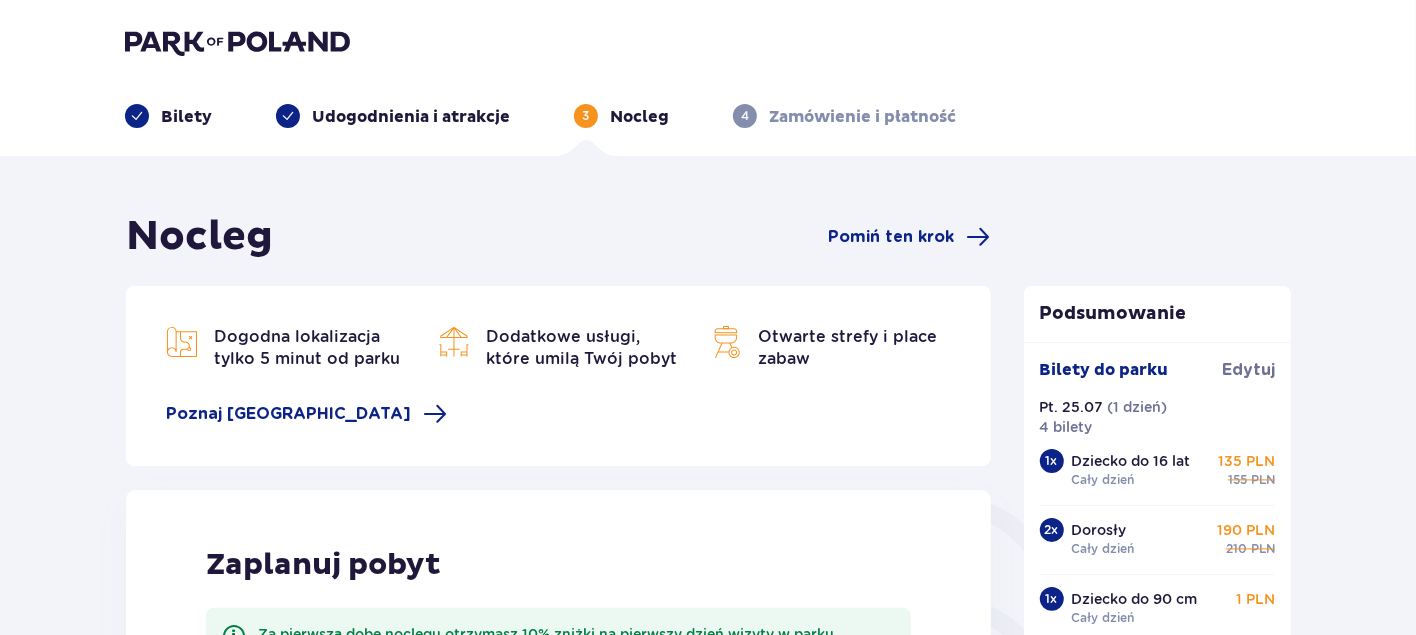 click on "Dogodna lokalizacja tylko 5 minut od parku" at bounding box center [307, 347] 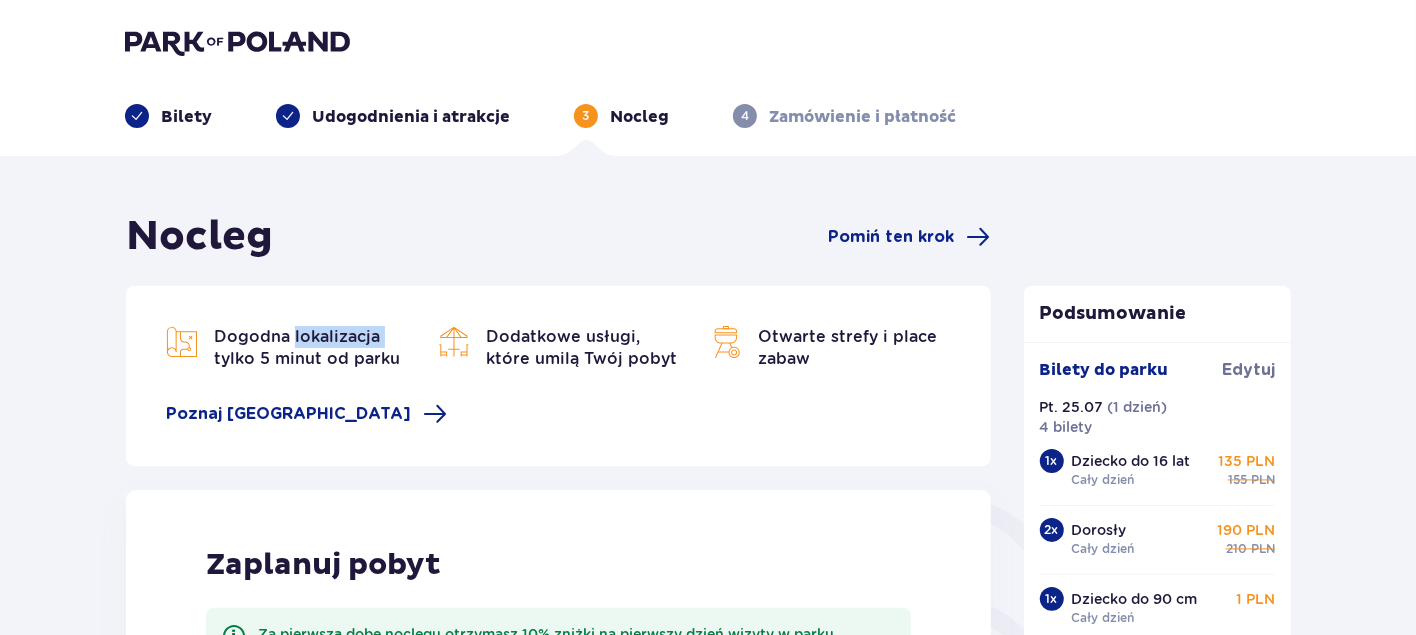 click on "Dogodna lokalizacja tylko 5 minut od parku" at bounding box center [307, 347] 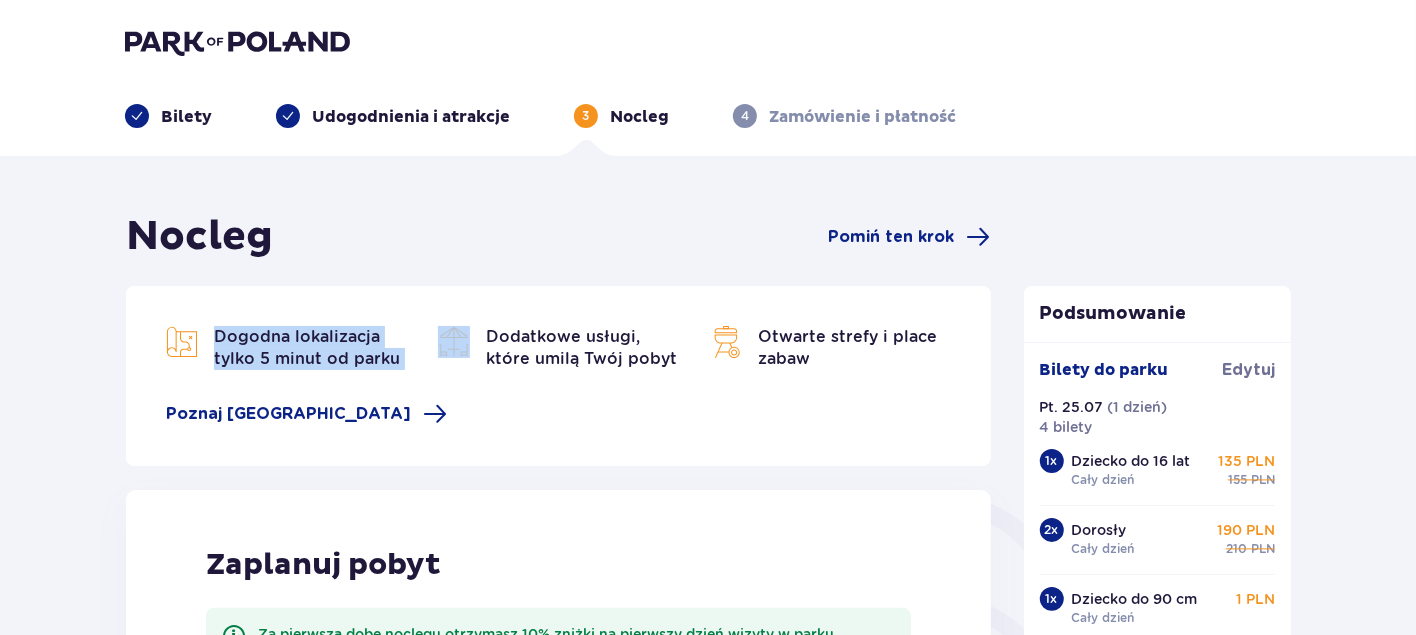 click on "Dogodna lokalizacja tylko 5 minut od parku" at bounding box center (307, 347) 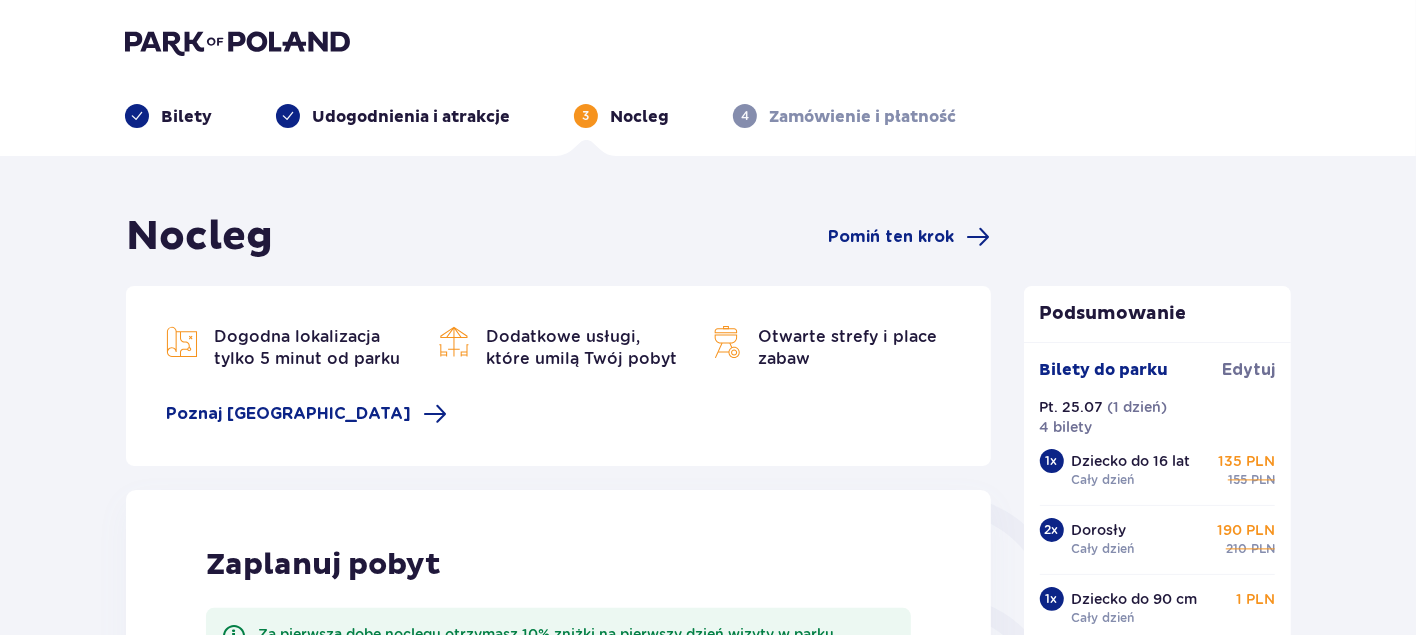 click on "Dodatkowe usługi, które umilą Twój pobyt" at bounding box center [581, 347] 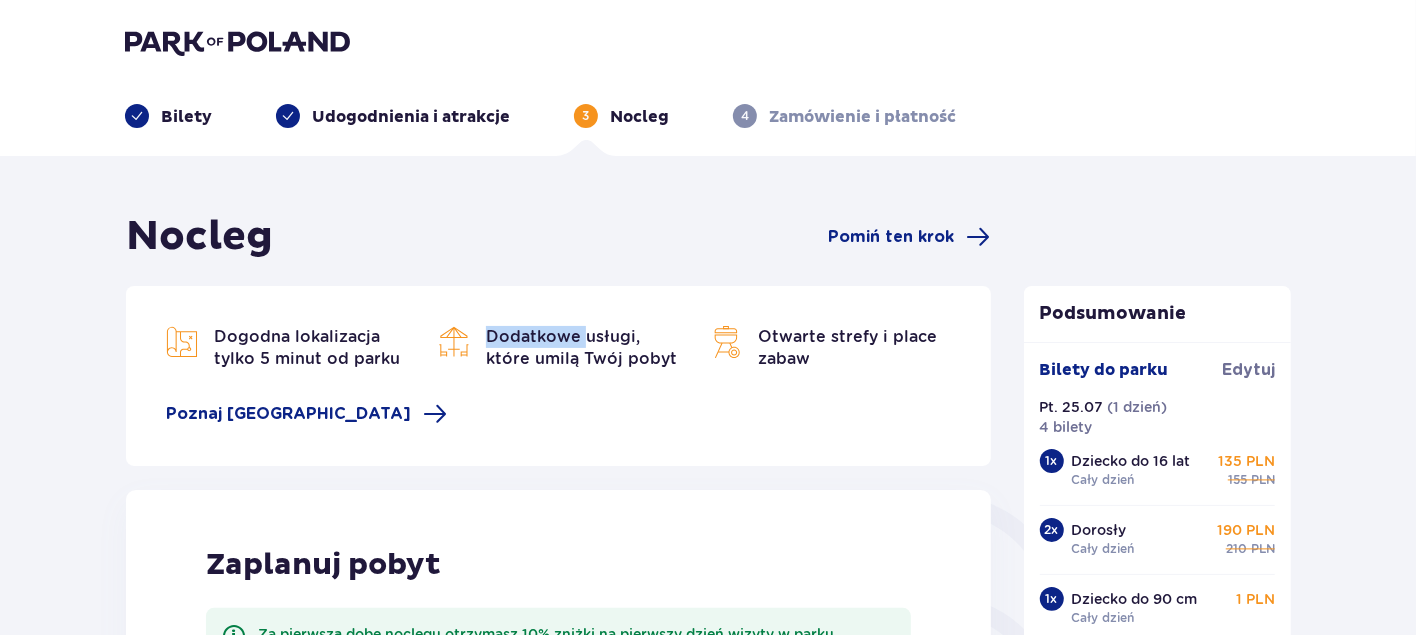 click on "Dodatkowe usługi, które umilą Twój pobyt" at bounding box center (581, 347) 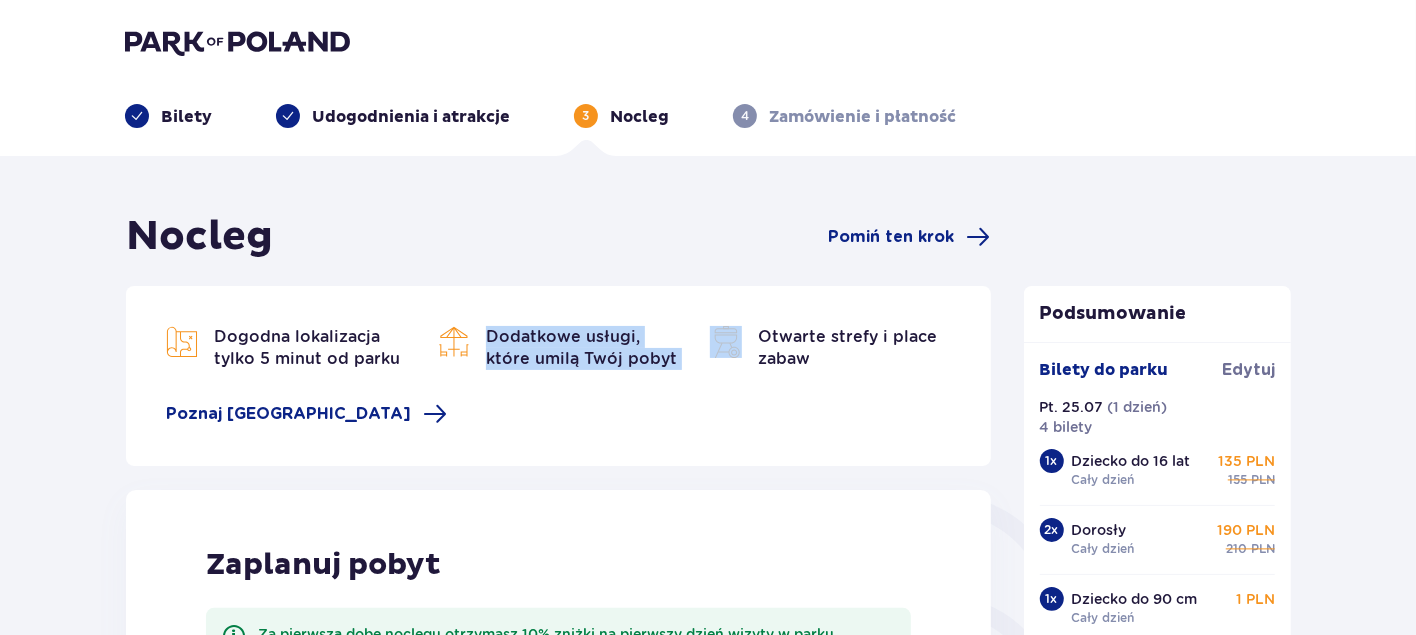click on "Dodatkowe usługi, które umilą Twój pobyt" at bounding box center (581, 347) 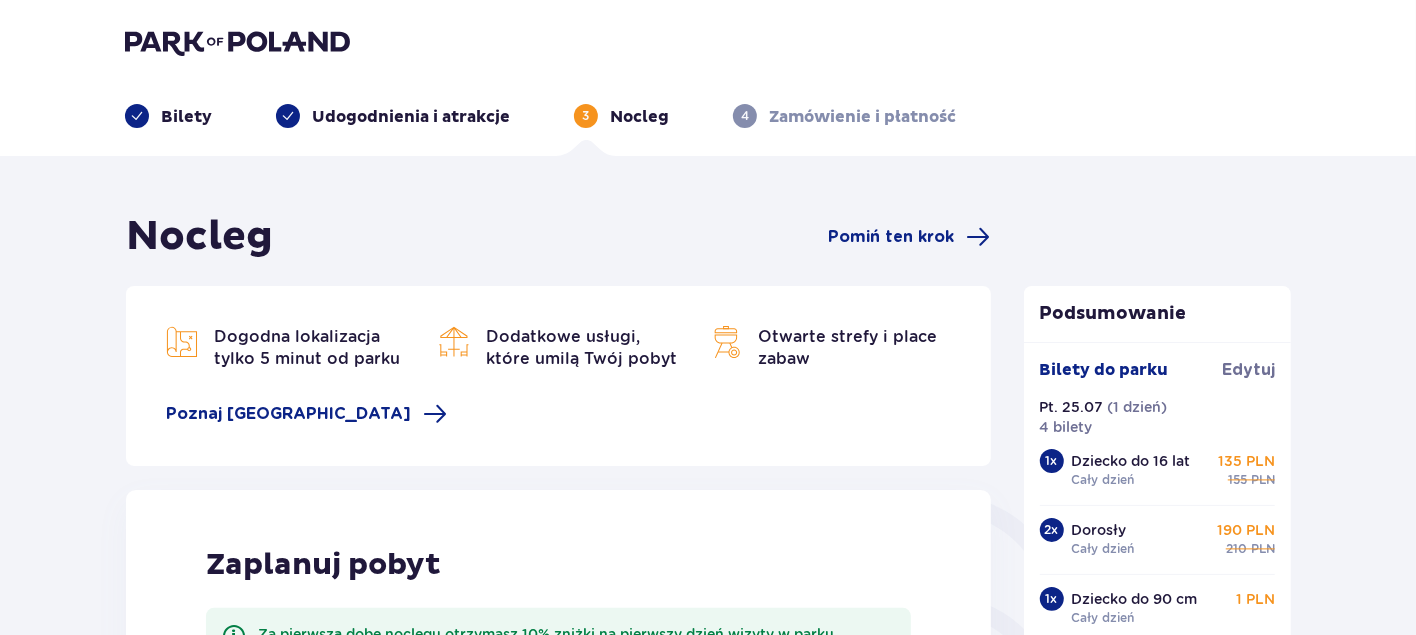click on "Otwarte strefy i place zabaw" at bounding box center [854, 348] 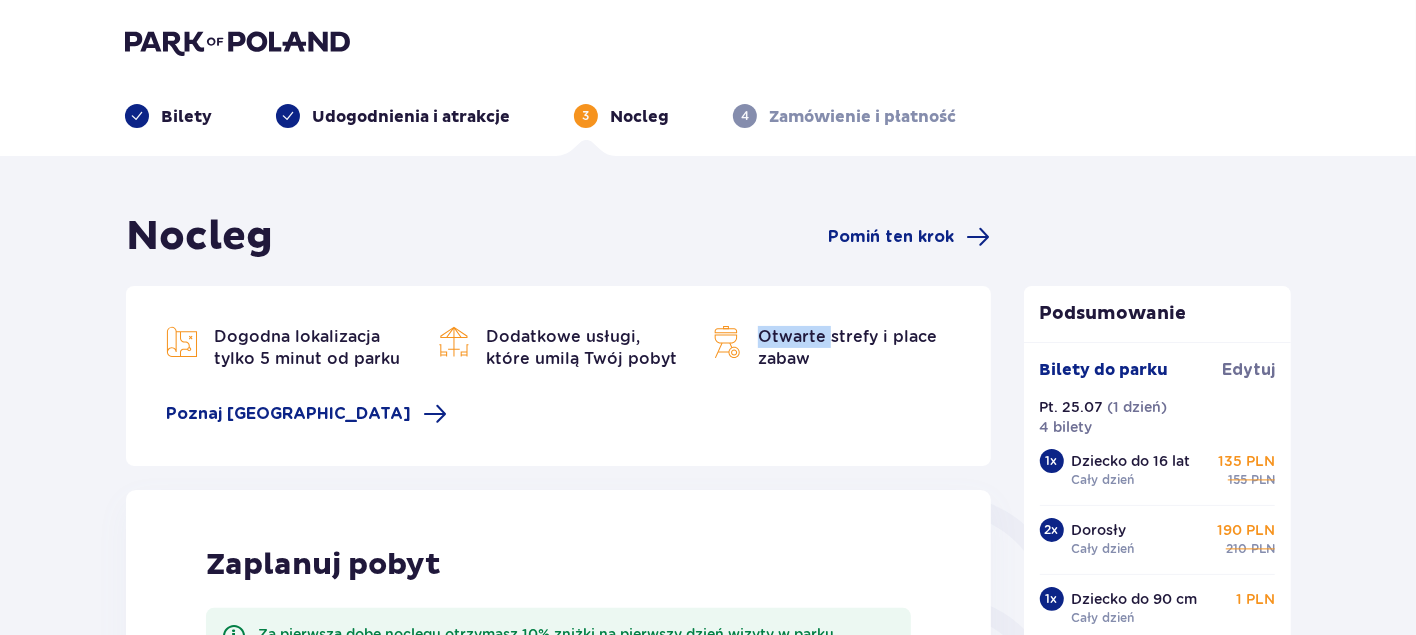 click on "Otwarte strefy i place zabaw" at bounding box center [854, 348] 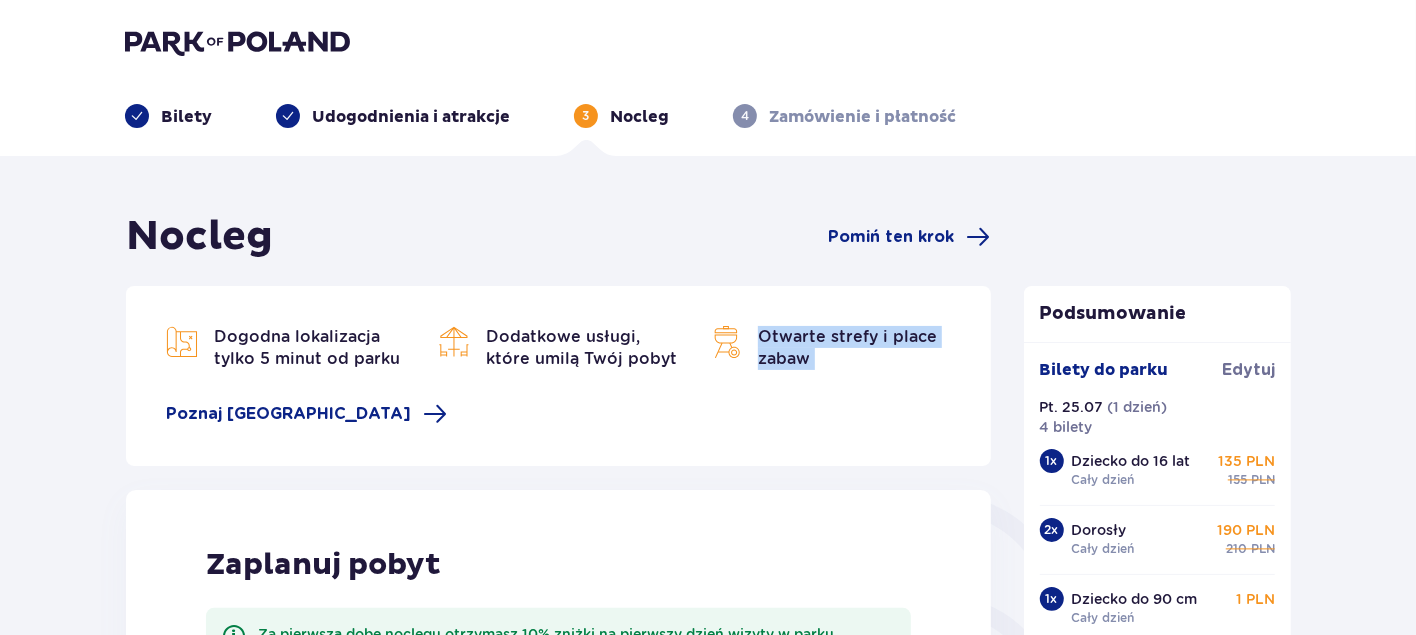 click on "Otwarte strefy i place zabaw" at bounding box center (854, 348) 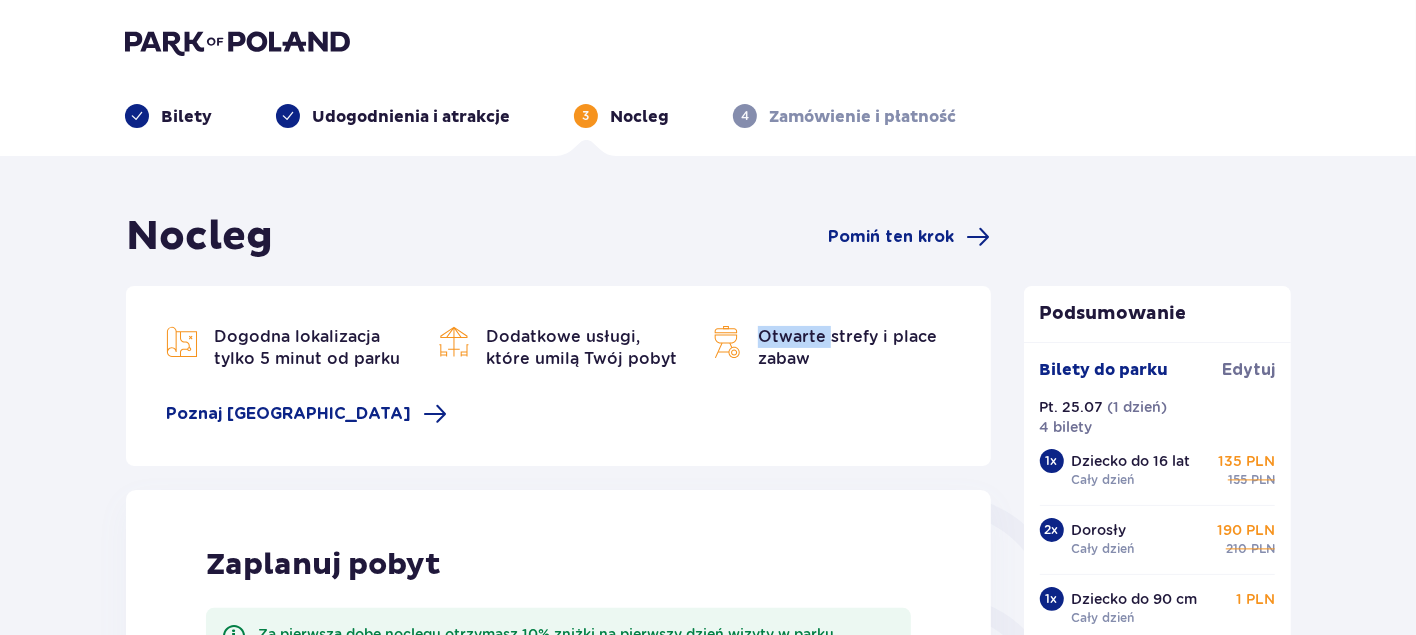click on "Otwarte strefy i place zabaw" at bounding box center [847, 347] 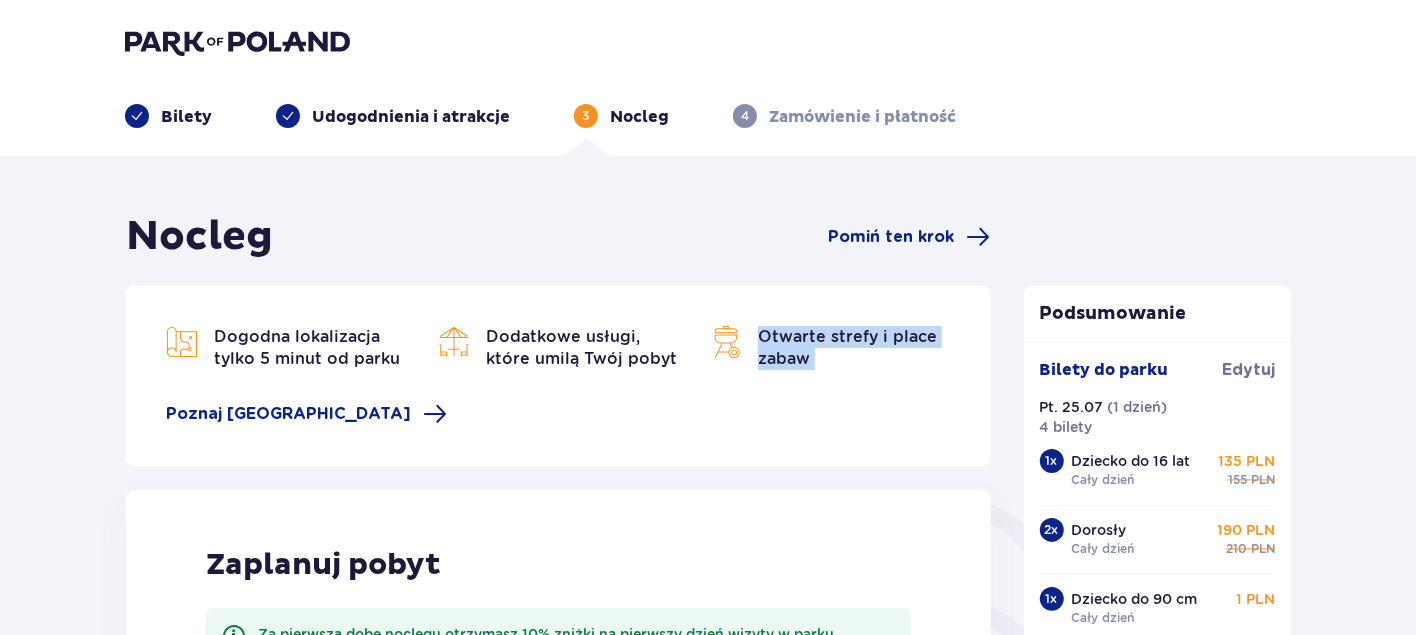 click on "Otwarte strefy i place zabaw" at bounding box center (847, 347) 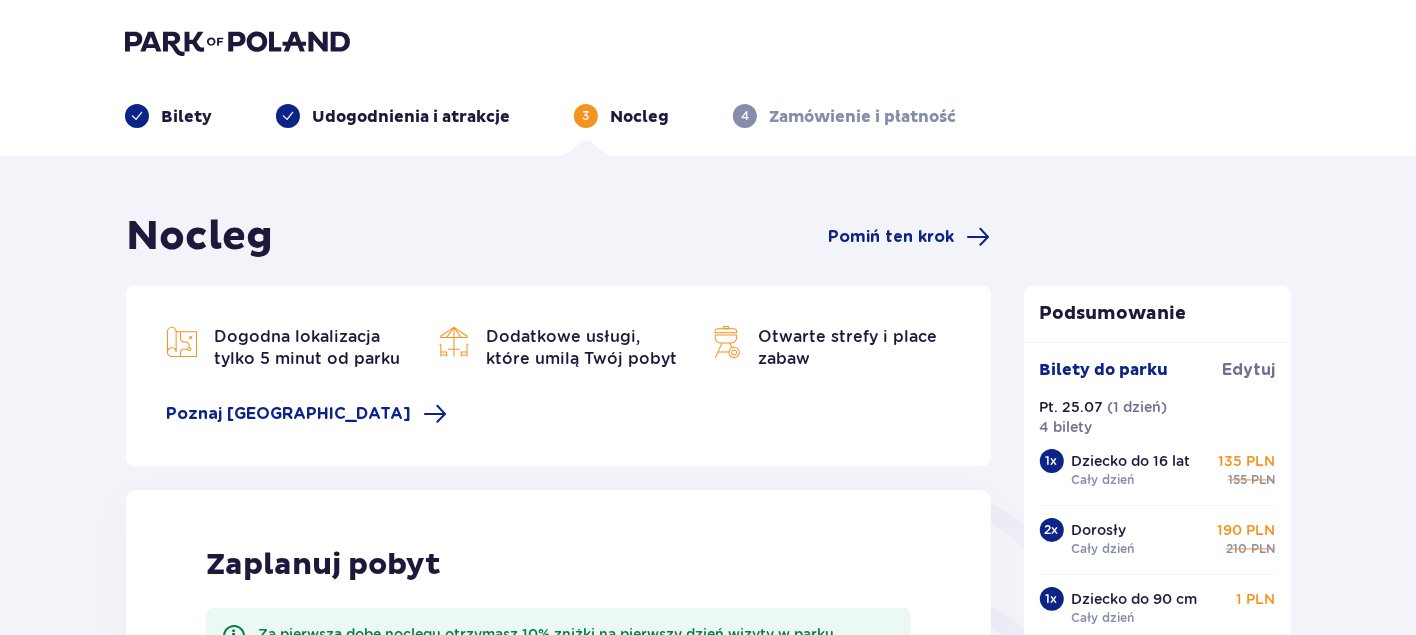 click on "Dogodna lokalizacja tylko 5 minut od parku" at bounding box center [307, 347] 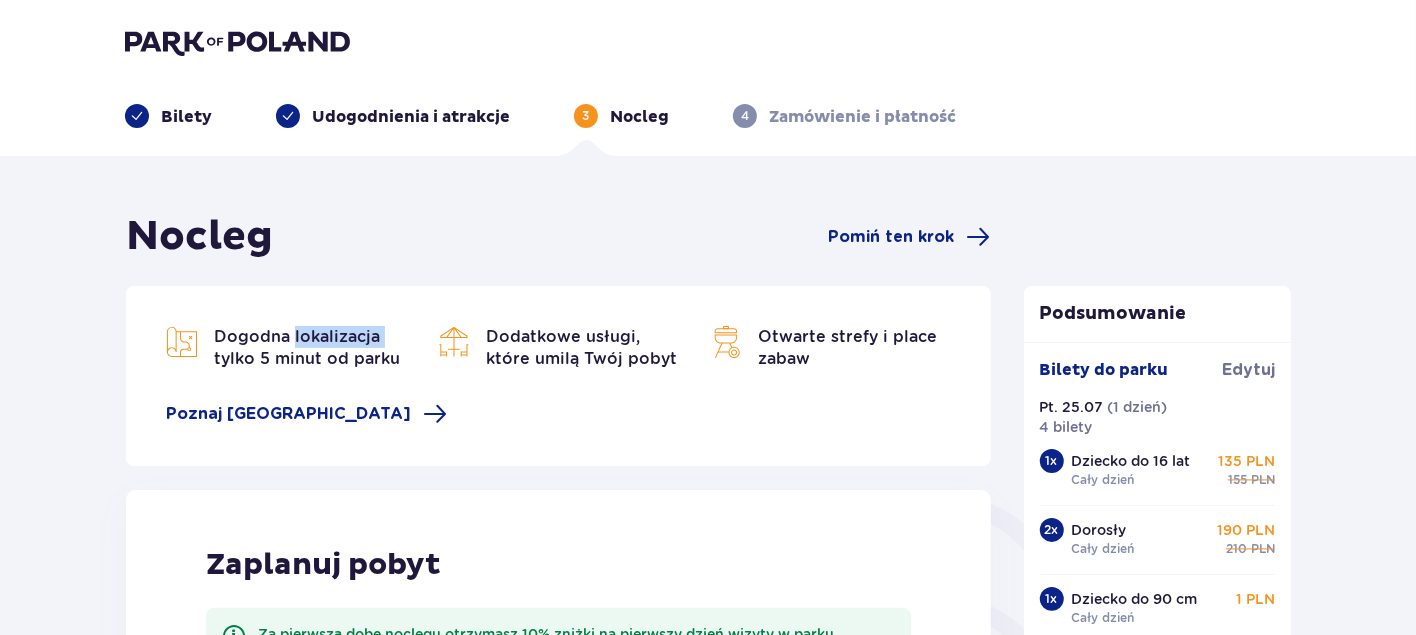 click on "Dogodna lokalizacja tylko 5 minut od parku" at bounding box center (307, 347) 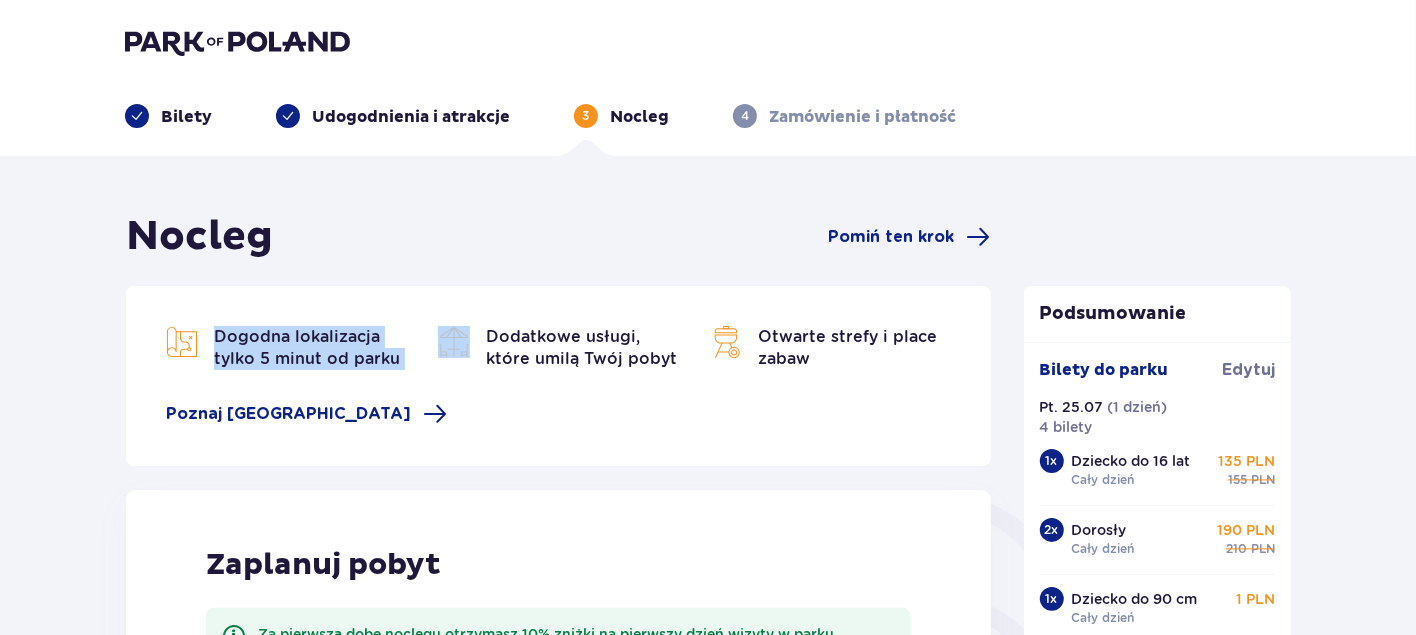 click on "Dogodna lokalizacja tylko 5 minut od parku" at bounding box center [307, 347] 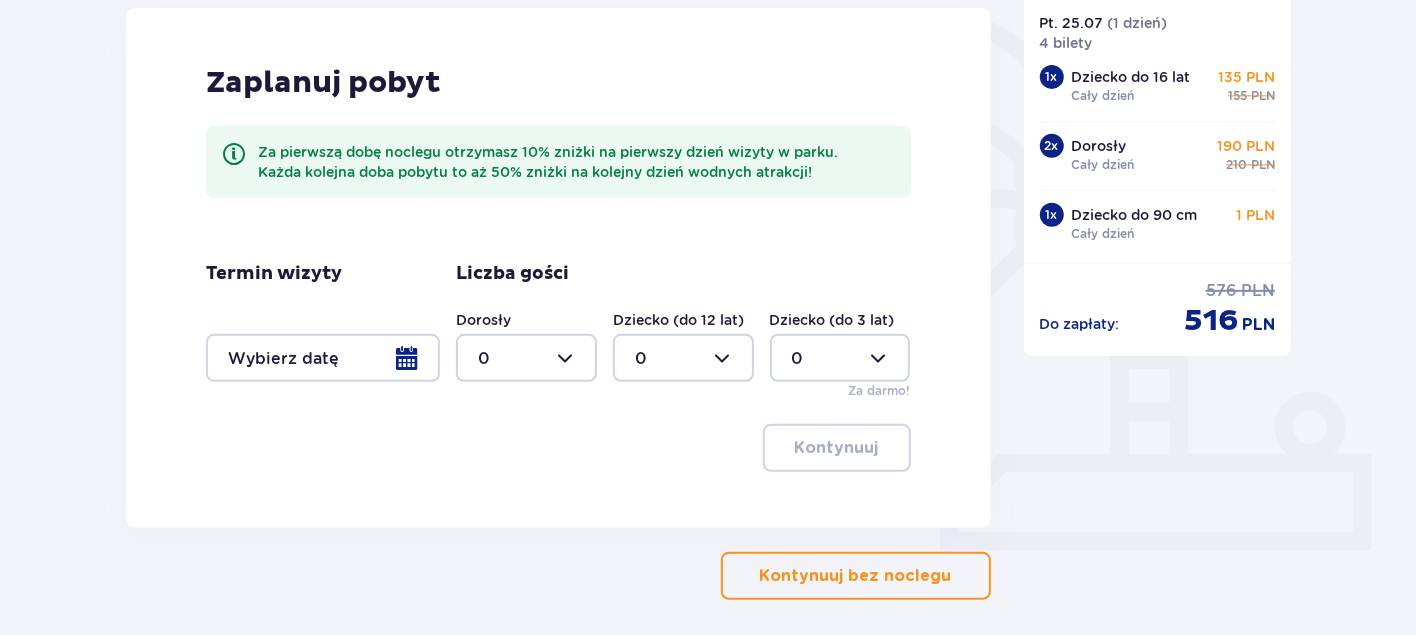 scroll, scrollTop: 566, scrollLeft: 0, axis: vertical 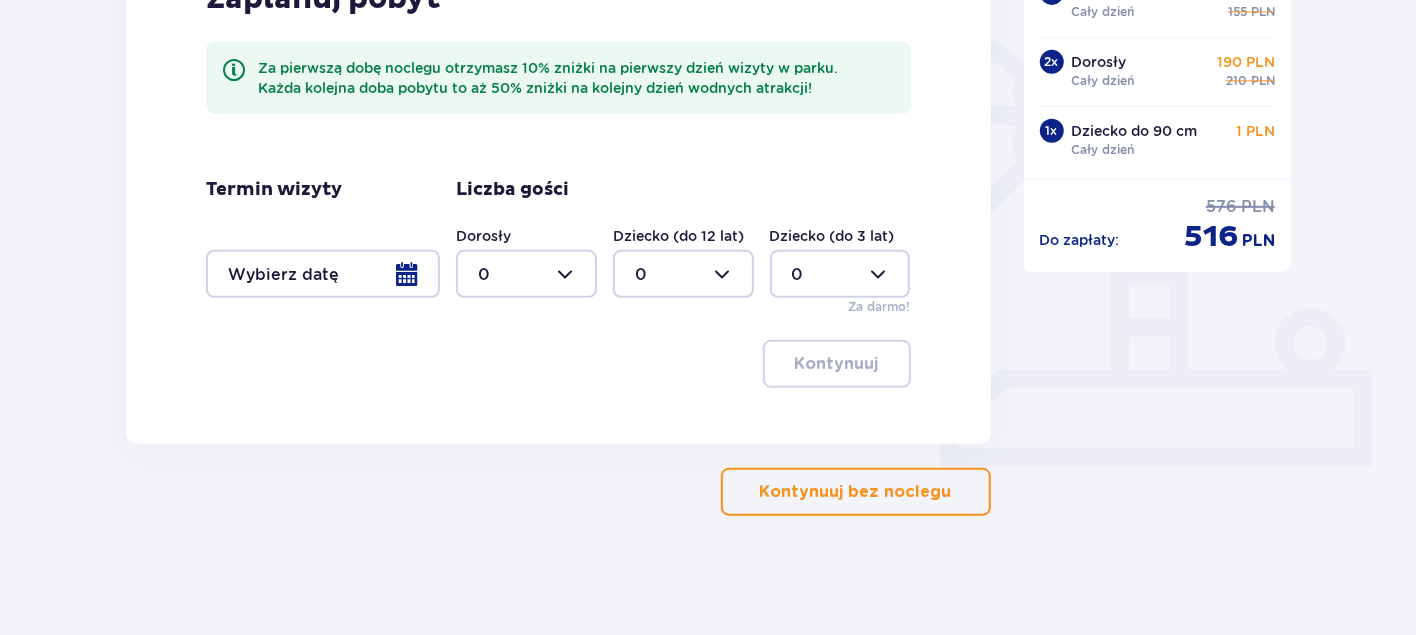 click at bounding box center (323, 274) 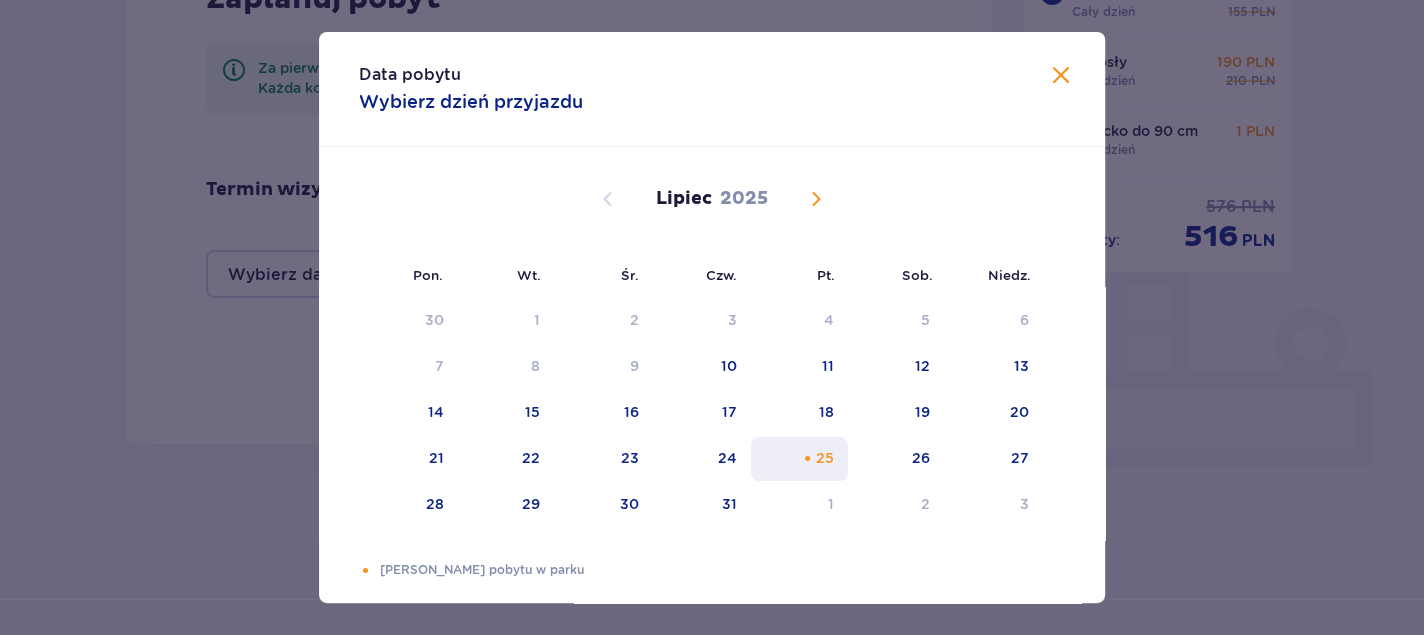 click at bounding box center (807, 458) 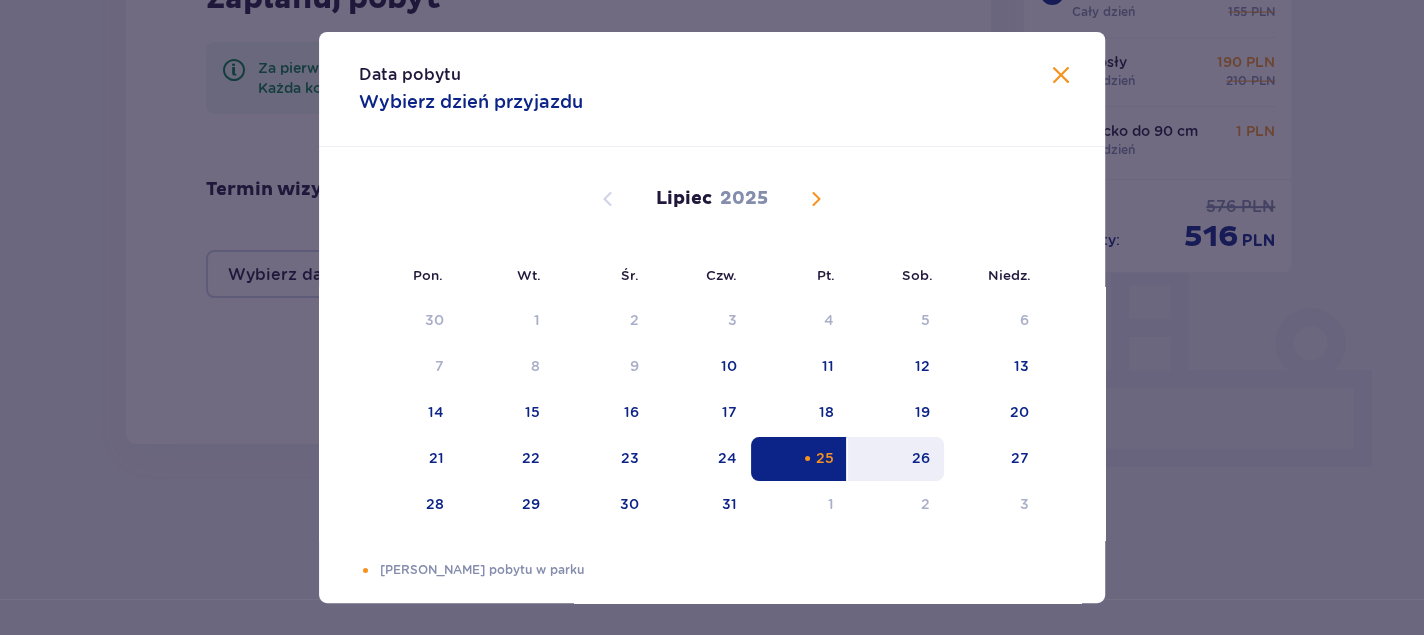 click on "26" at bounding box center (921, 458) 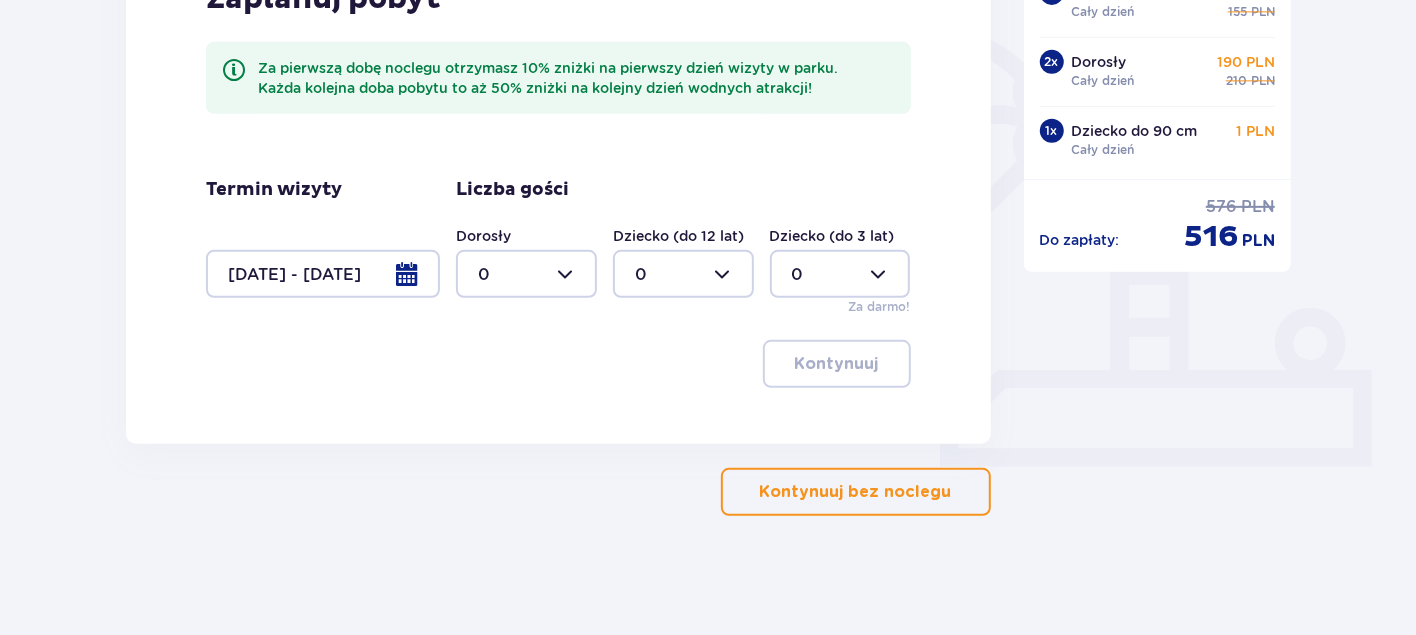 click at bounding box center (526, 274) 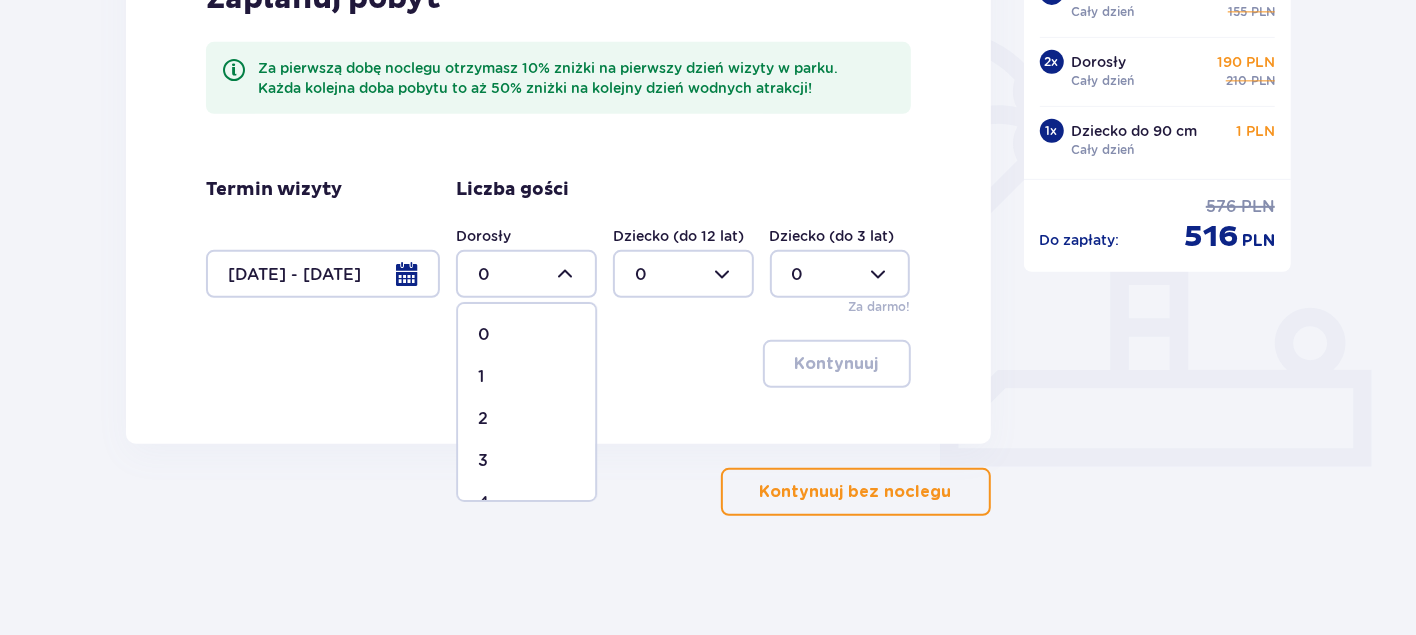 click on "2" at bounding box center (526, 419) 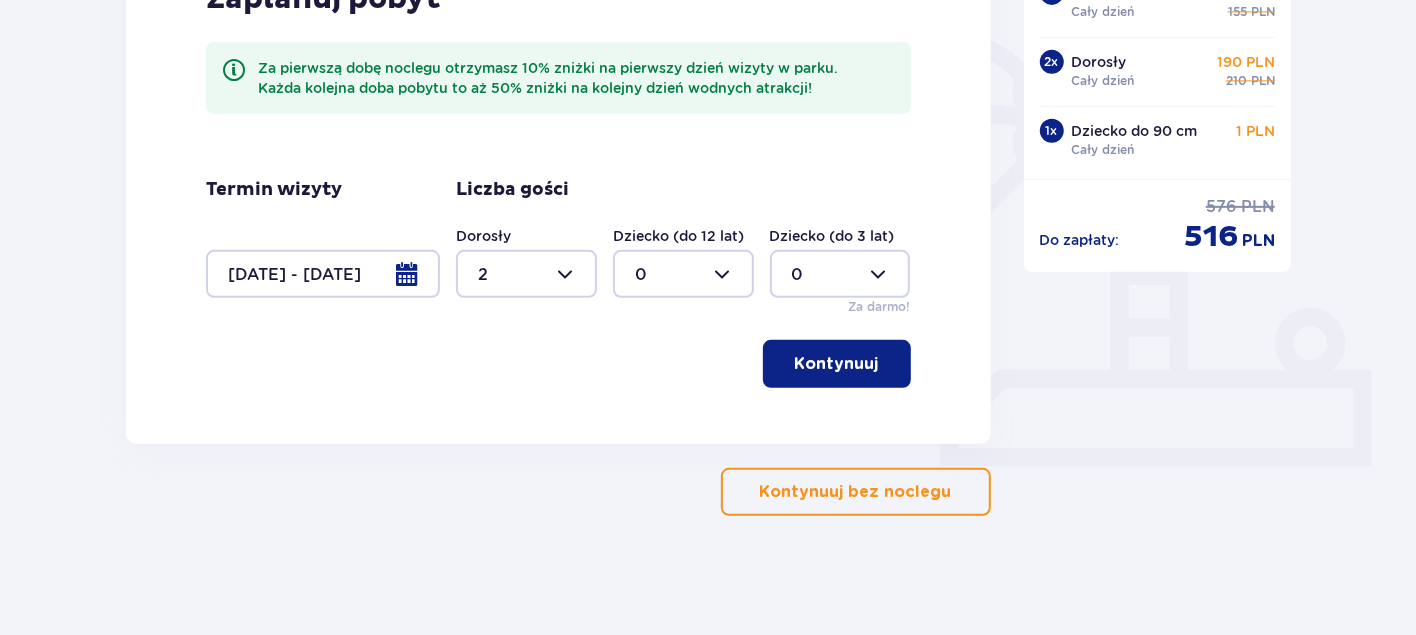 click at bounding box center (840, 274) 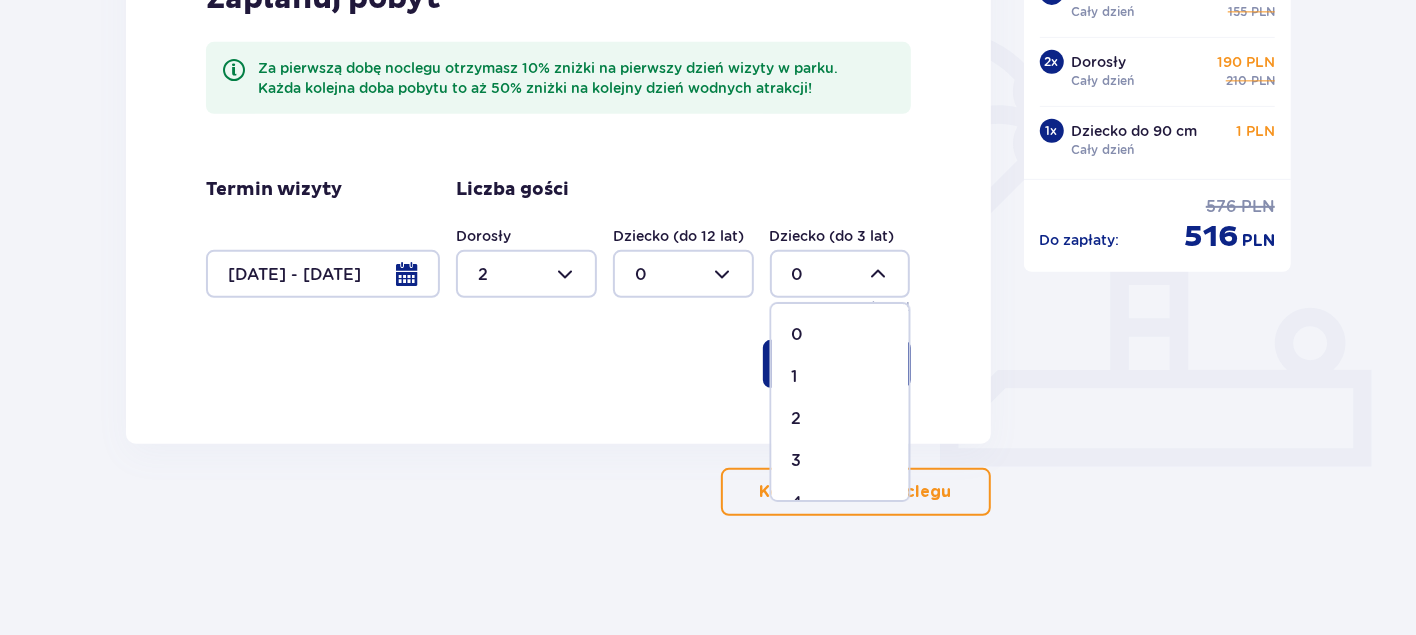 click on "1" at bounding box center [840, 377] 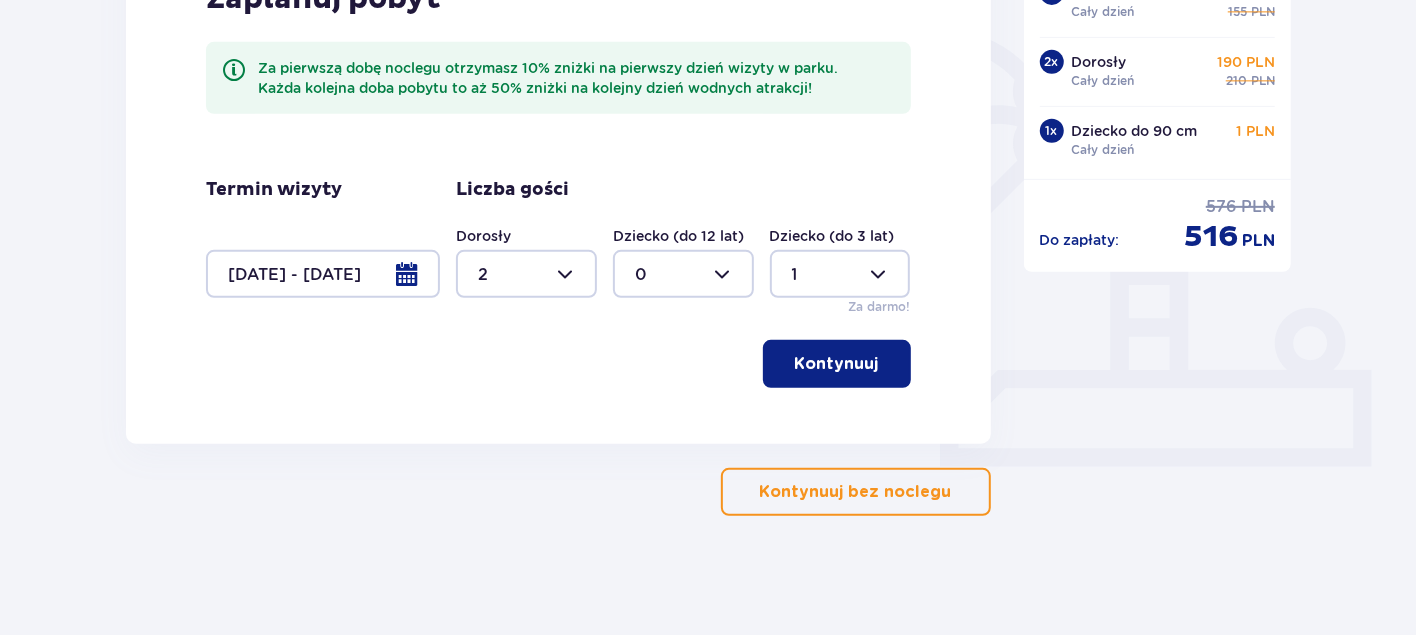 click at bounding box center (683, 274) 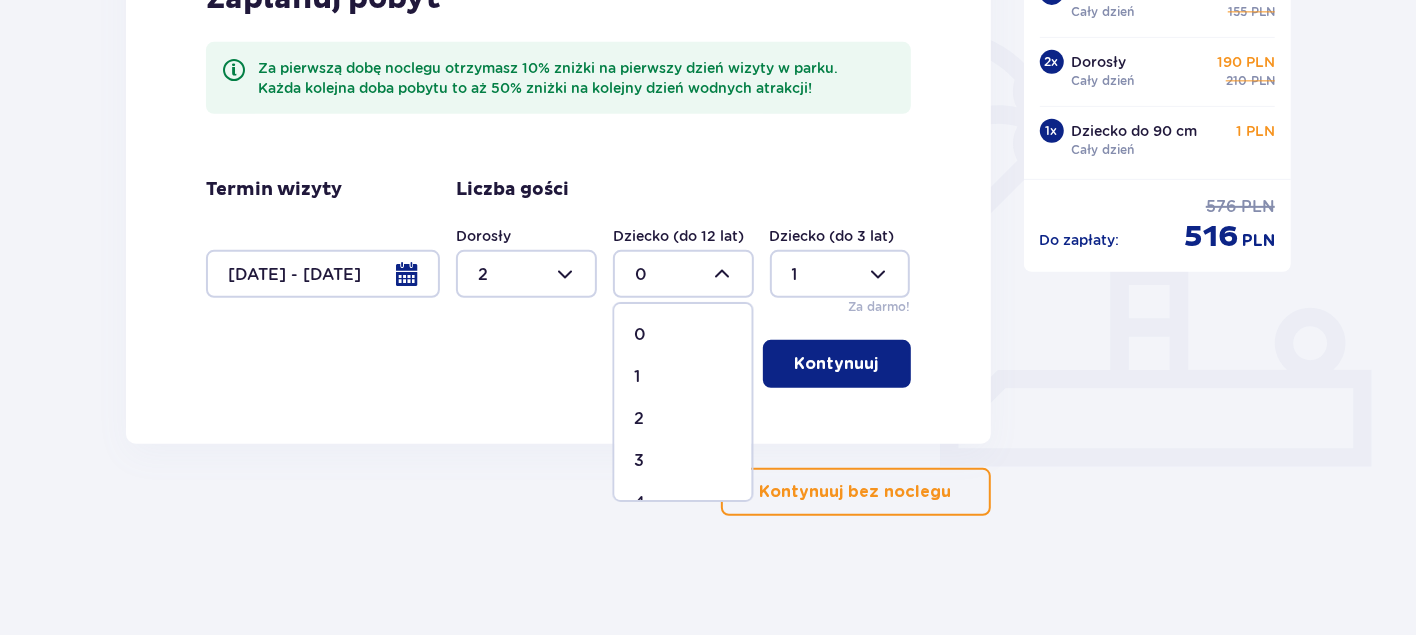click on "1" at bounding box center (683, 377) 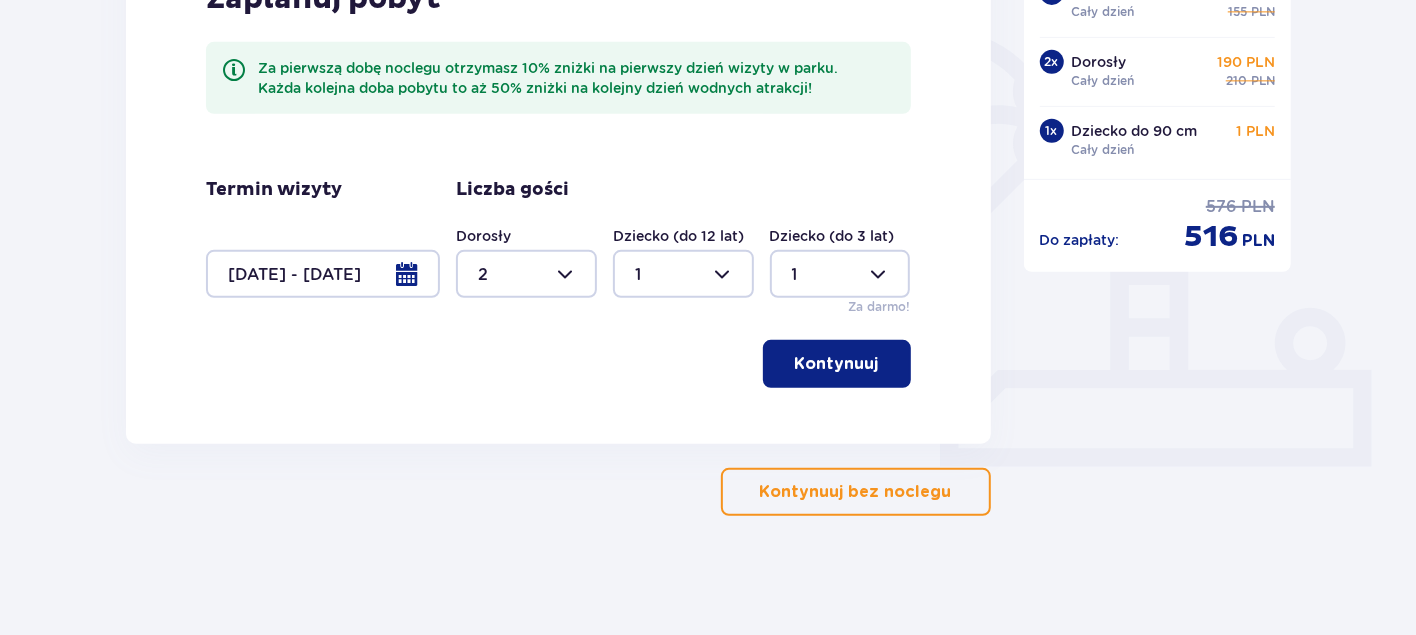 click on "Kontynuuj" at bounding box center [837, 364] 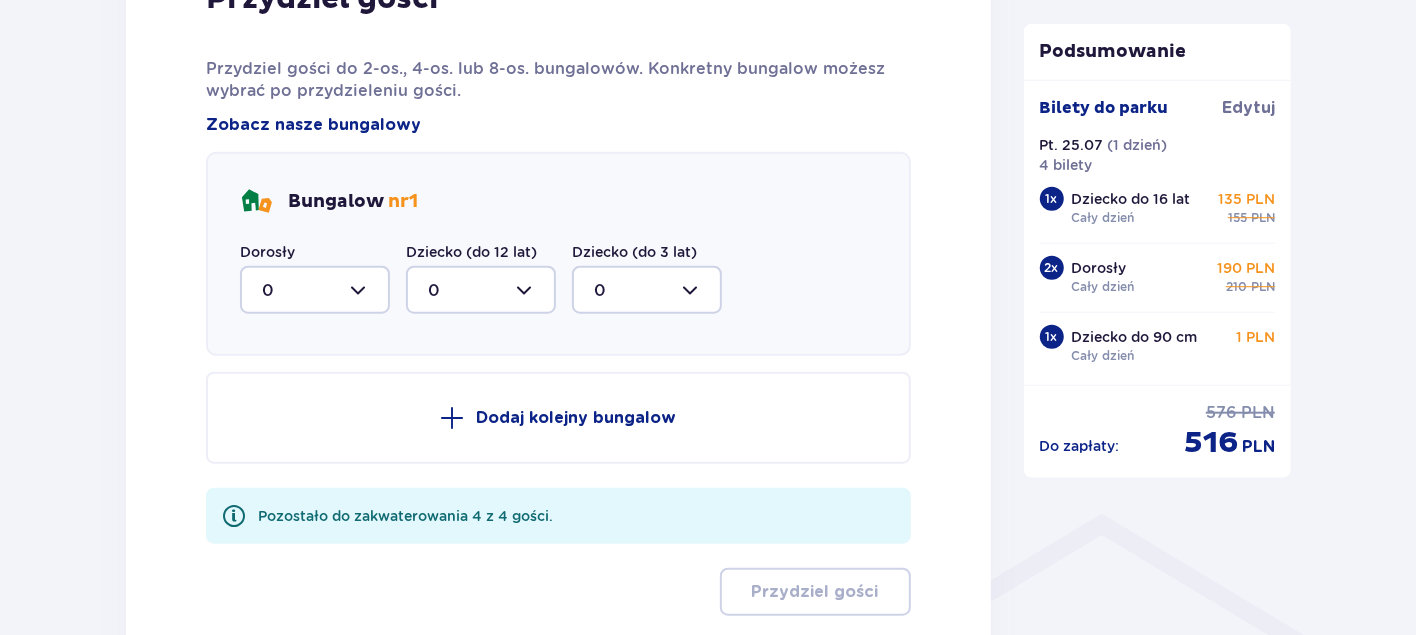 scroll, scrollTop: 1010, scrollLeft: 0, axis: vertical 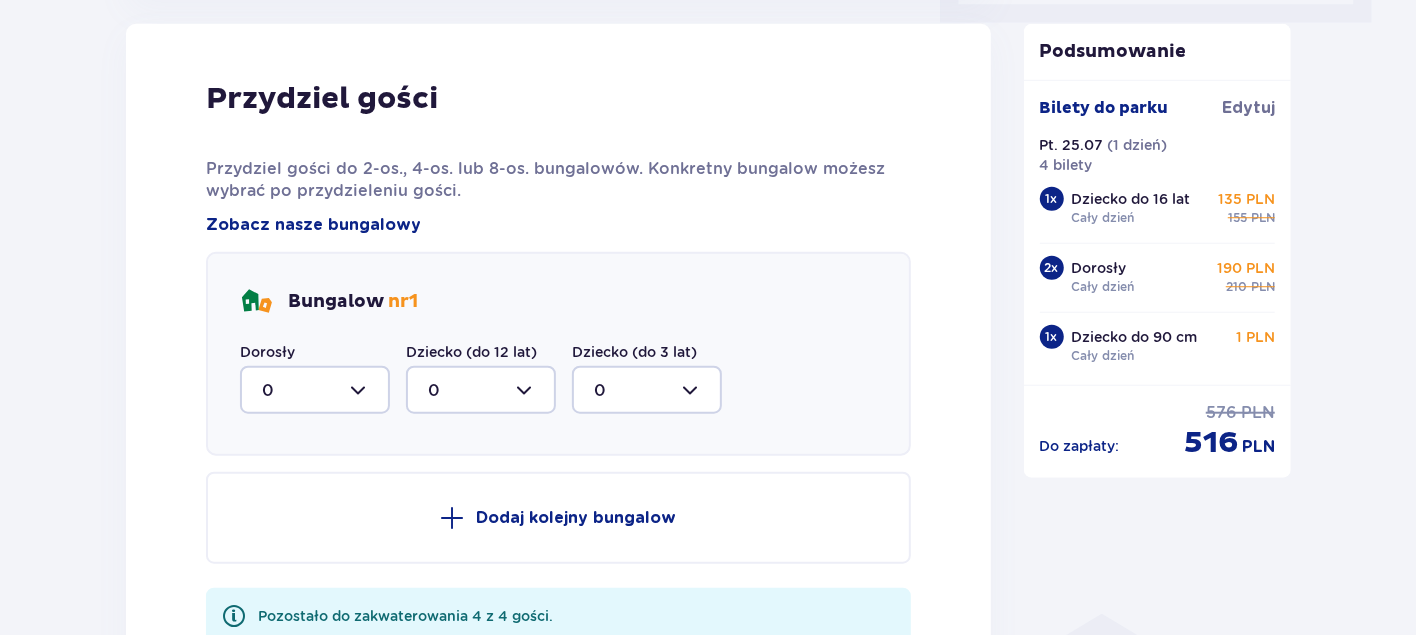 click at bounding box center [315, 390] 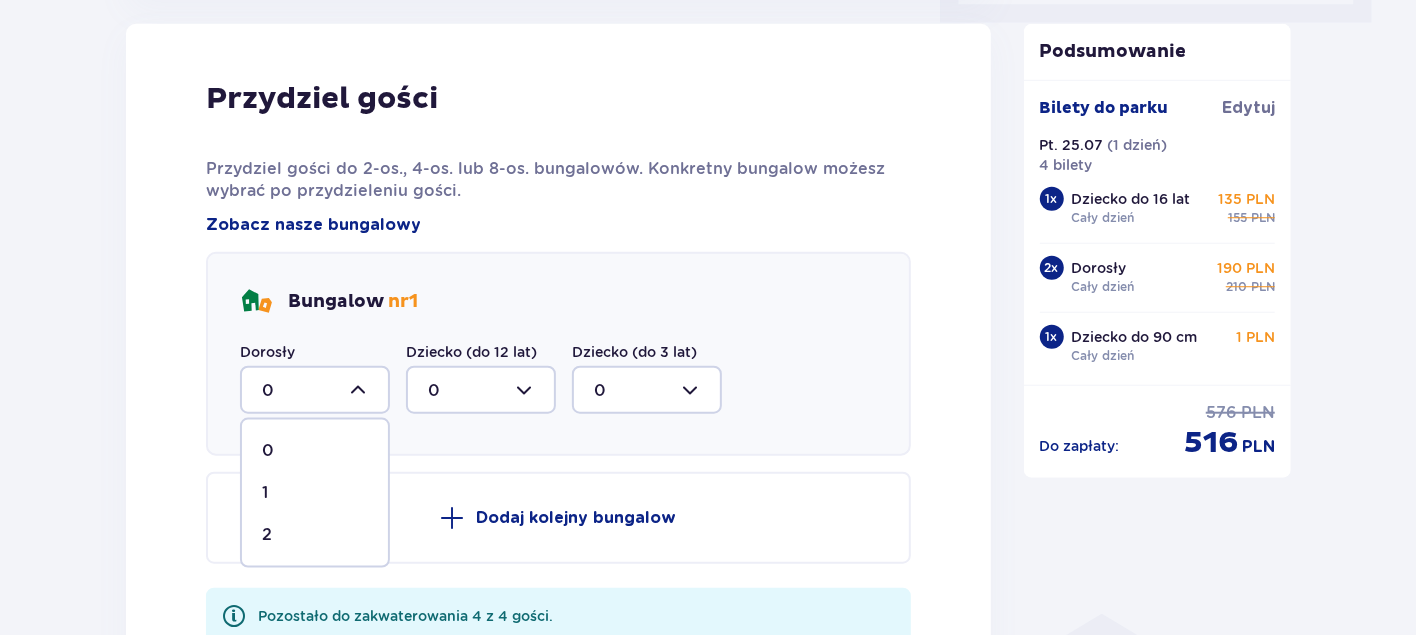 click on "Nocleg Pomiń ten krok Dogodna lokalizacja tylko 5 minut od parku   Dodatkowe usługi, które umilą Twój pobyt   Otwarte strefy i place zabaw   Poznaj Suntago Village Zaplanuj pobyt Za pierwszą dobę noclegu otrzymasz 10% zniżki na pierwszy dzień wizyty w parku. Każda kolejna doba pobytu to aż 50% zniżki na kolejny dzień wodnych atrakcji! Termin wizyty 25.07.25 - 26.07.25 Liczba gości Dorosły   2 Dziecko (do 12 lat)   1 Dziecko (do 3 lat)   1 Za darmo! Kontynuuj Przydziel gości Przydziel gości do 2-os., 4-os. lub 8-os. bungalowów. Konkretny bungalow możesz wybrać po przydzieleniu gości. Zobacz nasze bungalowy Bungalow   nr  1 Dorosły   0 0 1 2 Dziecko (do 12 lat)   0 Dziecko (do 3 lat)   0 Dodaj kolejny bungalow Pozostało do zakwaterowania 4 z 4 gości. Przydziel gości Kontynuuj bez noclegu Podsumowanie Bilety do parku Edytuj Pt. 25.07   ( 1 dzień ) 4 bilety 1 x Dziecko do 16 lat Cały dzień 135 PLN 155 PLN 2 x Dorosły Cały dzień 190 PLN 210 PLN 1 x Dziecko do 90 cm Cały dzień :" at bounding box center (708, 55) 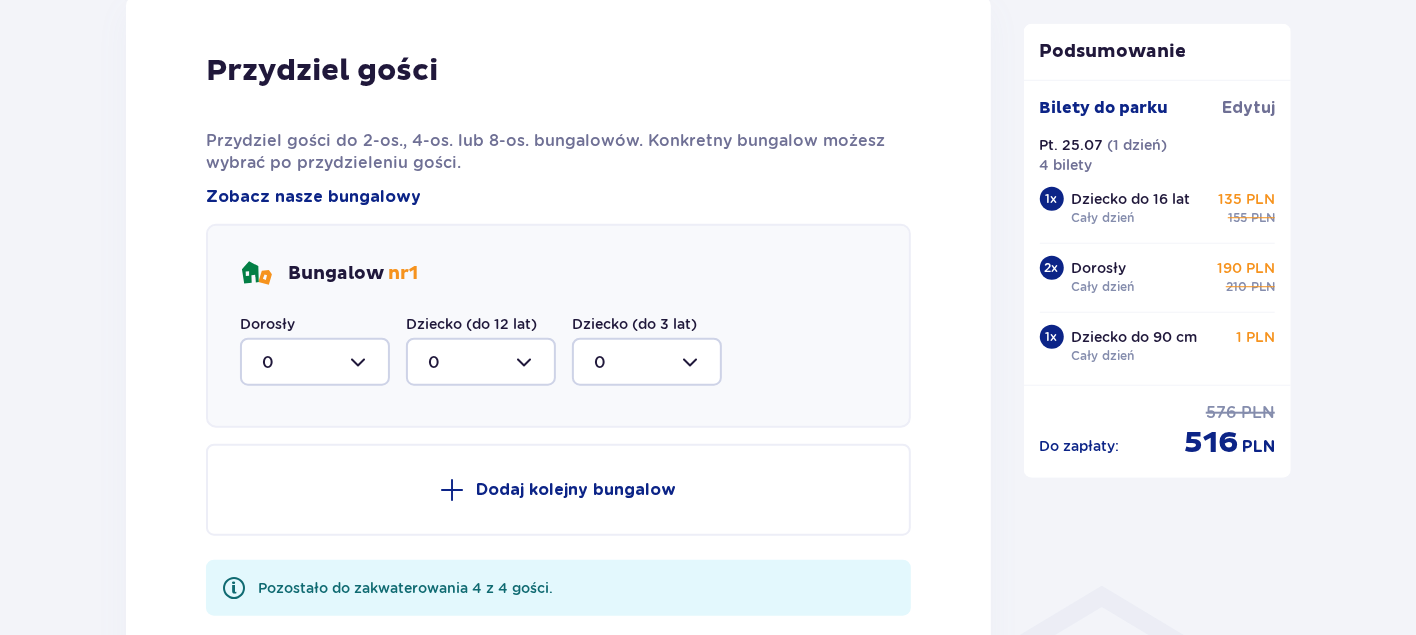 scroll, scrollTop: 1010, scrollLeft: 0, axis: vertical 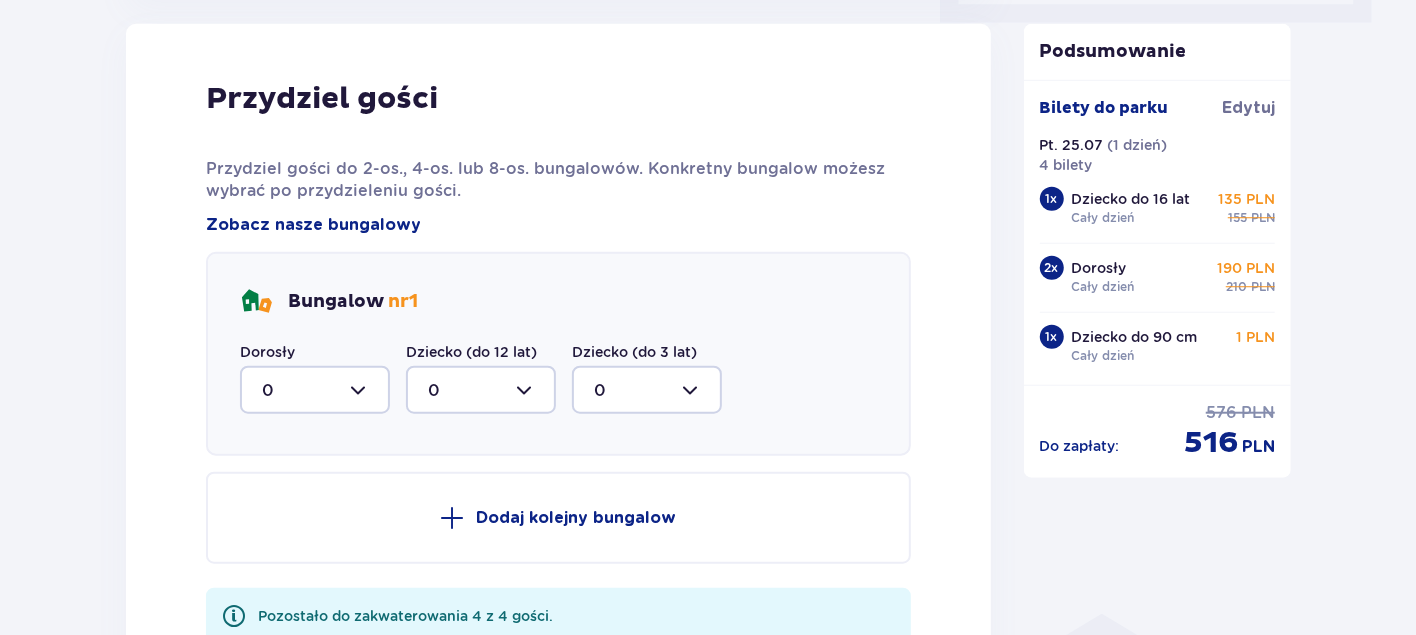 click at bounding box center (315, 390) 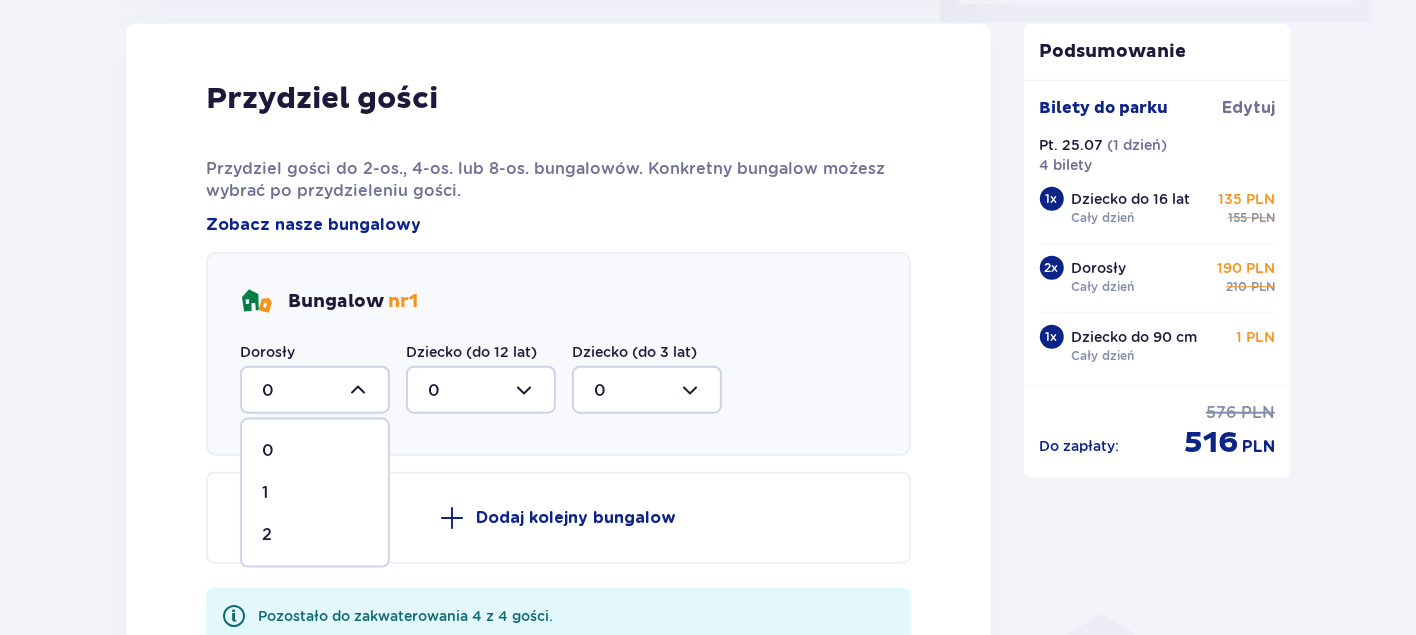 click on "2" at bounding box center (315, 535) 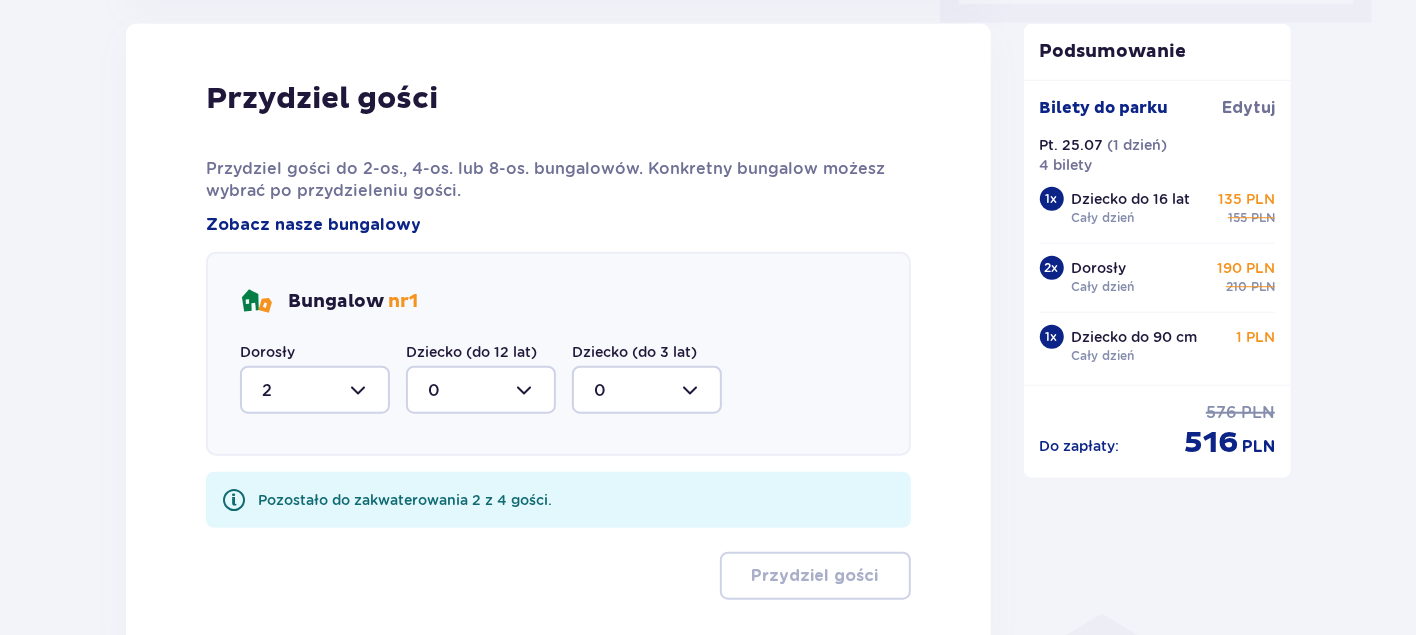click at bounding box center (481, 390) 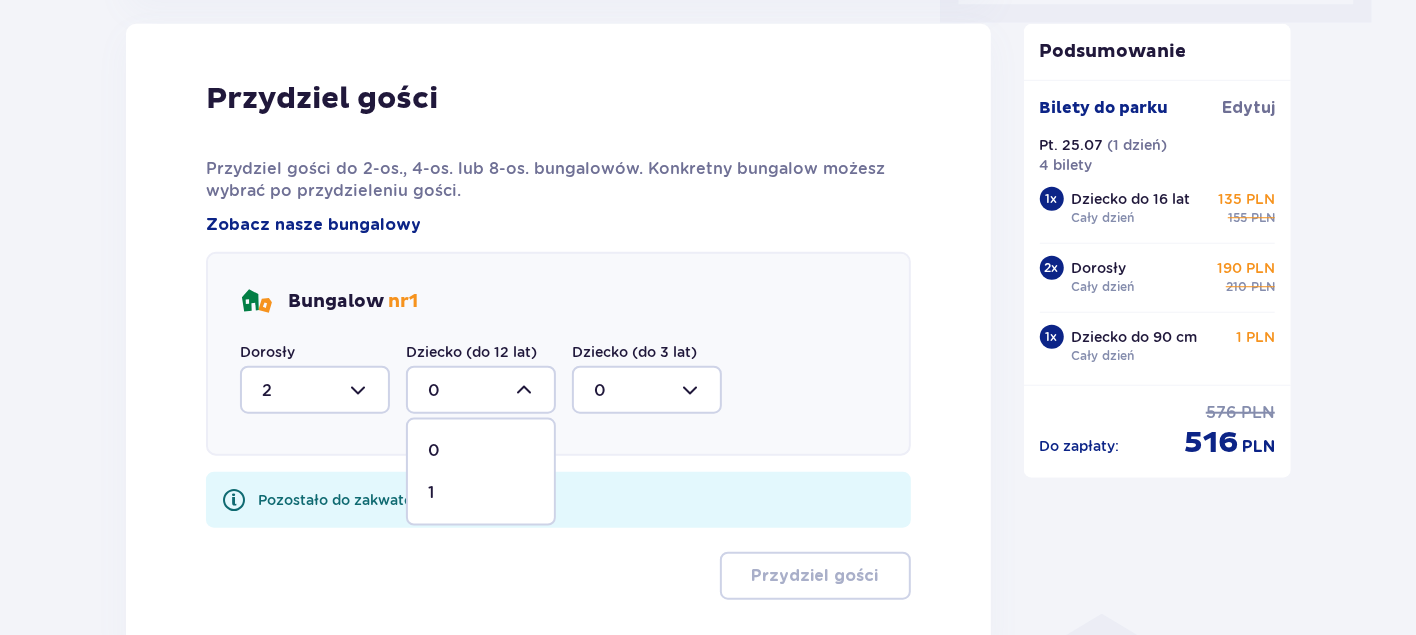 click on "1" at bounding box center (481, 493) 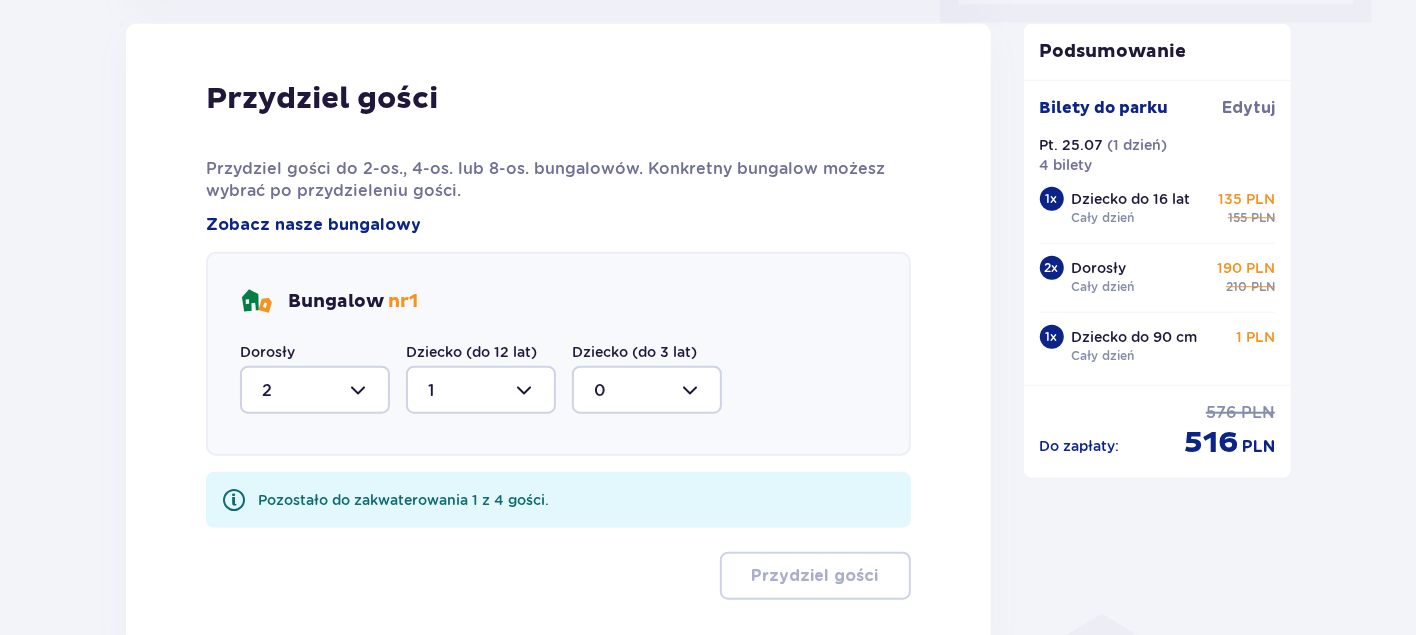 click at bounding box center [647, 390] 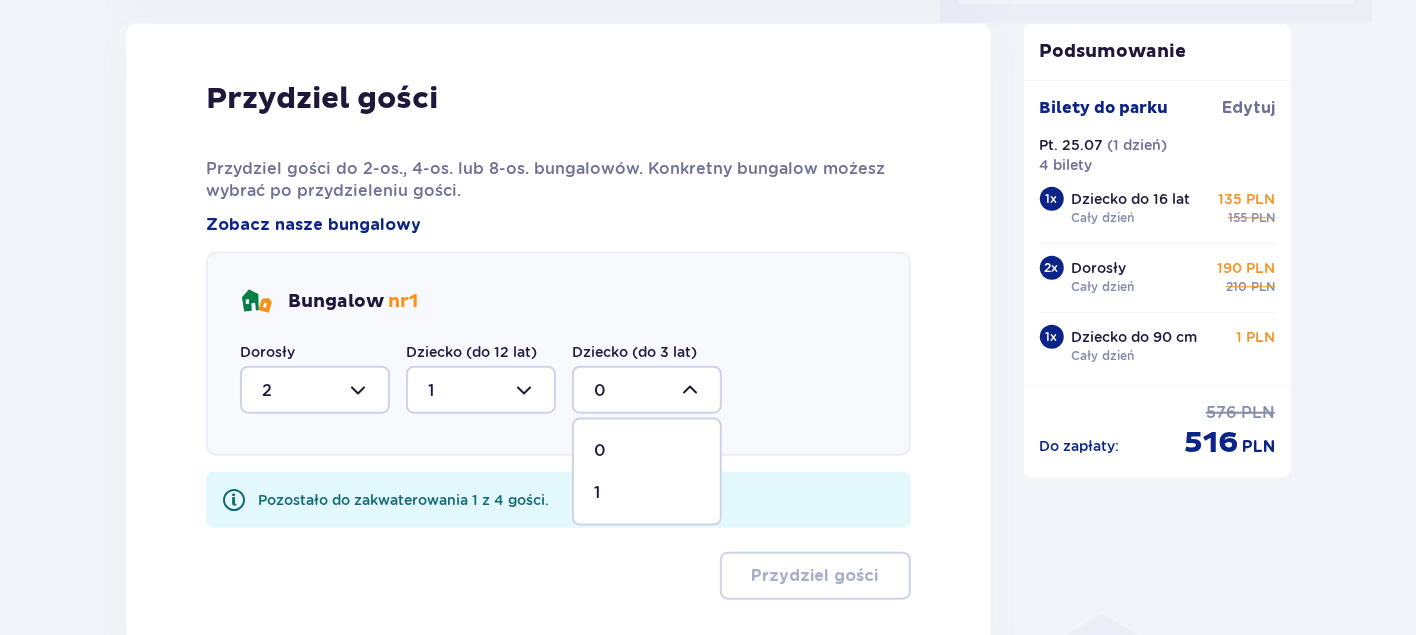 click on "1" at bounding box center (647, 493) 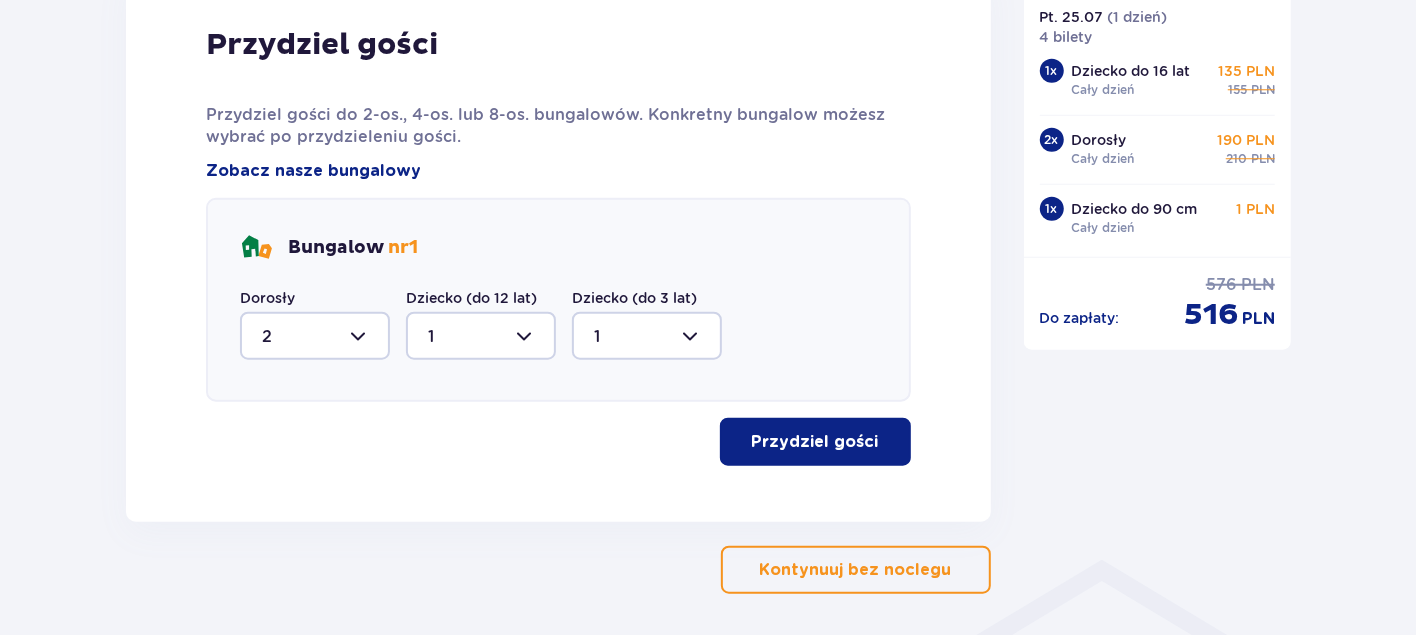 scroll, scrollTop: 1110, scrollLeft: 0, axis: vertical 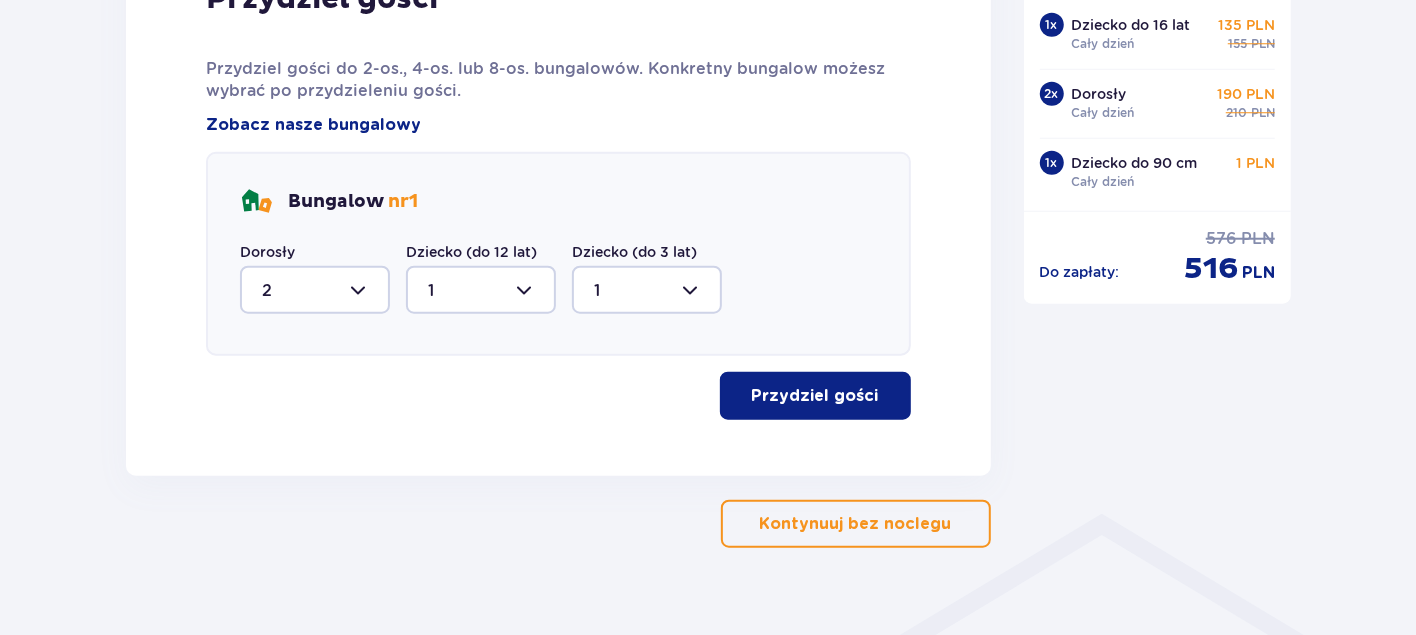 click on "Przydziel gości" at bounding box center (815, 396) 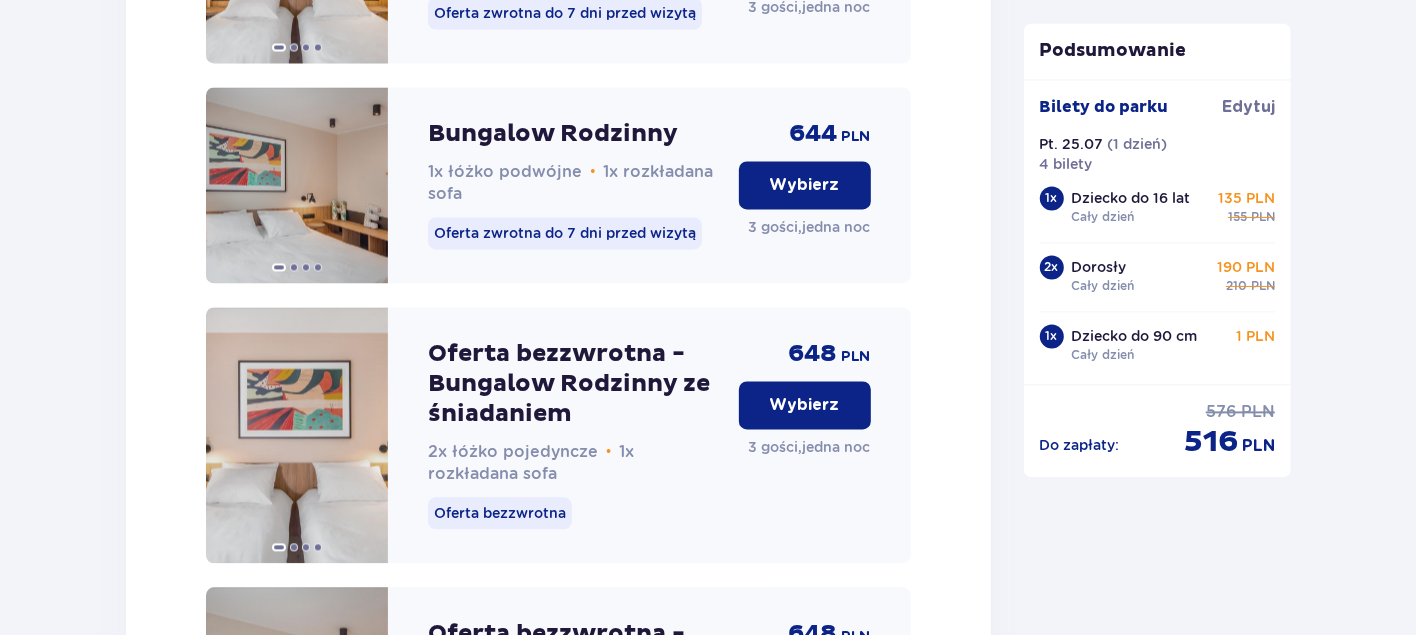 scroll, scrollTop: 2634, scrollLeft: 0, axis: vertical 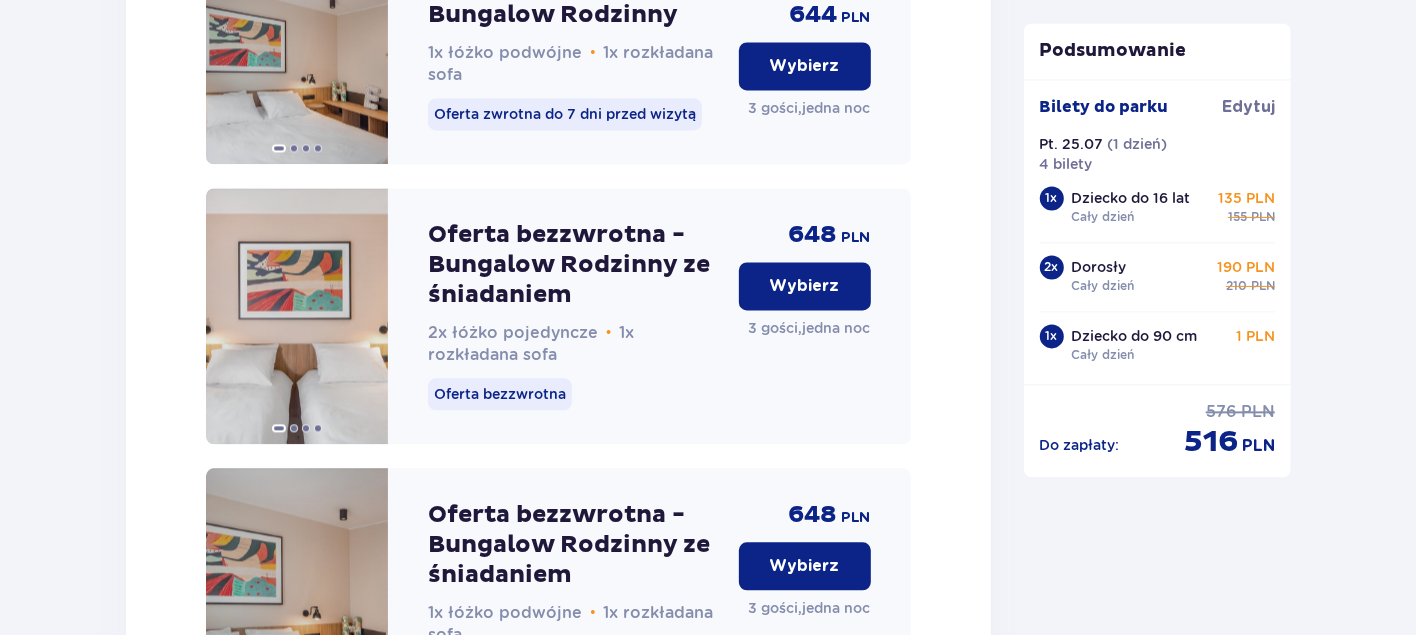 click on "Oferta bezzwrotna - Bungalow Rodzinny ze śniadaniem" at bounding box center [575, 265] 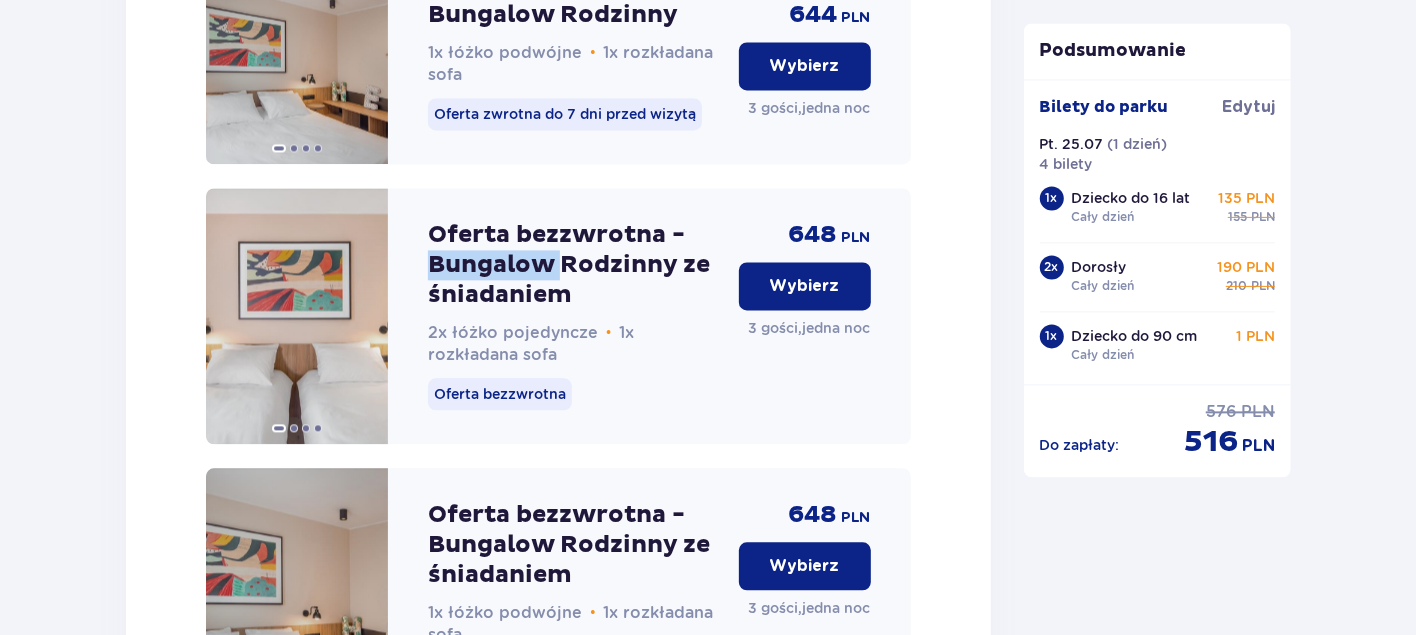 click on "Oferta bezzwrotna - Bungalow Rodzinny ze śniadaniem" at bounding box center [575, 265] 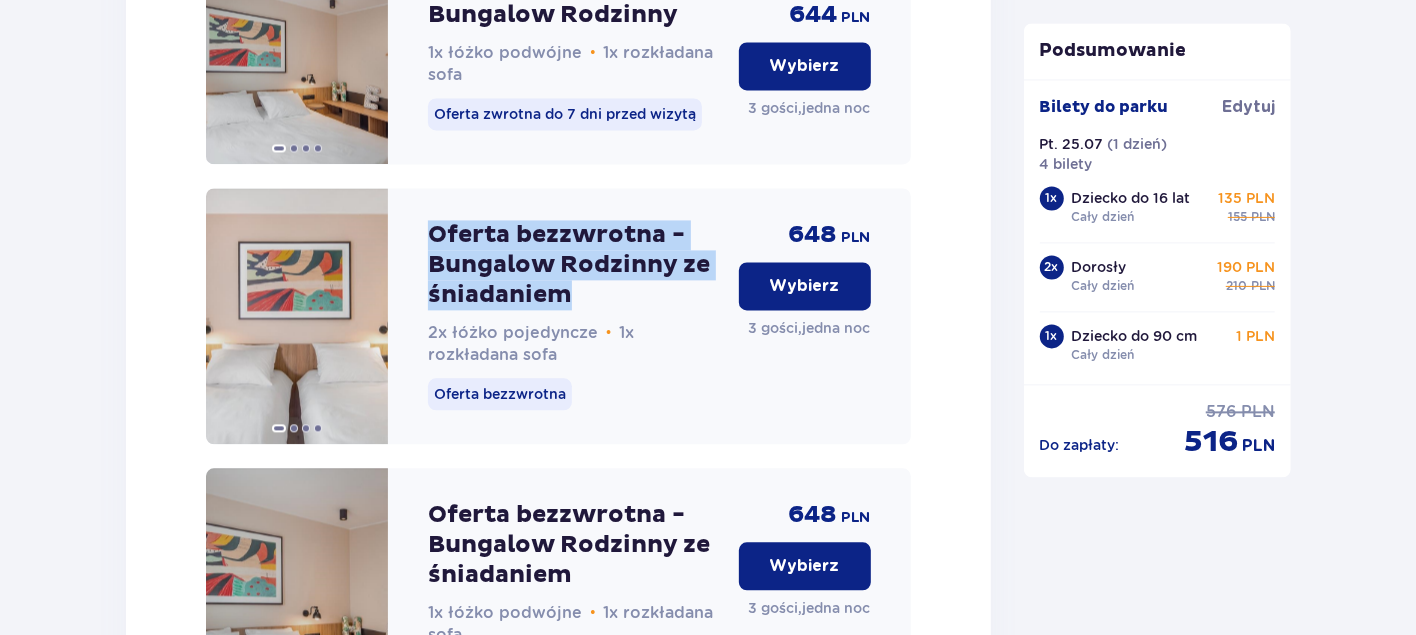 click on "Oferta bezzwrotna - Bungalow Rodzinny ze śniadaniem" at bounding box center [575, 265] 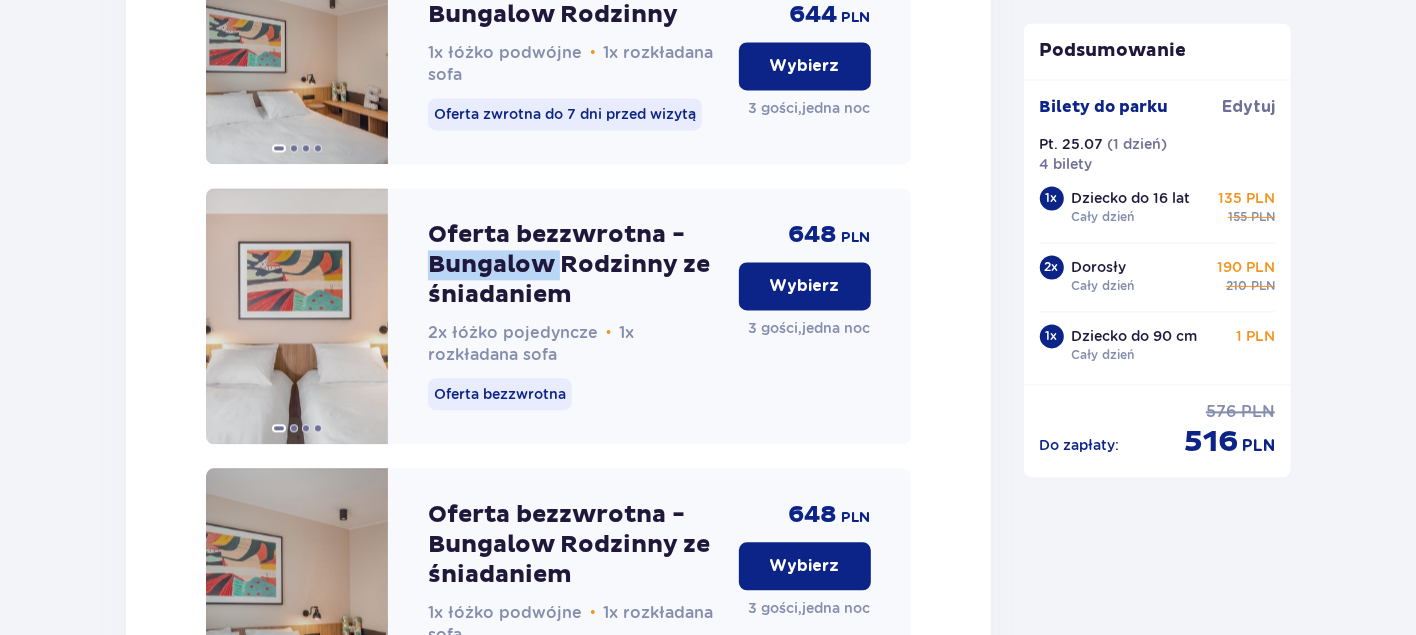 click on "Oferta bezzwrotna - Bungalow Rodzinny ze śniadaniem" at bounding box center [575, 265] 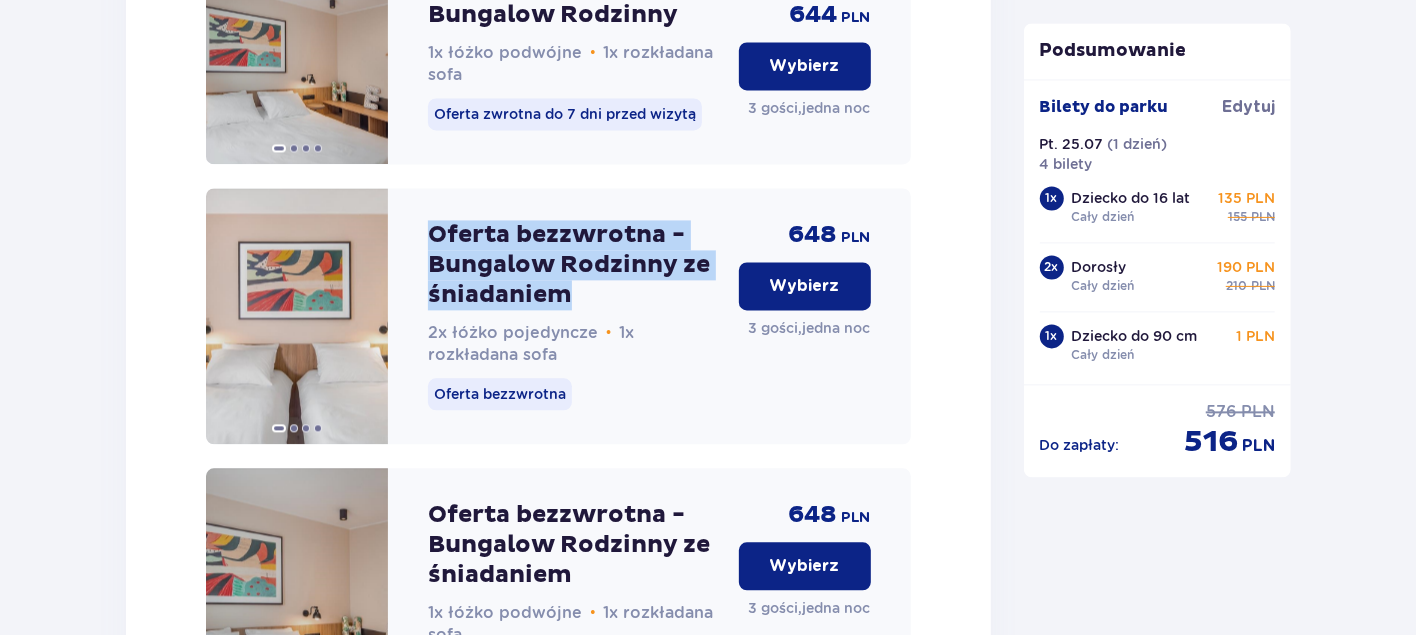 click on "Oferta bezzwrotna - Bungalow Rodzinny ze śniadaniem" at bounding box center [575, 265] 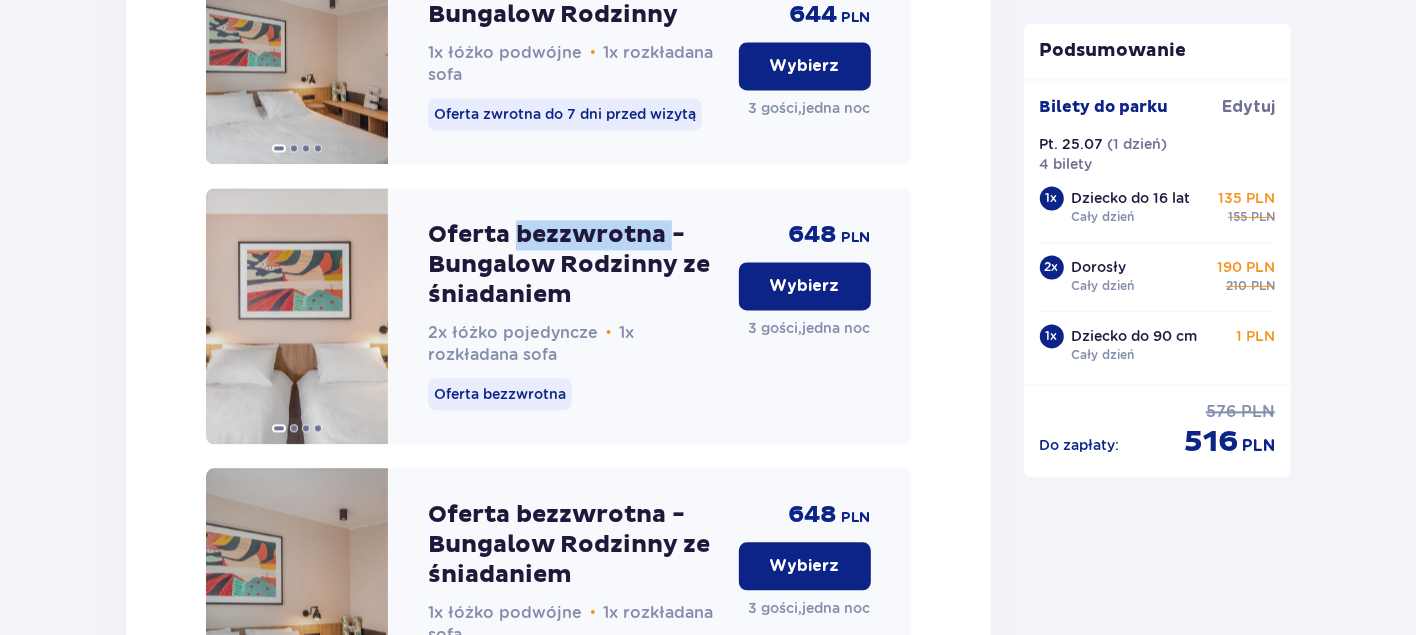 click on "Oferta bezzwrotna - Bungalow Rodzinny ze śniadaniem" at bounding box center [575, 265] 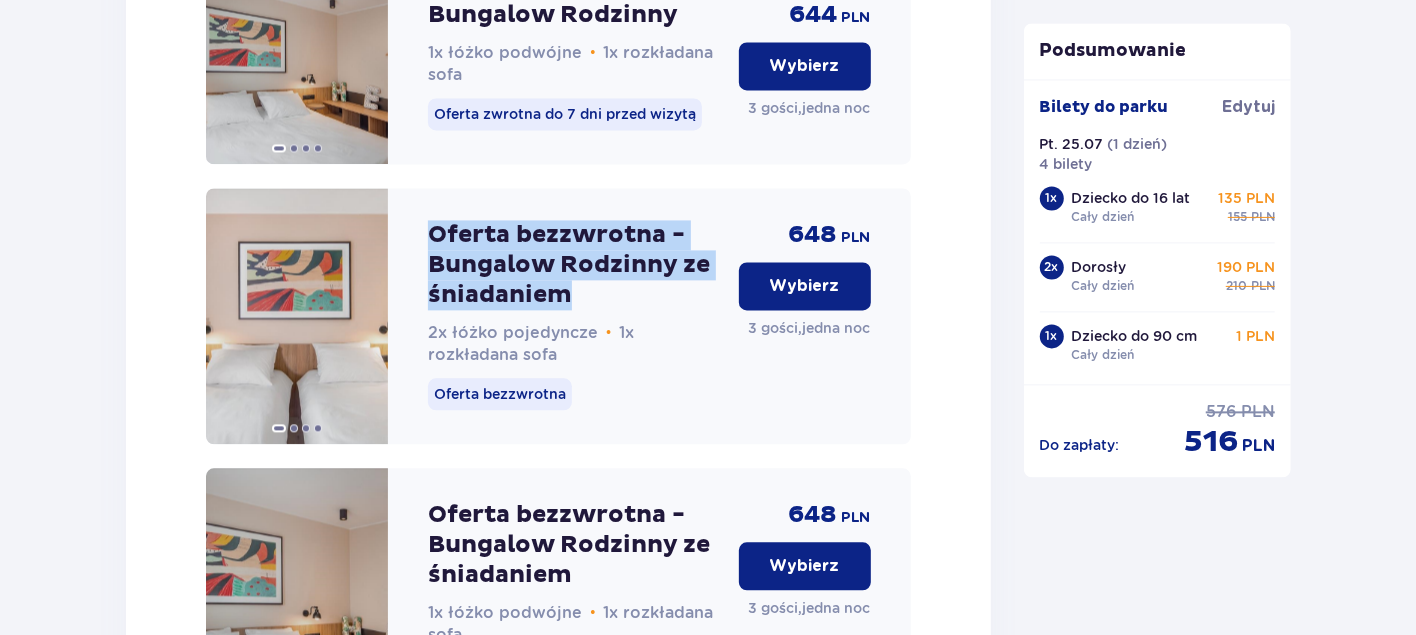 click on "Oferta bezzwrotna - Bungalow Rodzinny ze śniadaniem" at bounding box center [575, 265] 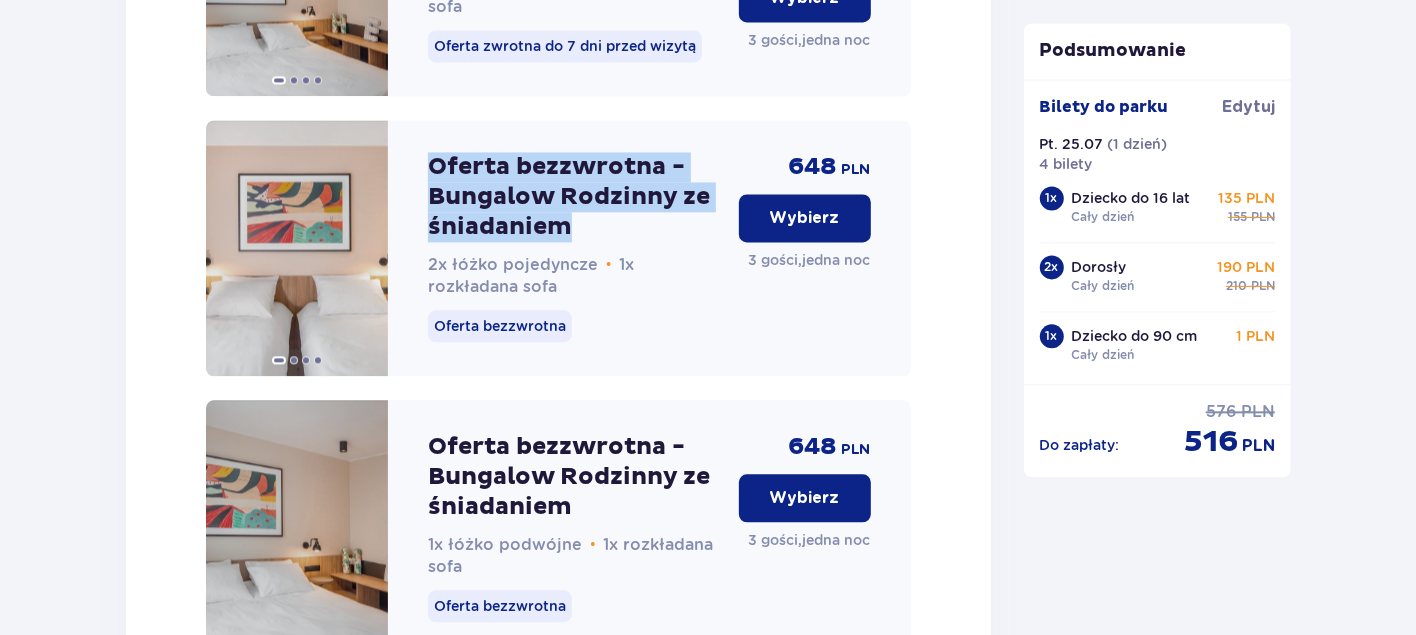 scroll, scrollTop: 2734, scrollLeft: 0, axis: vertical 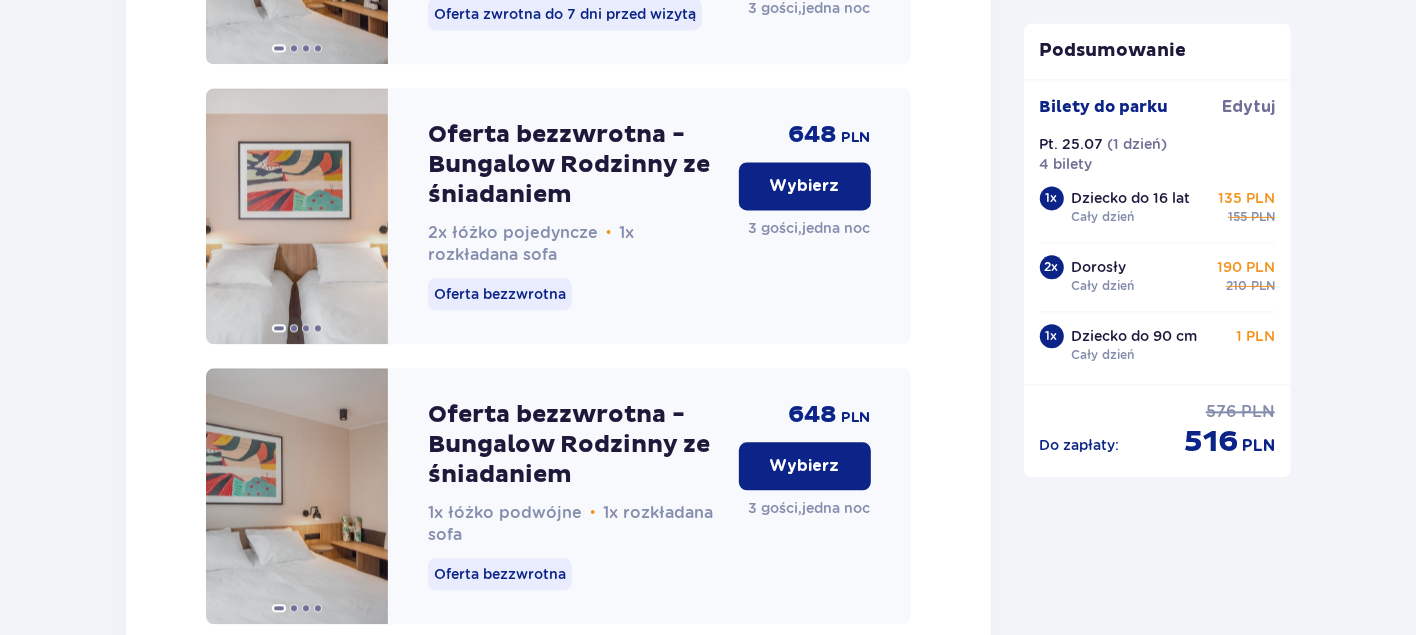 click on "Oferta bezzwrotna - Bungalow Rodzinny ze śniadaniem" at bounding box center [575, 445] 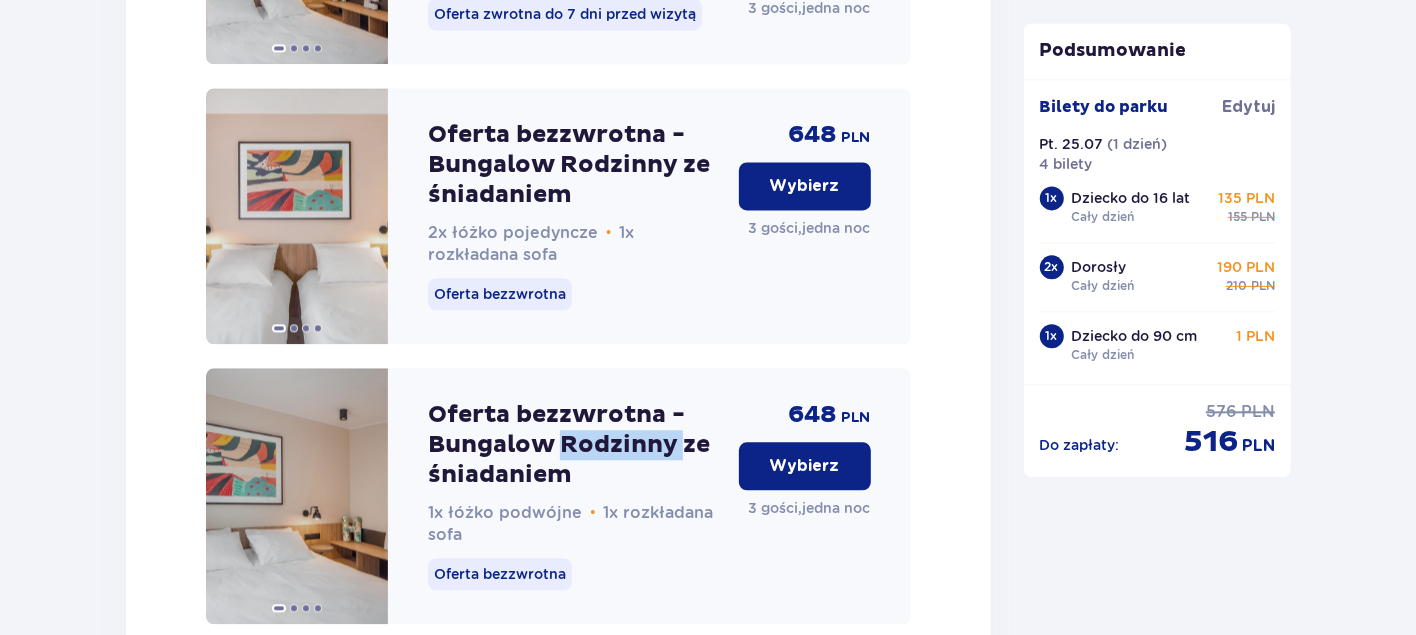 click on "Oferta bezzwrotna - Bungalow Rodzinny ze śniadaniem" at bounding box center [575, 445] 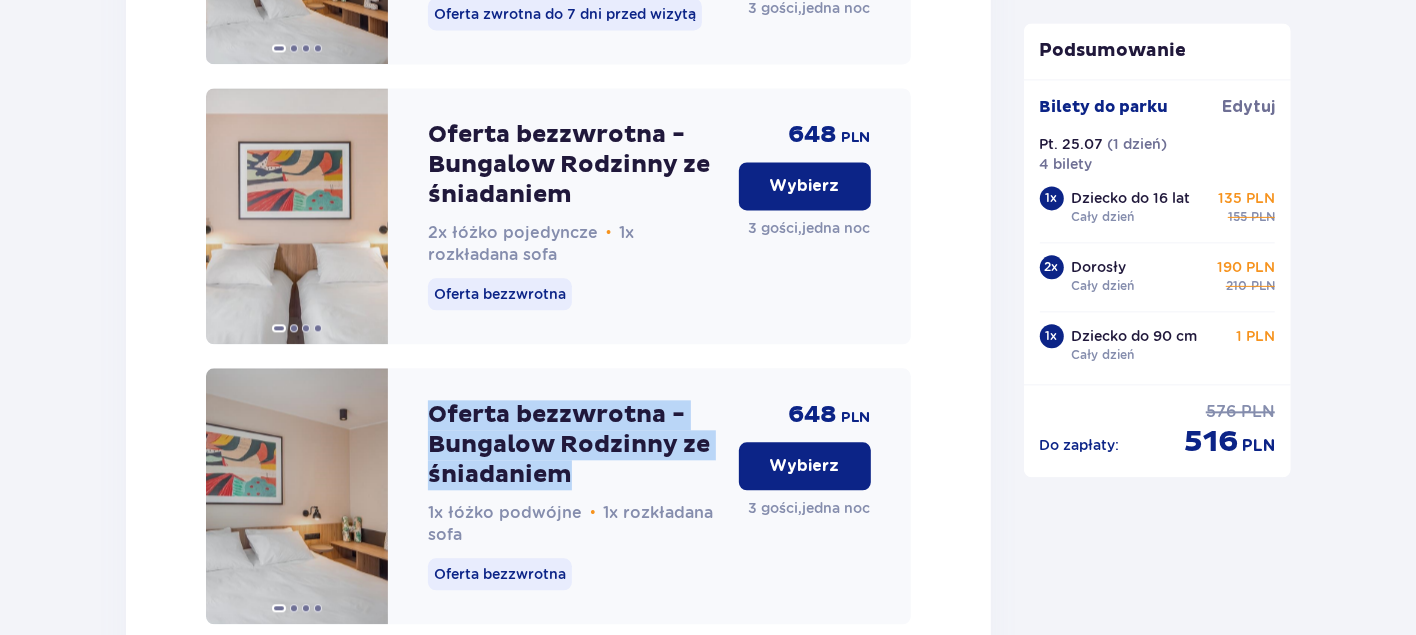 click on "Oferta bezzwrotna - Bungalow Rodzinny ze śniadaniem" at bounding box center [575, 445] 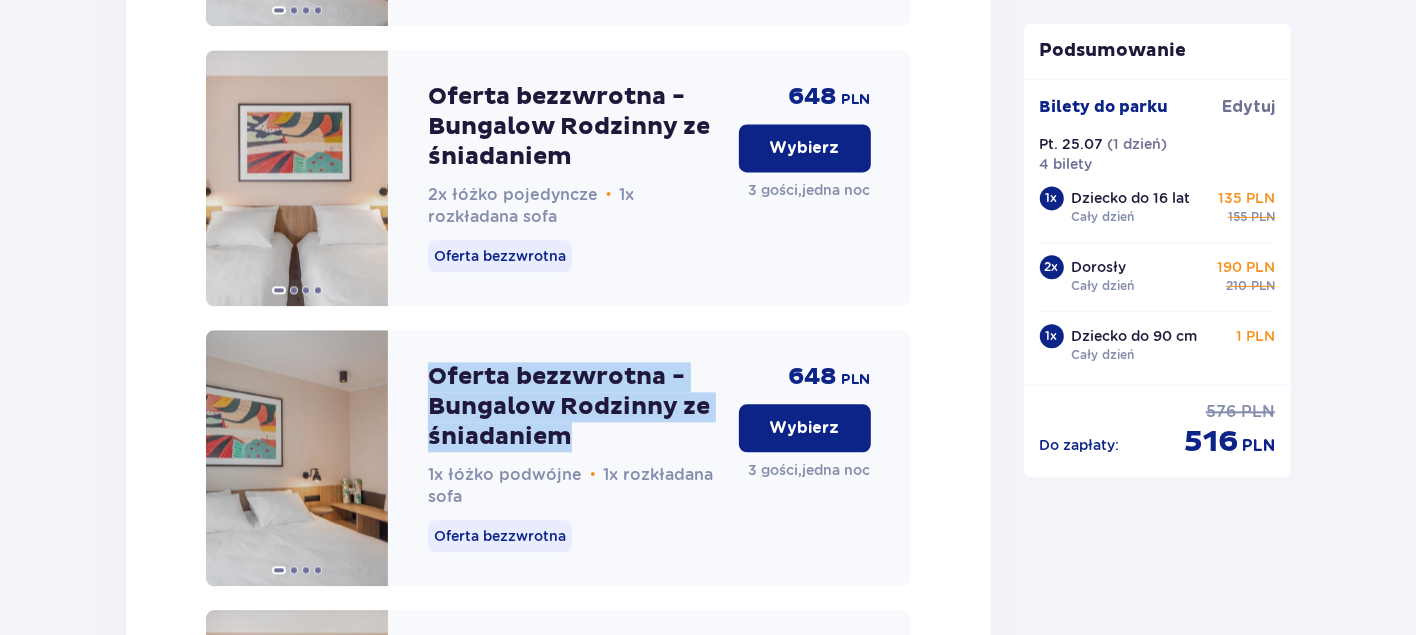 scroll, scrollTop: 2834, scrollLeft: 0, axis: vertical 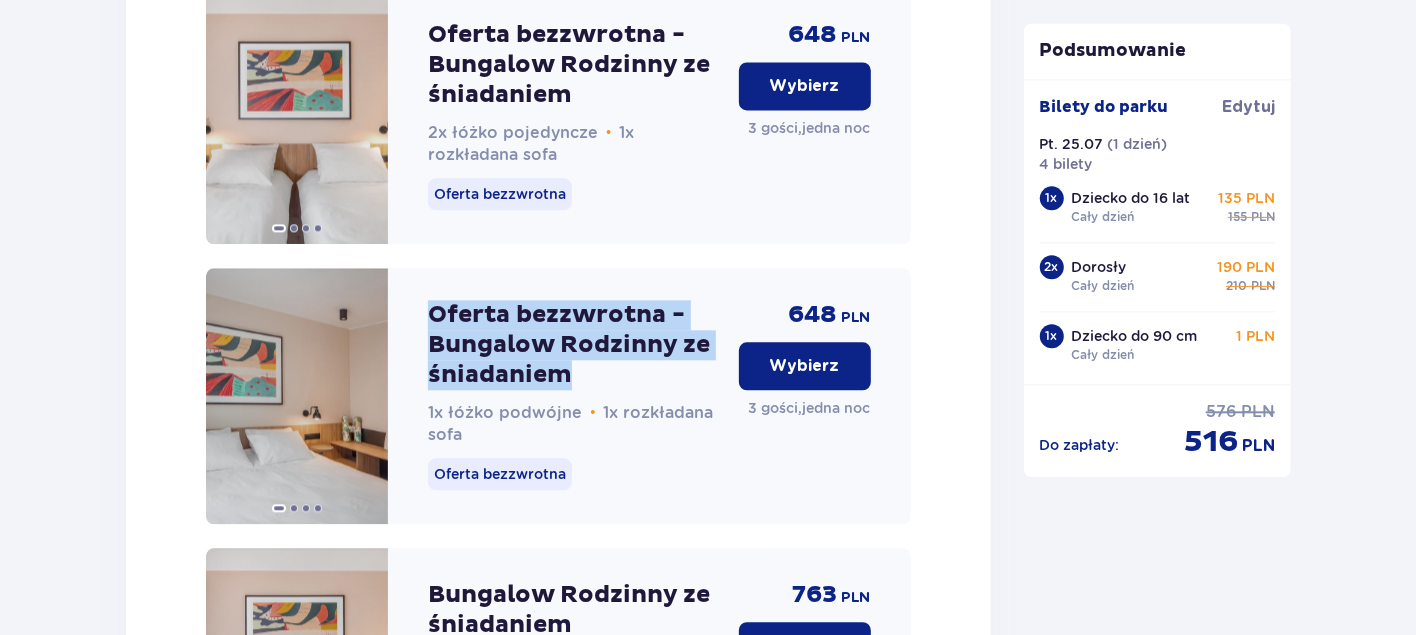 click on "Oferta bezzwrotna - Bungalow Rodzinny ze śniadaniem" at bounding box center [575, 345] 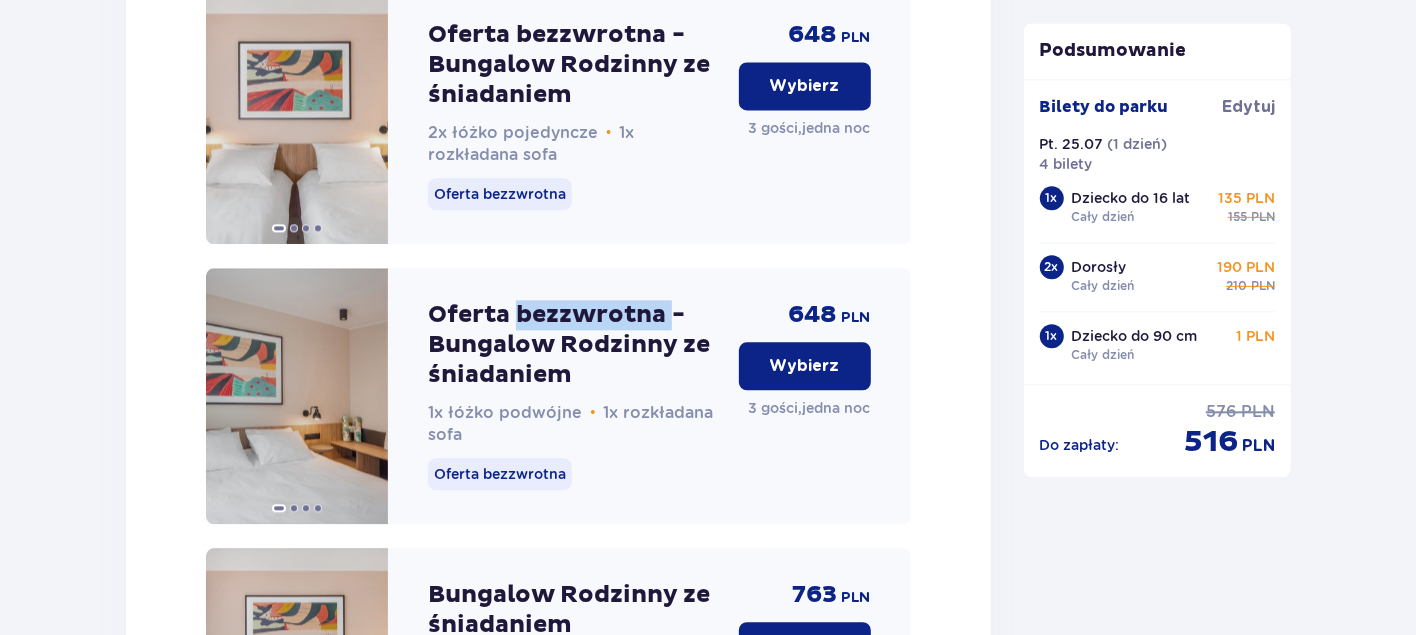 click on "Oferta bezzwrotna - Bungalow Rodzinny ze śniadaniem" at bounding box center (575, 345) 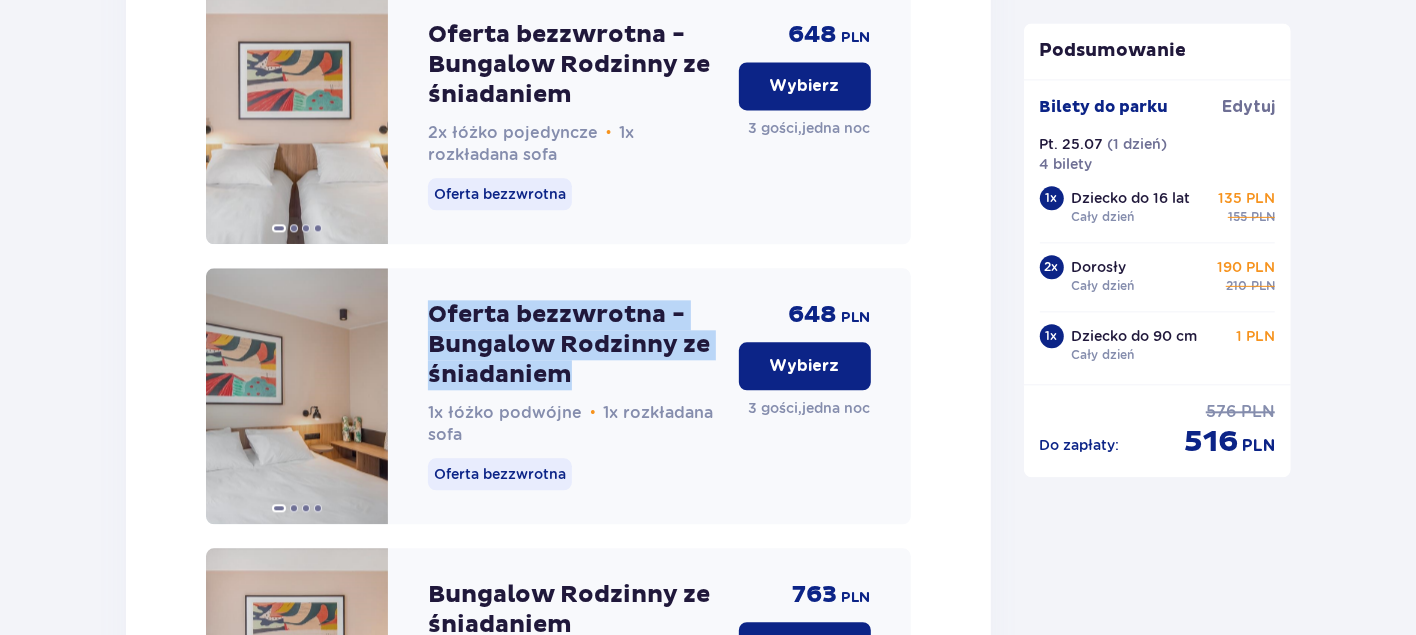 click on "Oferta bezzwrotna - Bungalow Rodzinny ze śniadaniem" at bounding box center [575, 345] 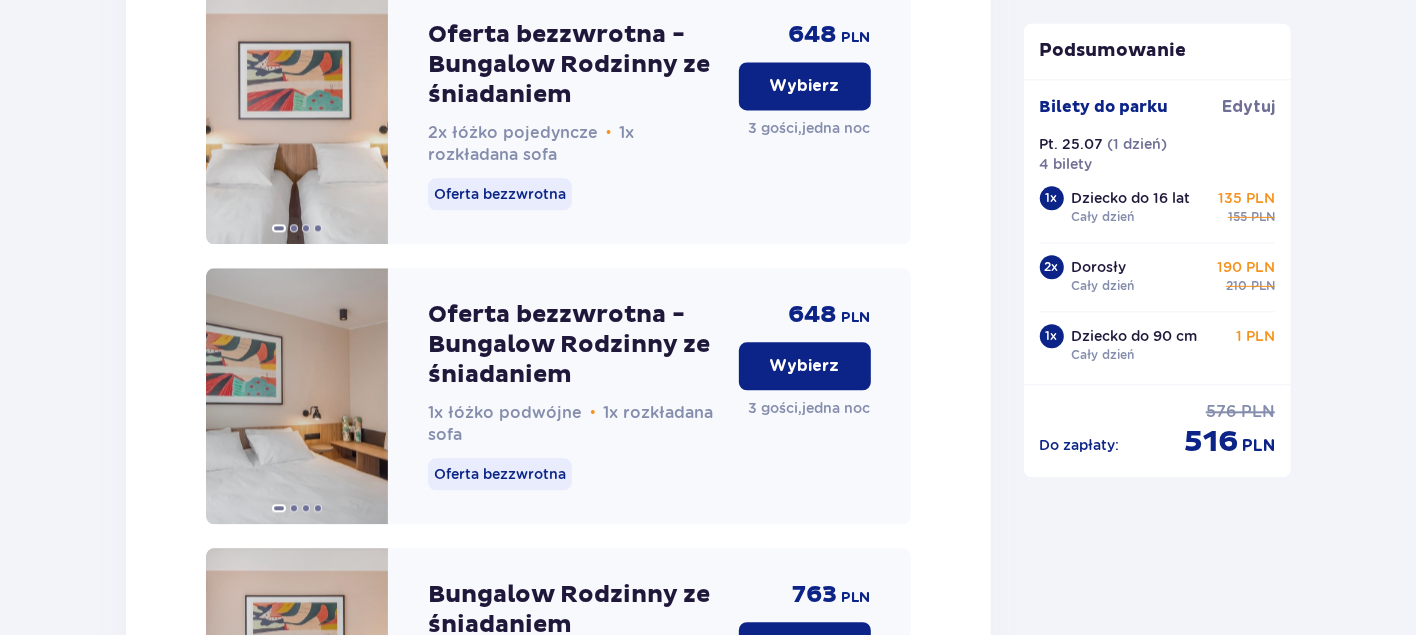 click on "Oferta bezzwrotna - Bungalow Rodzinny ze śniadaniem" at bounding box center (575, 345) 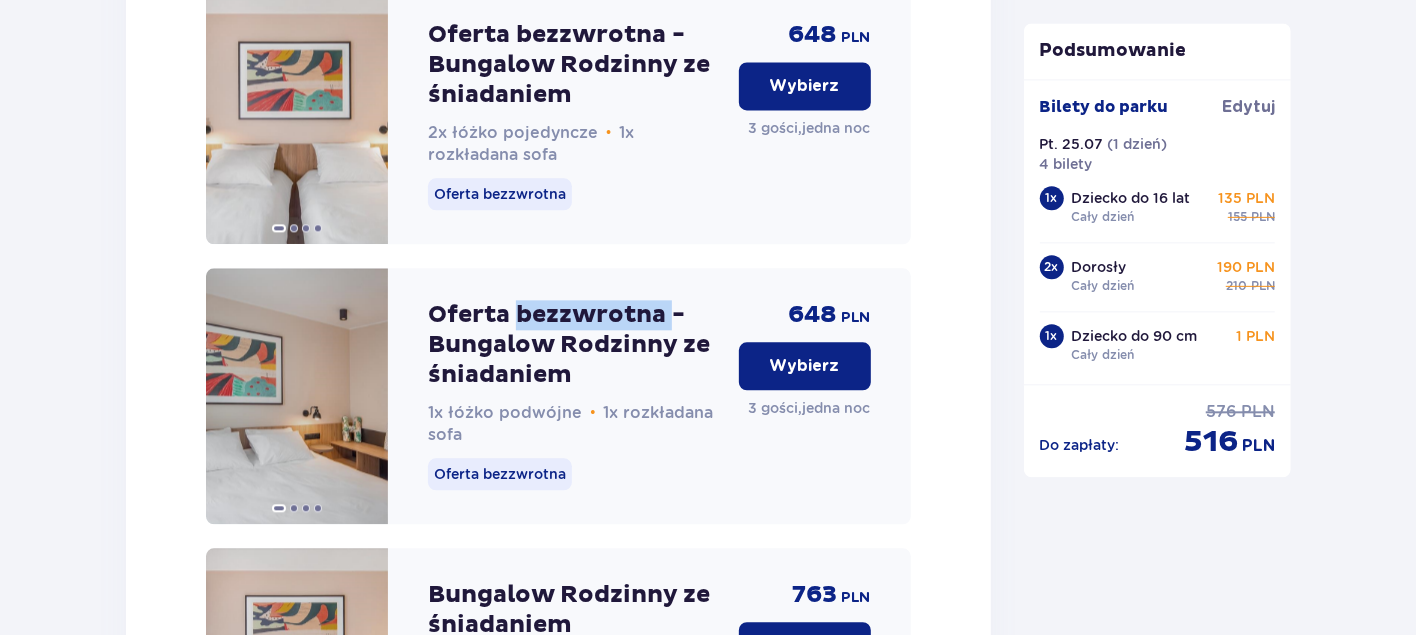 click on "Oferta bezzwrotna - Bungalow Rodzinny ze śniadaniem" at bounding box center (575, 345) 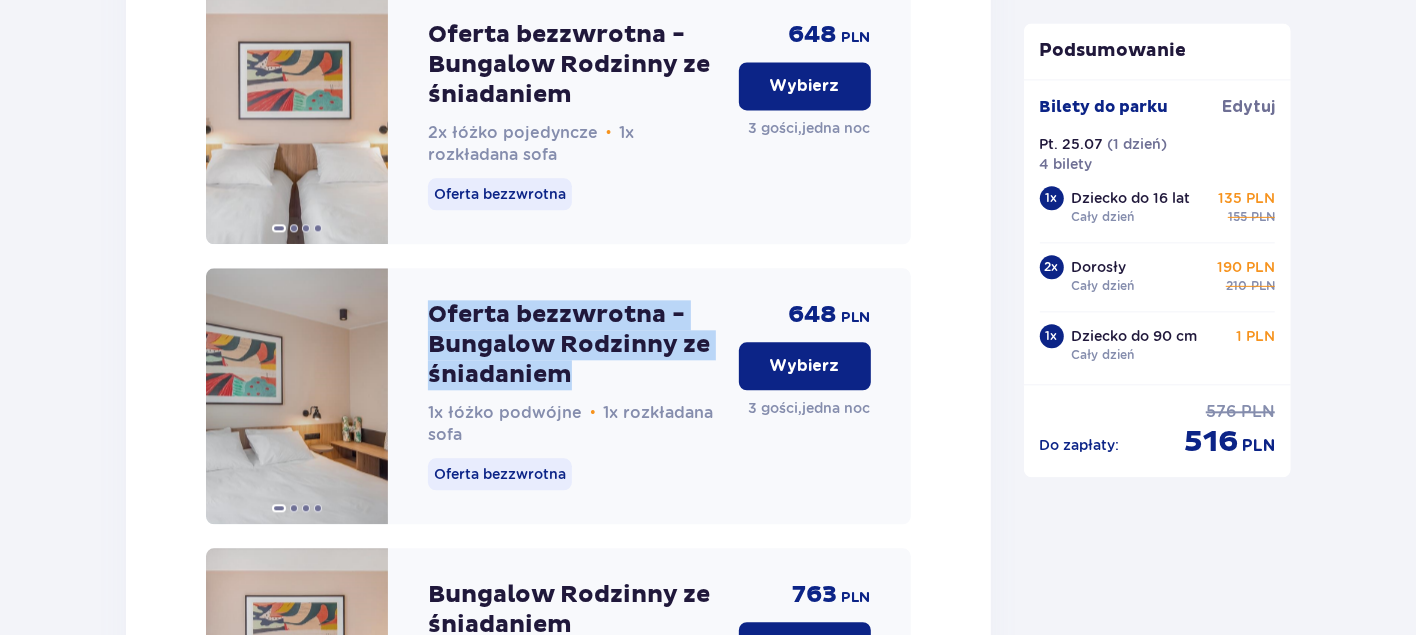 click on "Oferta bezzwrotna - Bungalow Rodzinny ze śniadaniem" at bounding box center (575, 345) 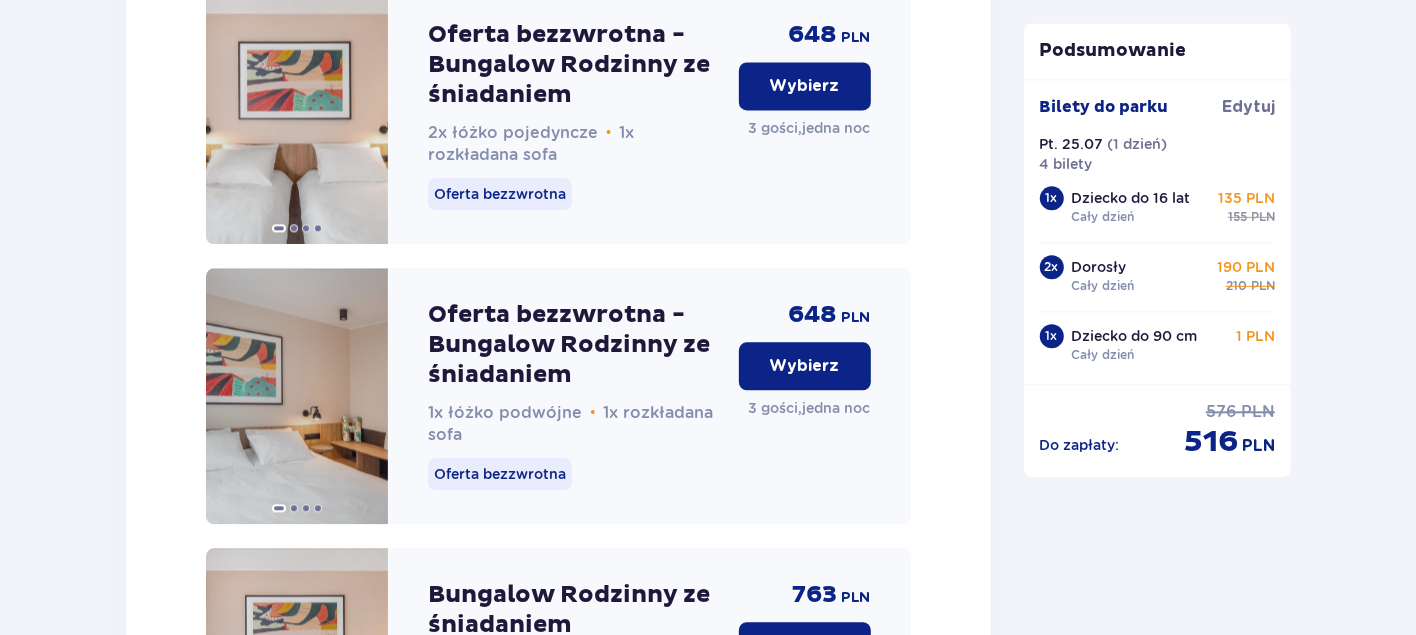 click on "Oferta bezzwrotna - Bungalow Rodzinny ze śniadaniem" at bounding box center [575, 345] 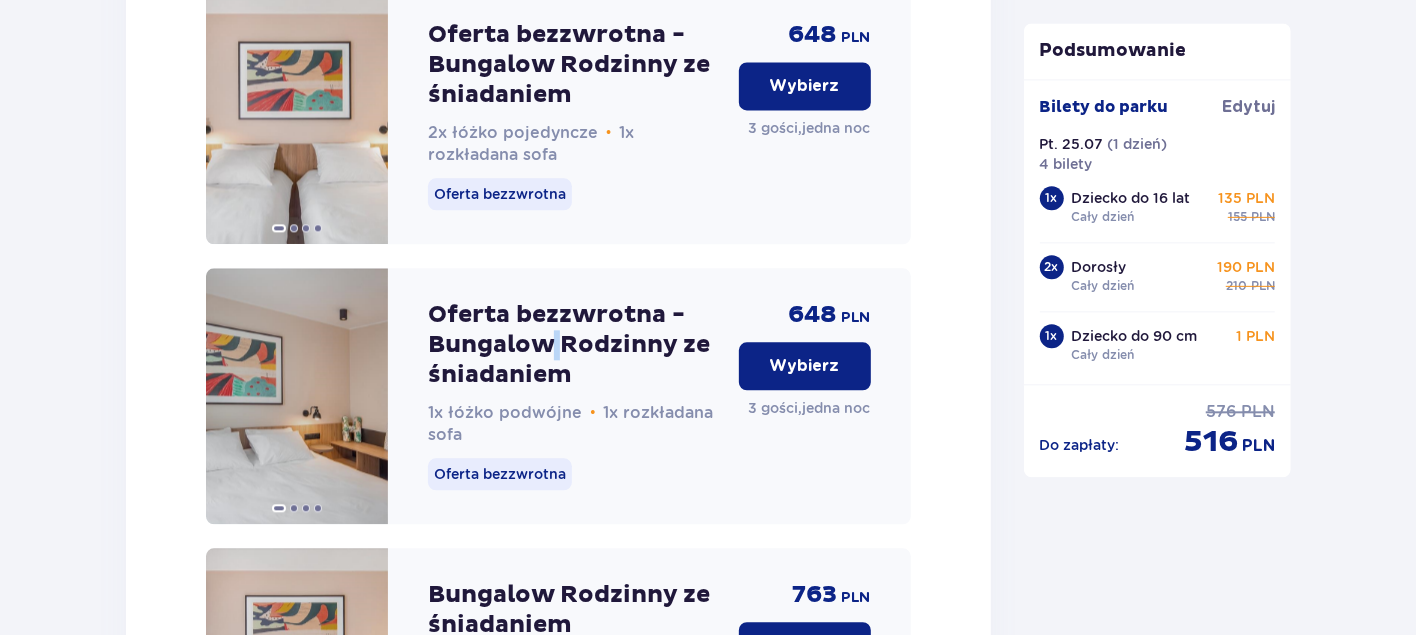 click on "Oferta bezzwrotna - Bungalow Rodzinny ze śniadaniem" at bounding box center (575, 345) 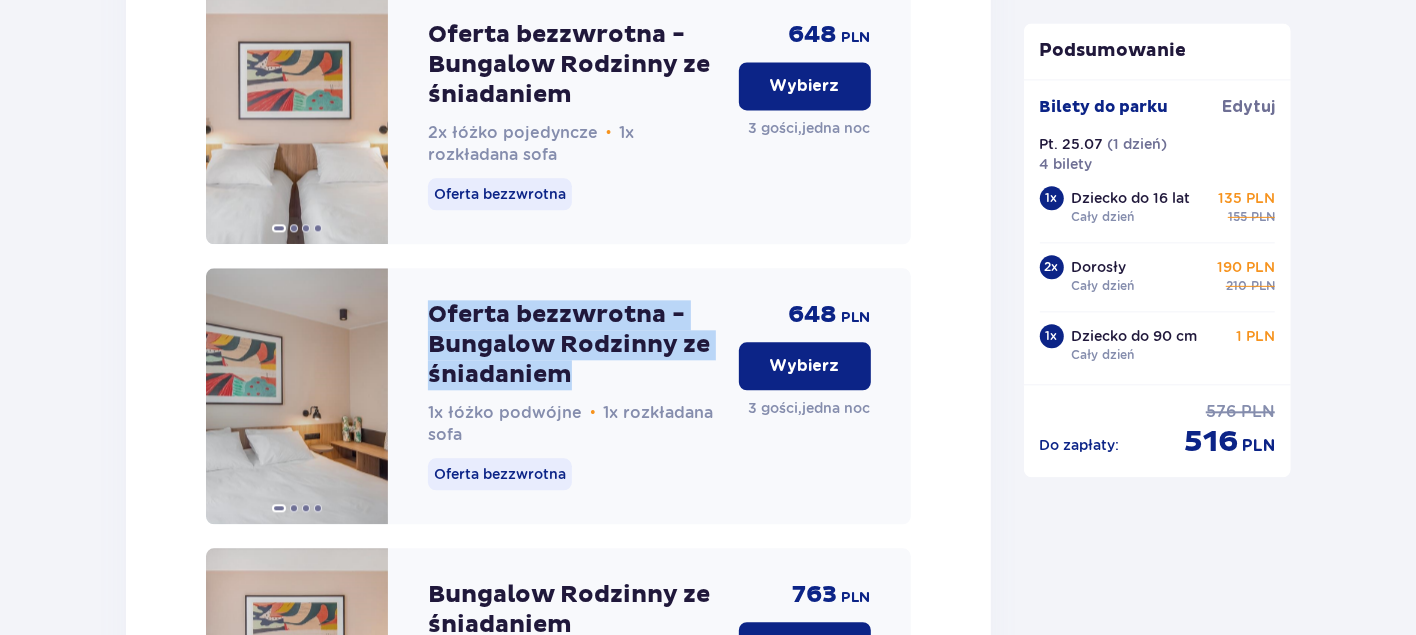 click on "Oferta bezzwrotna - Bungalow Rodzinny ze śniadaniem" at bounding box center (575, 345) 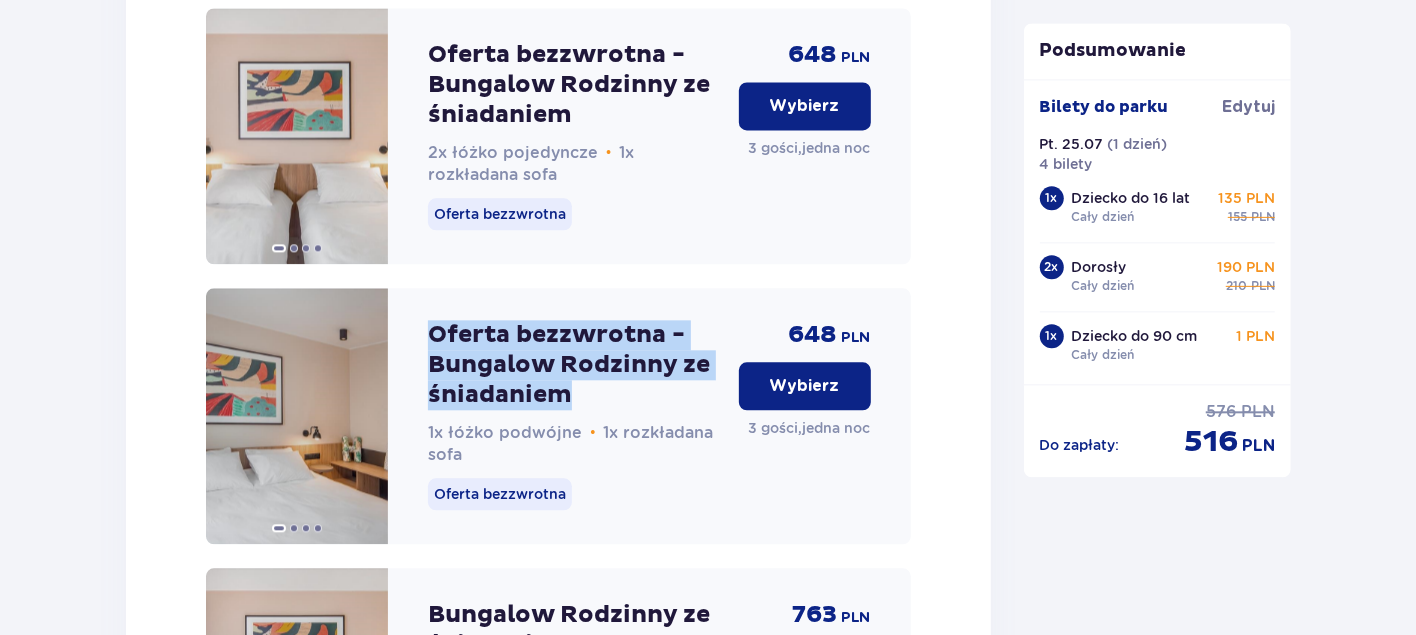 scroll, scrollTop: 2834, scrollLeft: 0, axis: vertical 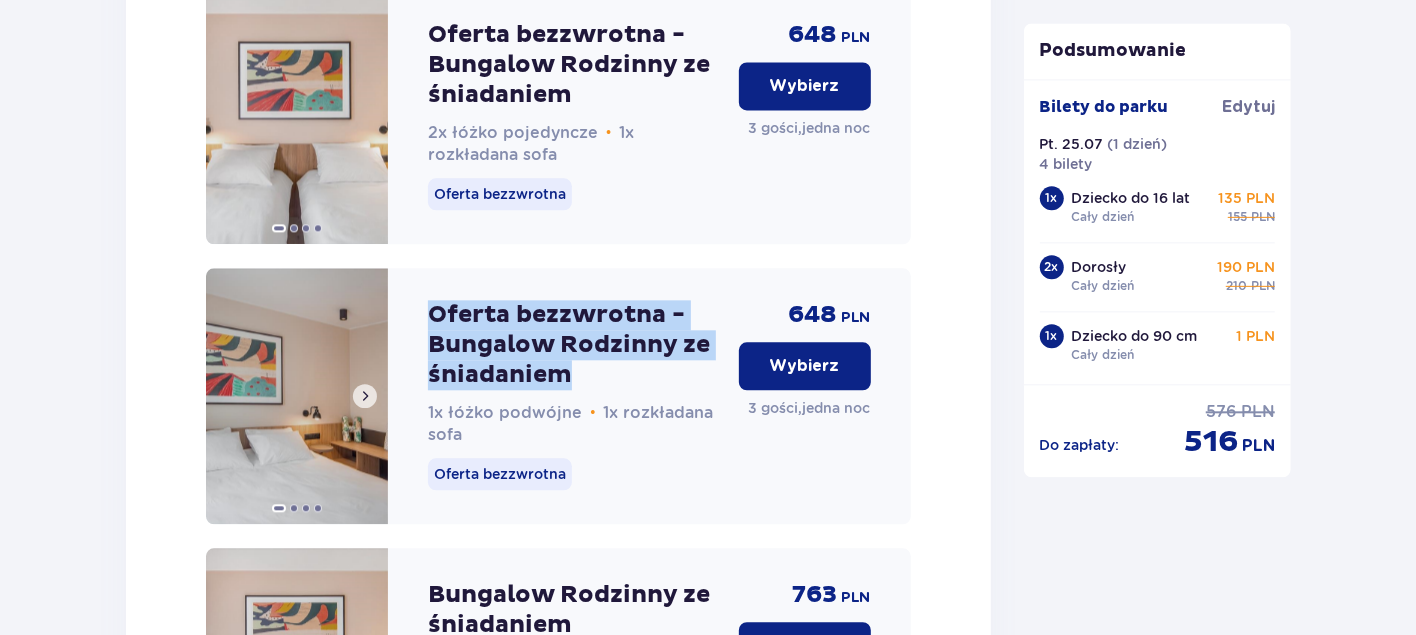 click at bounding box center (297, 396) 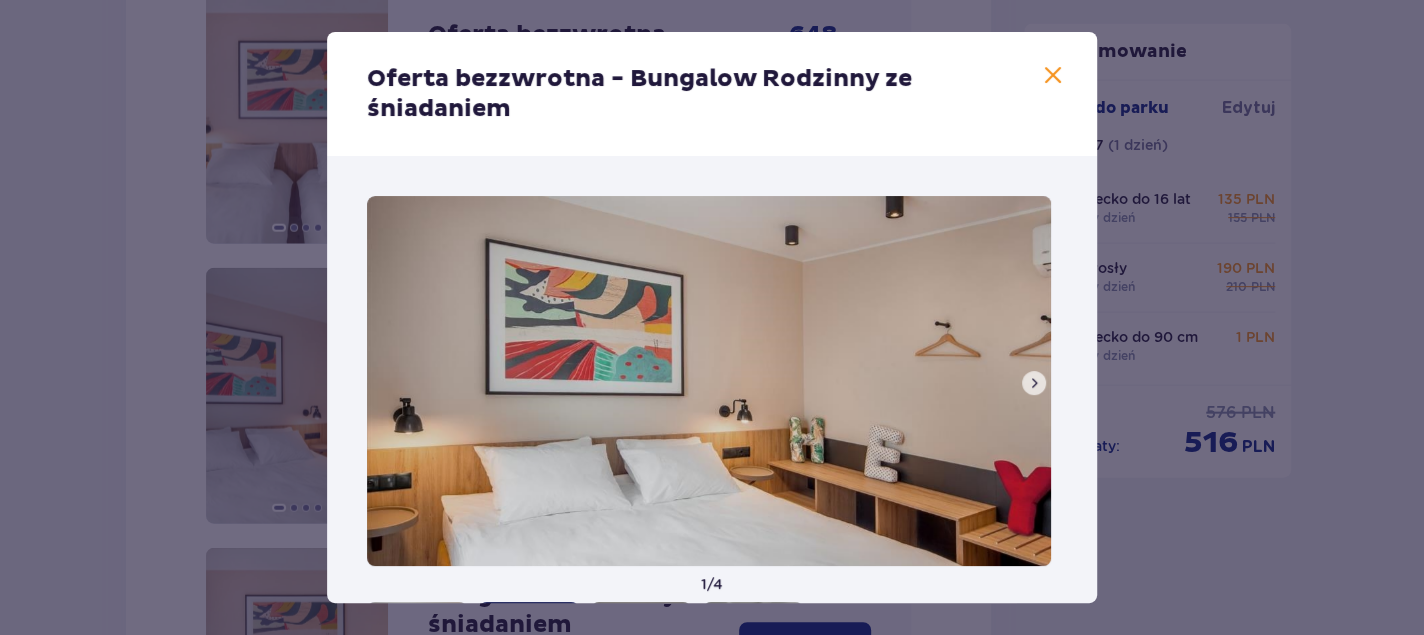 click at bounding box center [1034, 383] 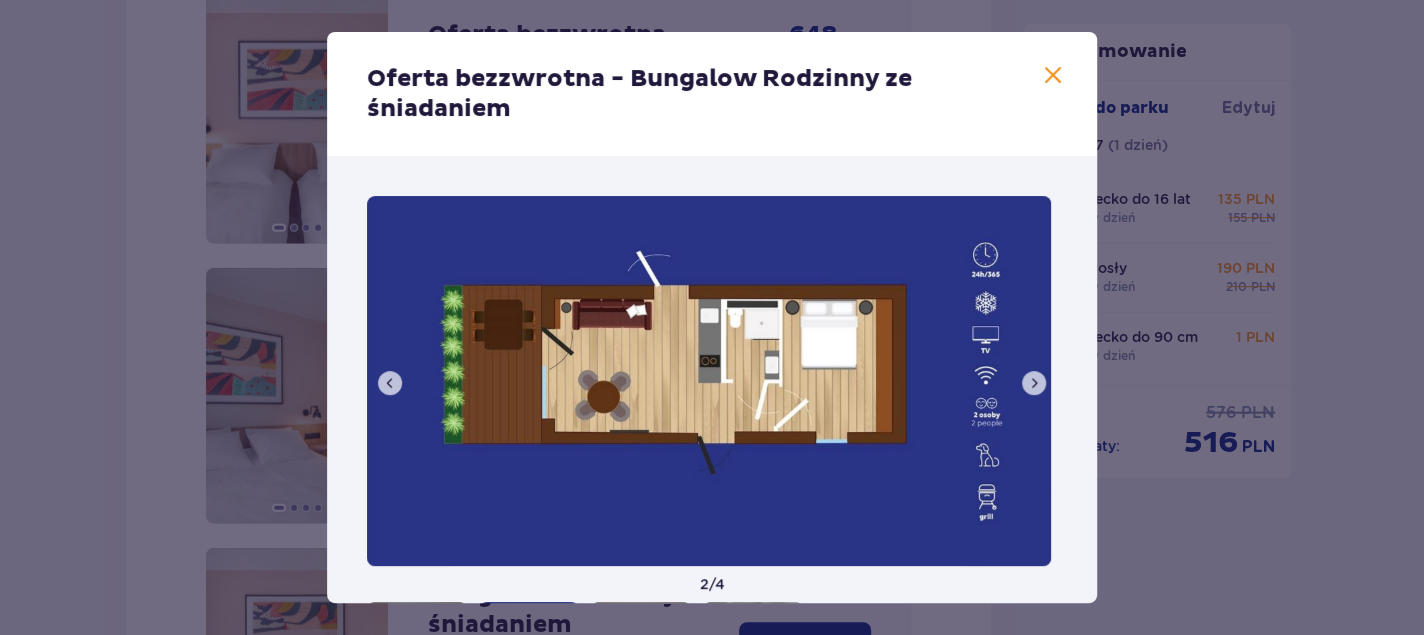 click at bounding box center (1034, 383) 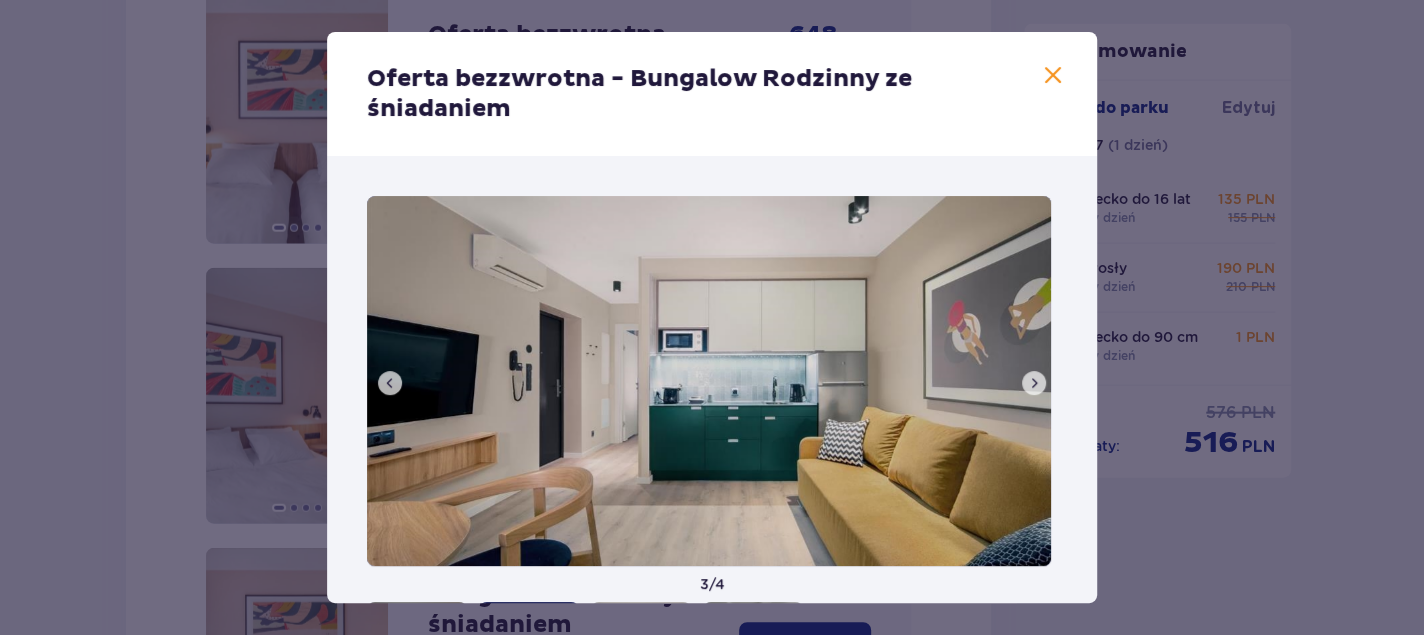 click at bounding box center (1034, 383) 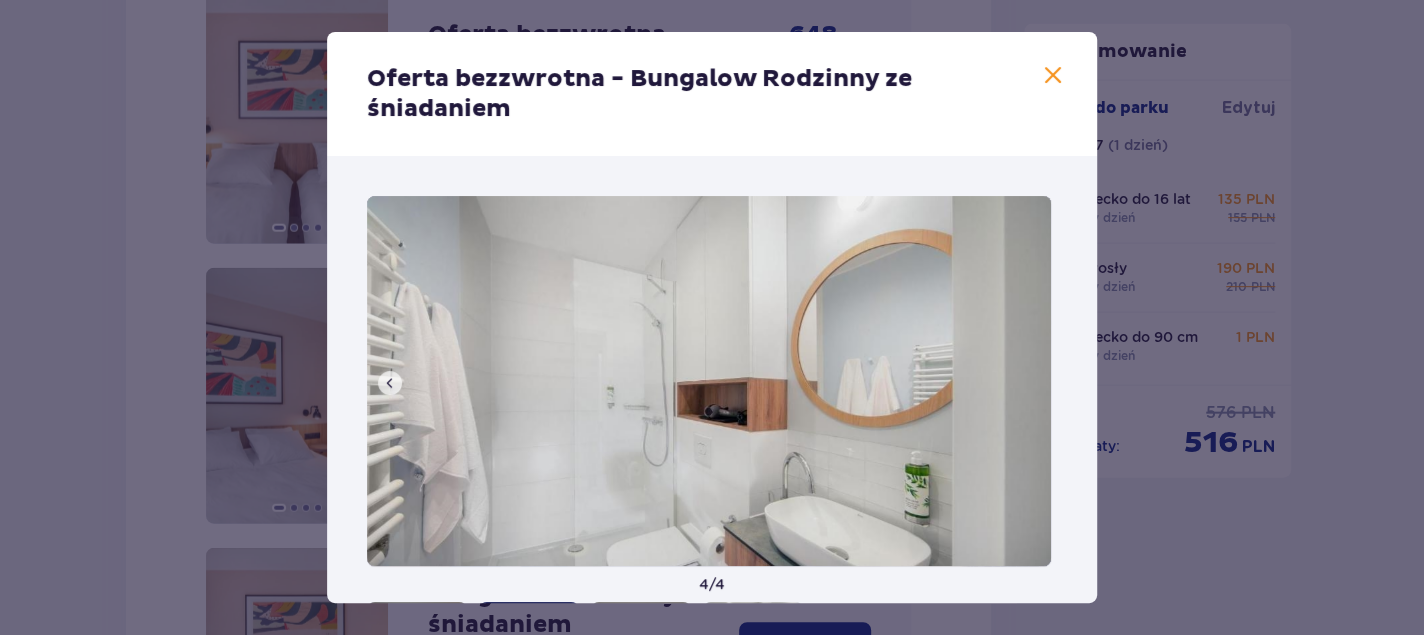 click at bounding box center (1053, 76) 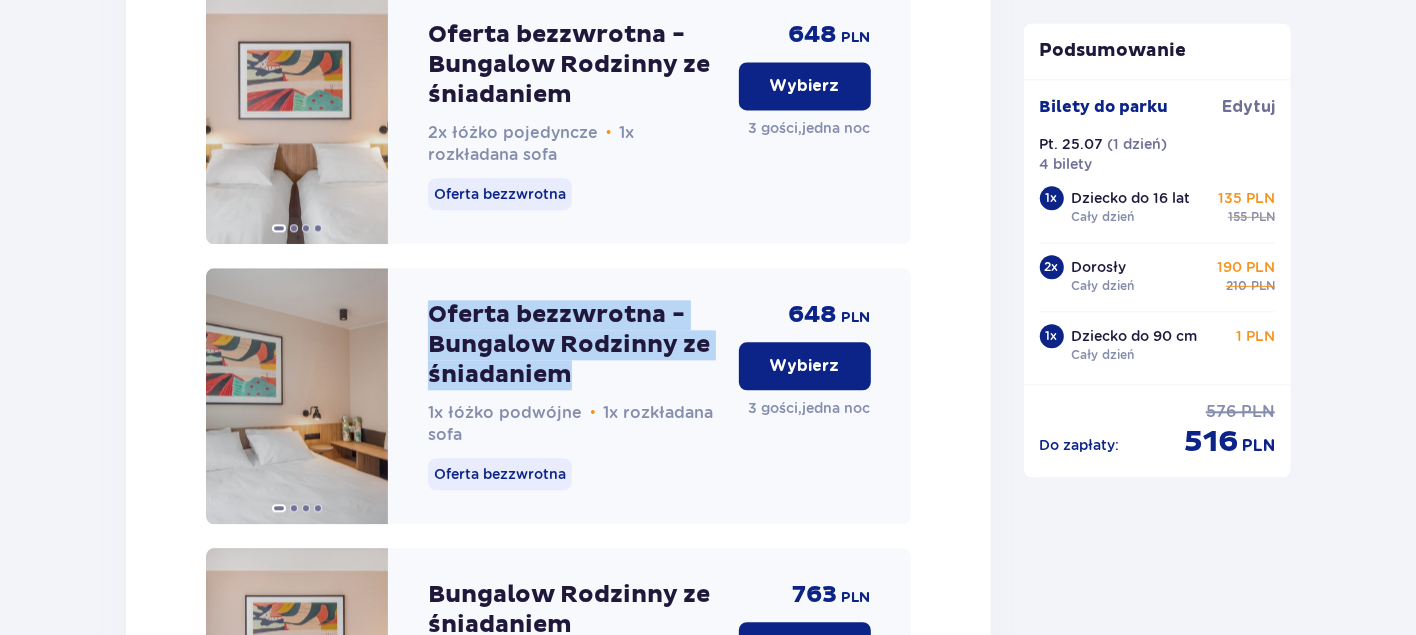 click on "Oferta bezzwrotna - Bungalow Rodzinny ze śniadaniem" at bounding box center (575, 345) 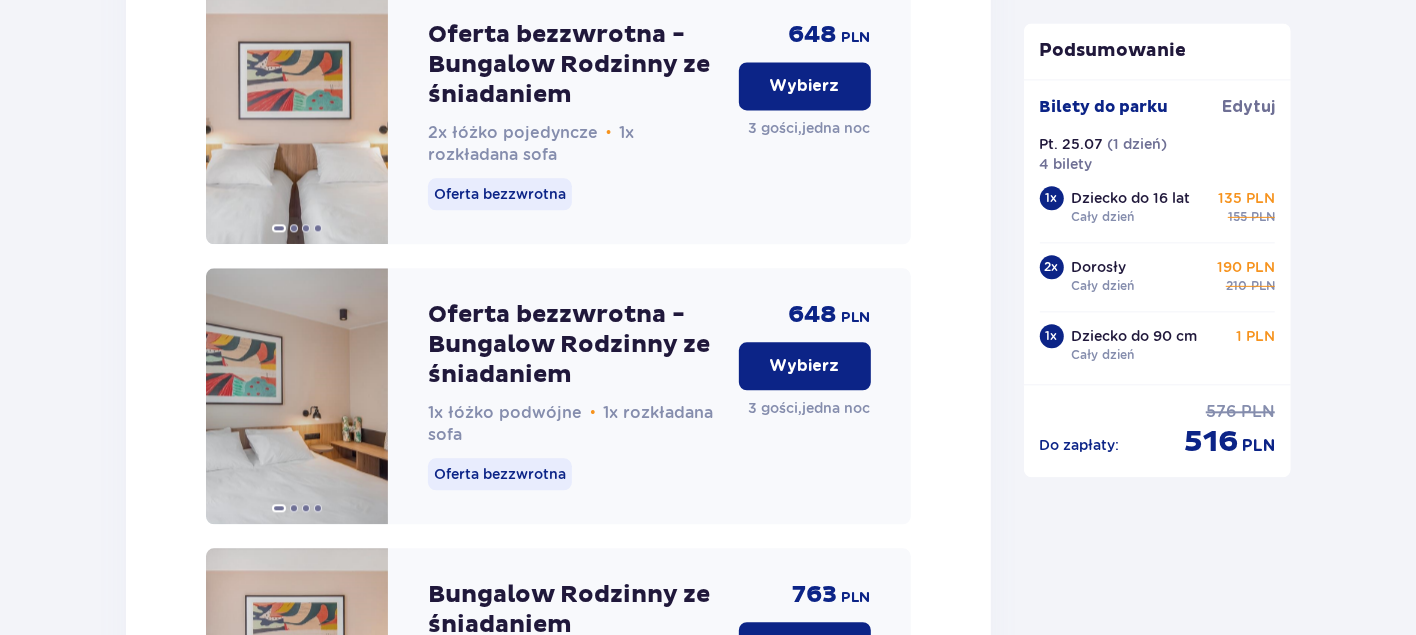 click on "Oferta bezzwrotna - Bungalow Rodzinny ze śniadaniem" at bounding box center [575, 345] 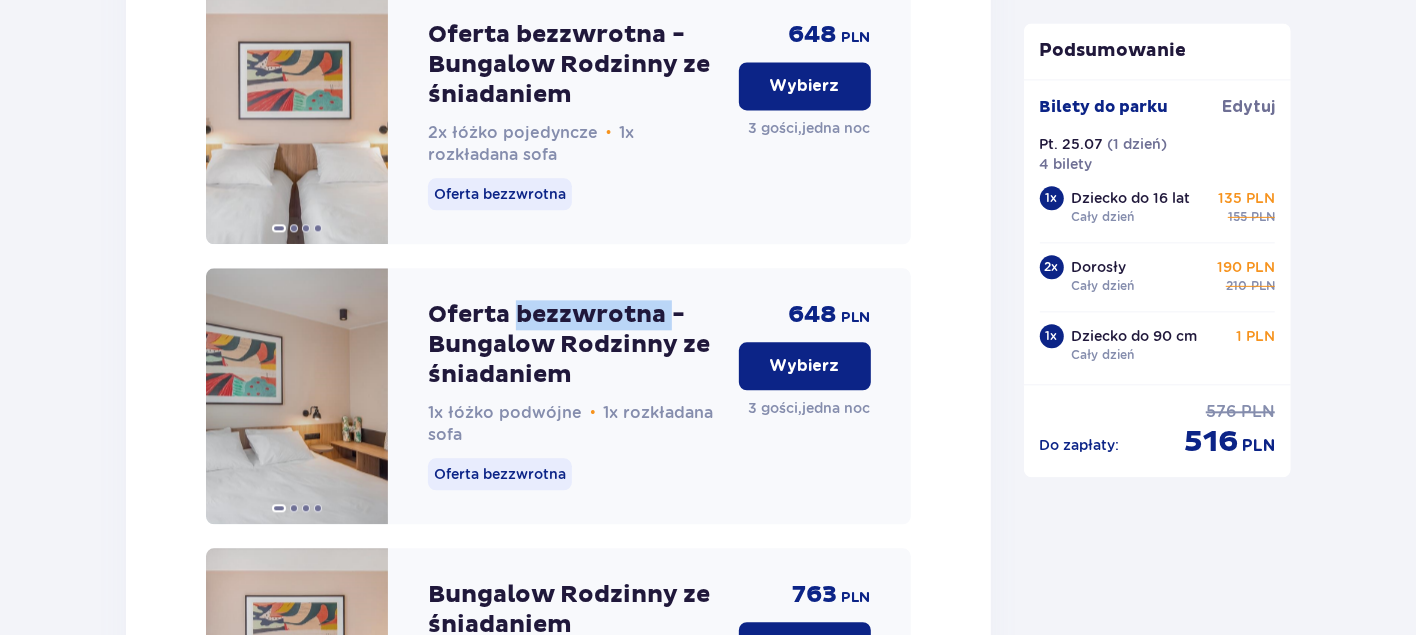 click on "Oferta bezzwrotna - Bungalow Rodzinny ze śniadaniem" at bounding box center (575, 345) 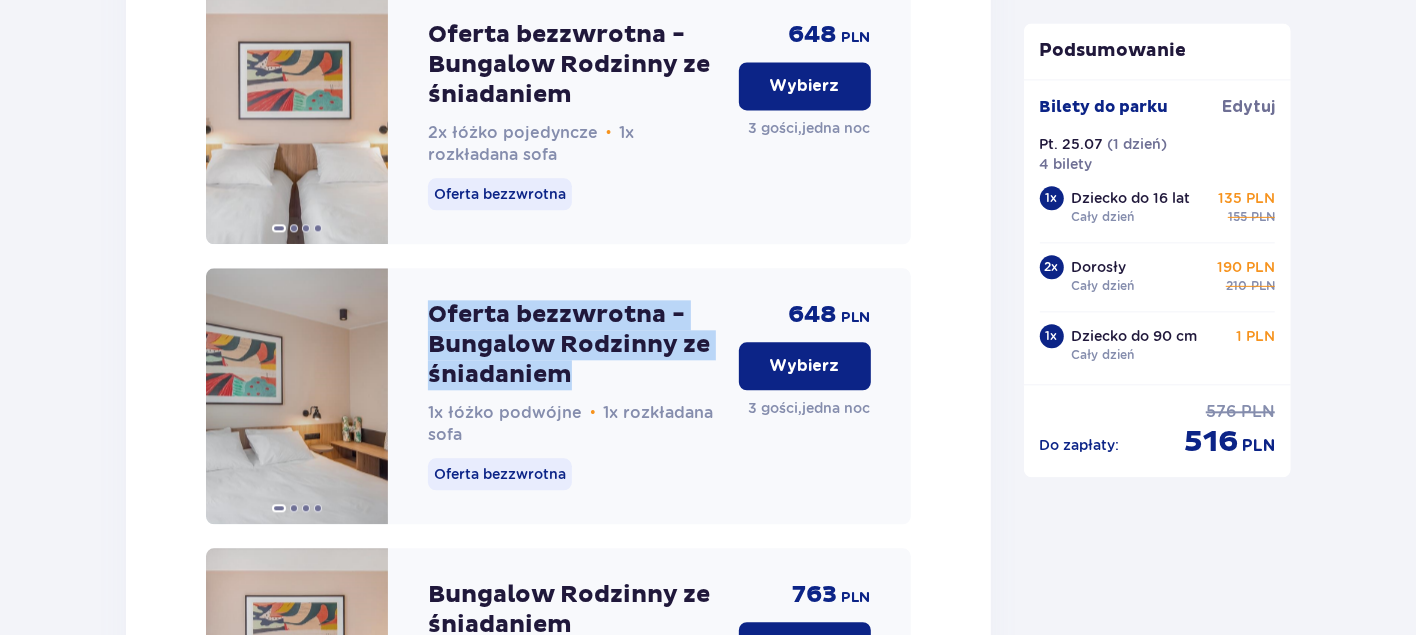 click on "Oferta bezzwrotna - Bungalow Rodzinny ze śniadaniem" at bounding box center (575, 345) 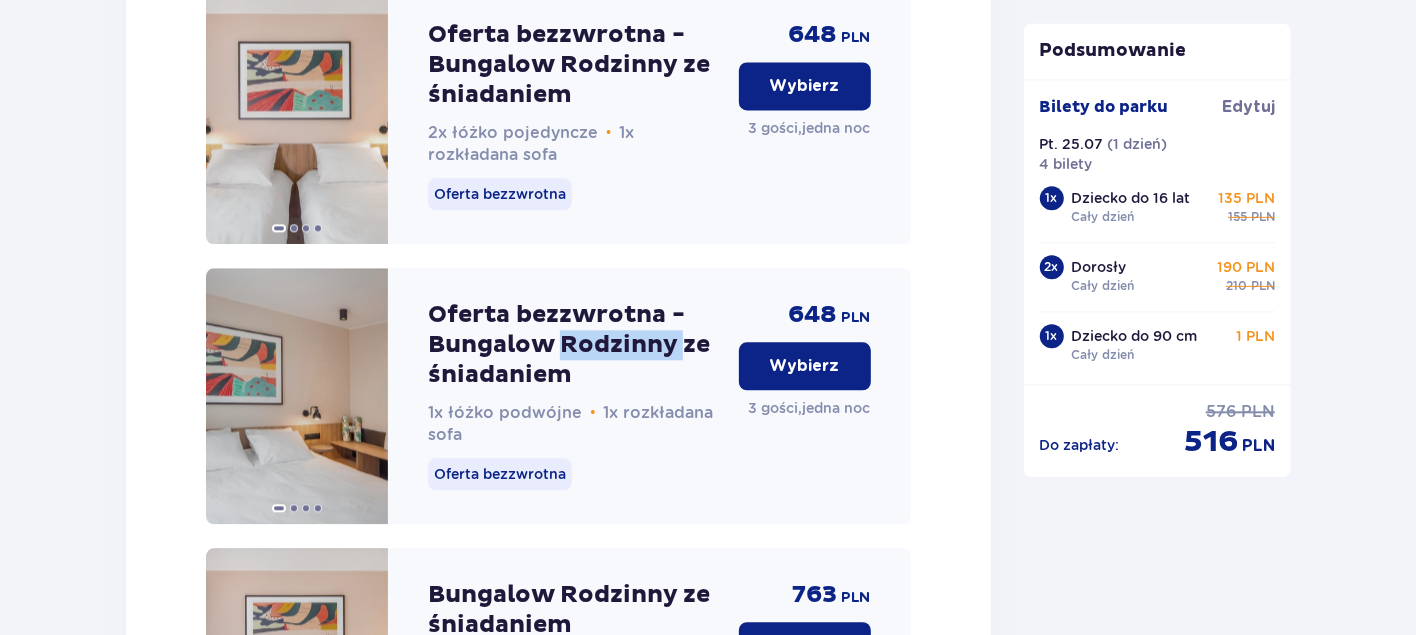 click on "Oferta bezzwrotna - Bungalow Rodzinny ze śniadaniem" at bounding box center [575, 345] 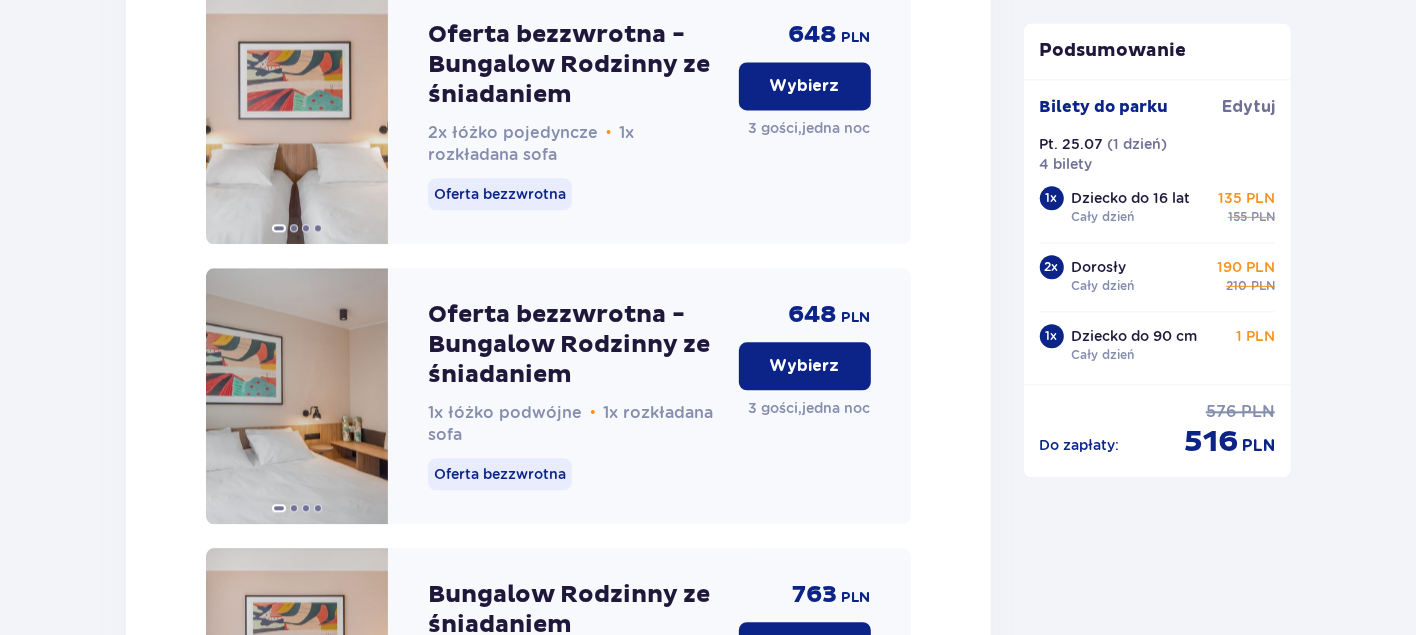click on "Oferta bezzwrotna - Bungalow Rodzinny ze śniadaniem" at bounding box center [575, 345] 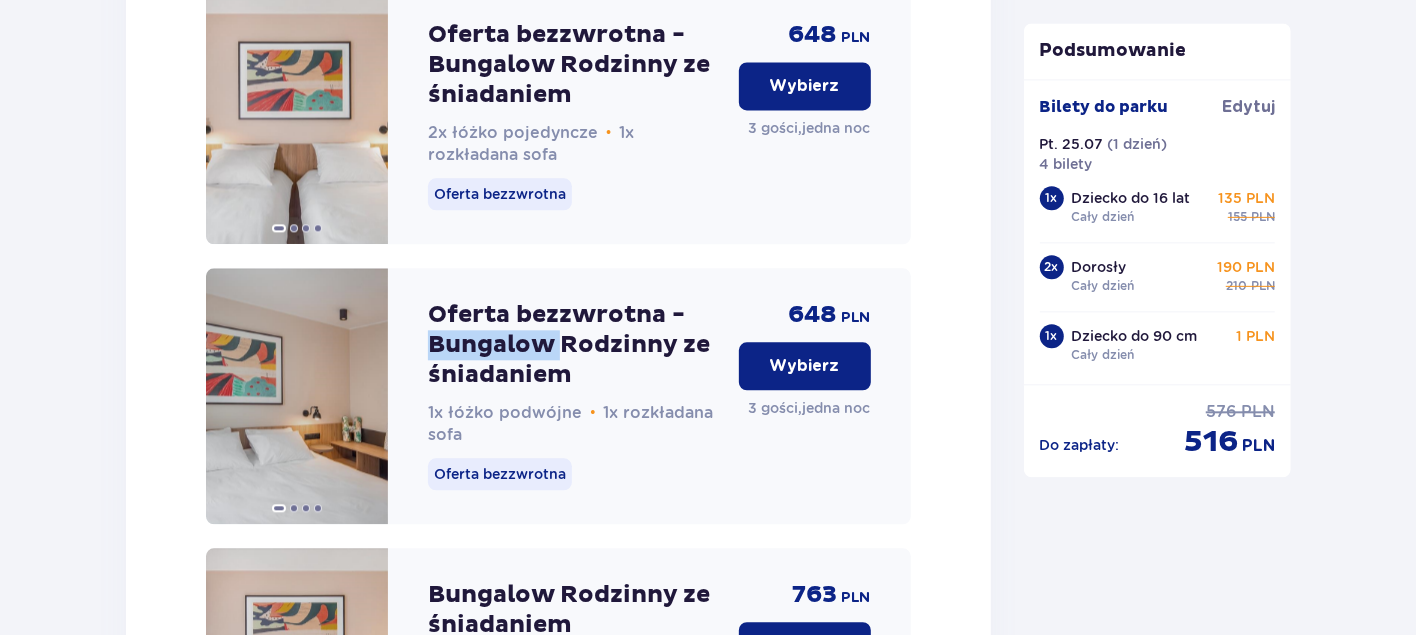 click on "Oferta bezzwrotna - Bungalow Rodzinny ze śniadaniem" at bounding box center [575, 345] 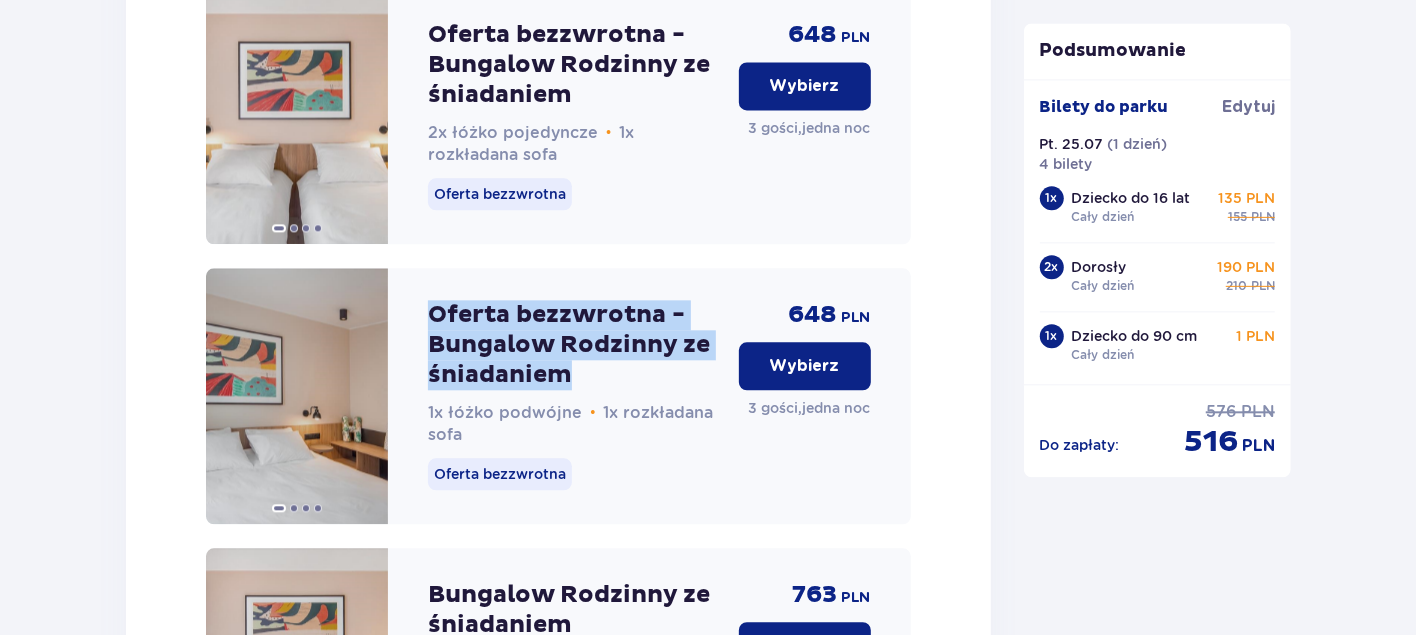 click on "Oferta bezzwrotna - Bungalow Rodzinny ze śniadaniem" at bounding box center [575, 345] 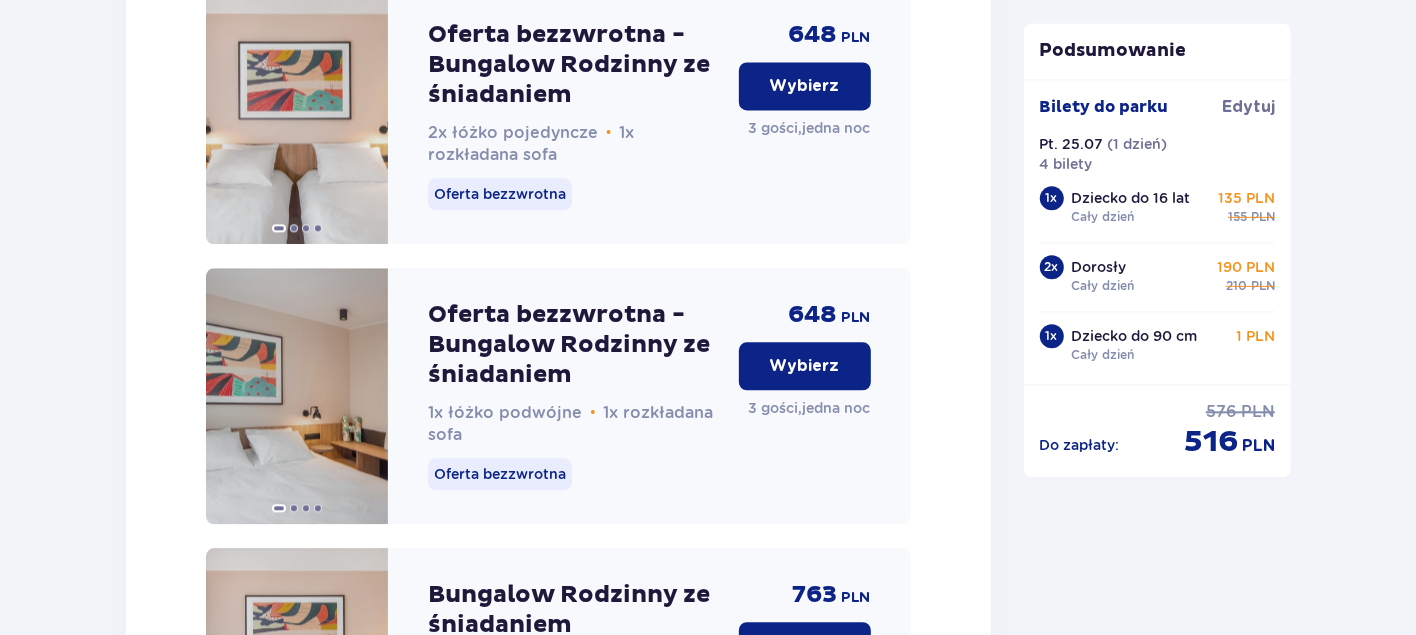 click on "Wybierz" at bounding box center [805, 366] 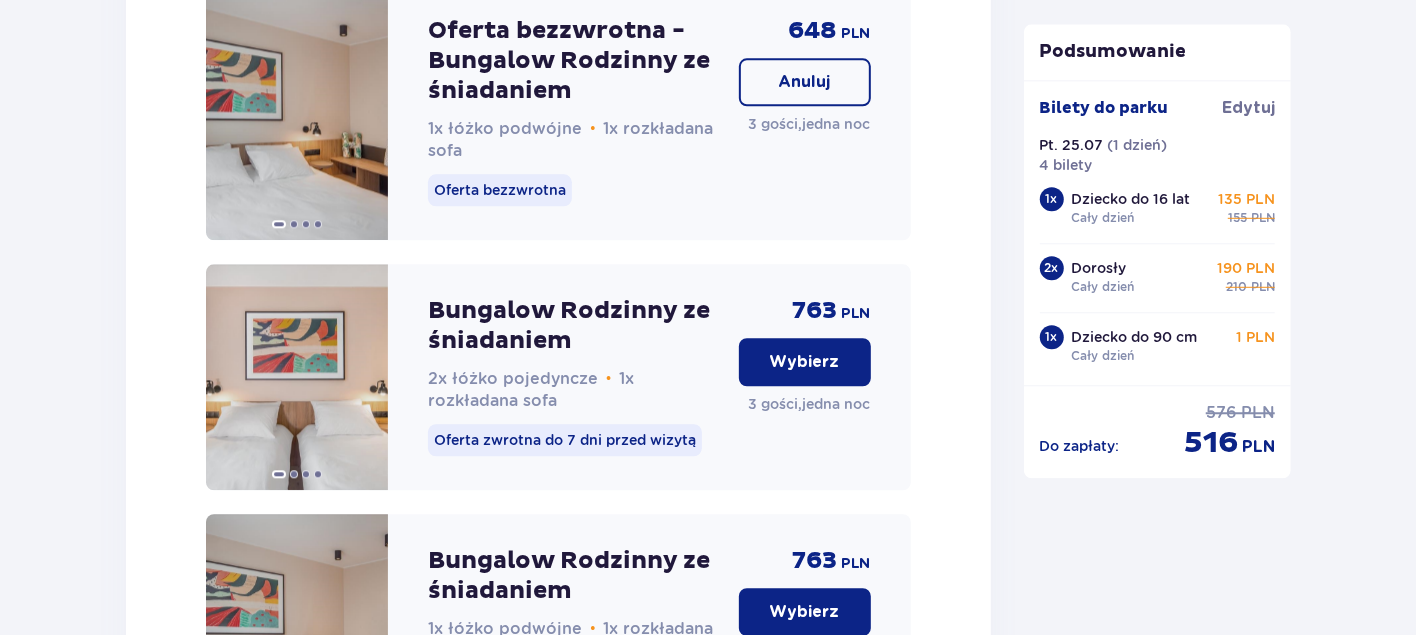 scroll, scrollTop: 2934, scrollLeft: 0, axis: vertical 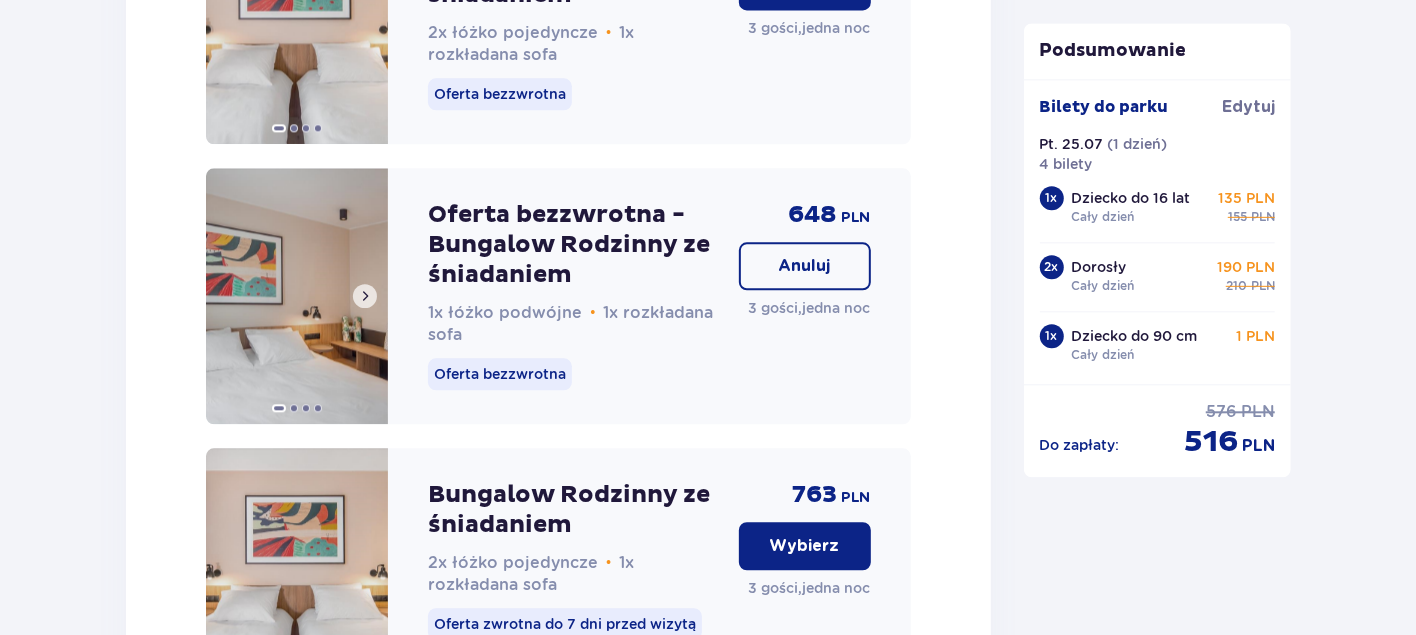 click at bounding box center (297, 296) 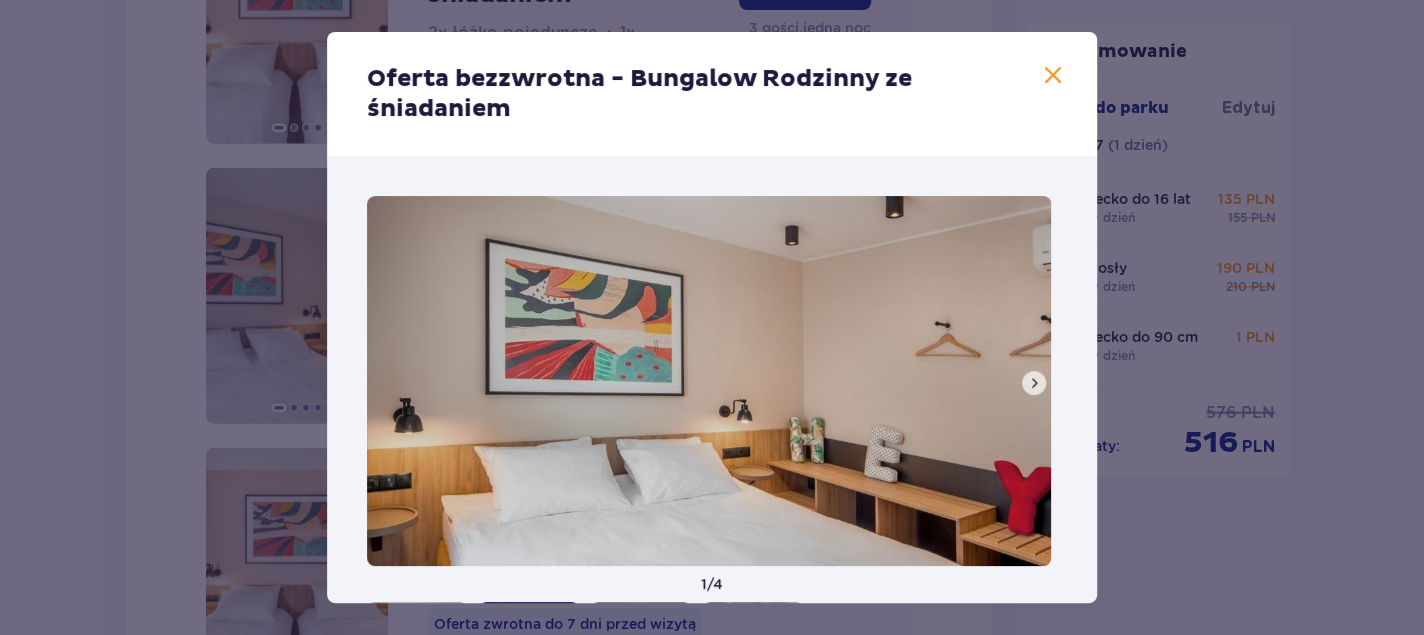 click at bounding box center (1034, 383) 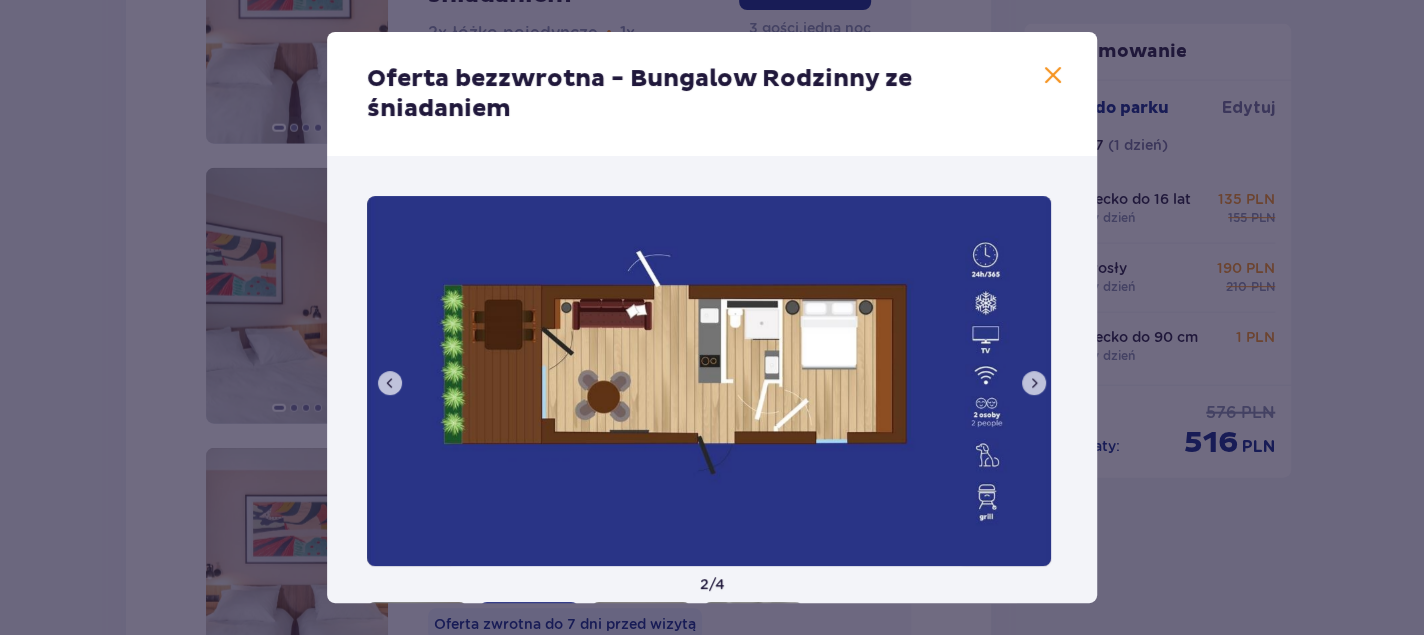 click at bounding box center (1034, 383) 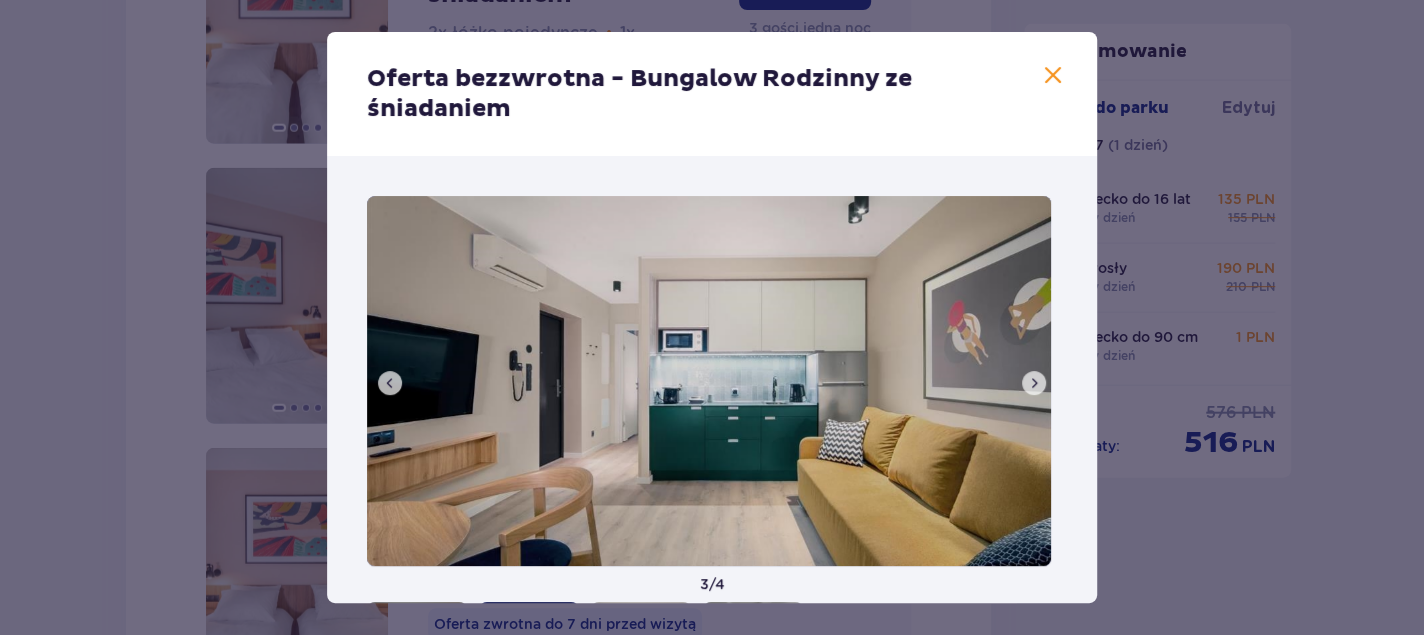 click at bounding box center (1034, 383) 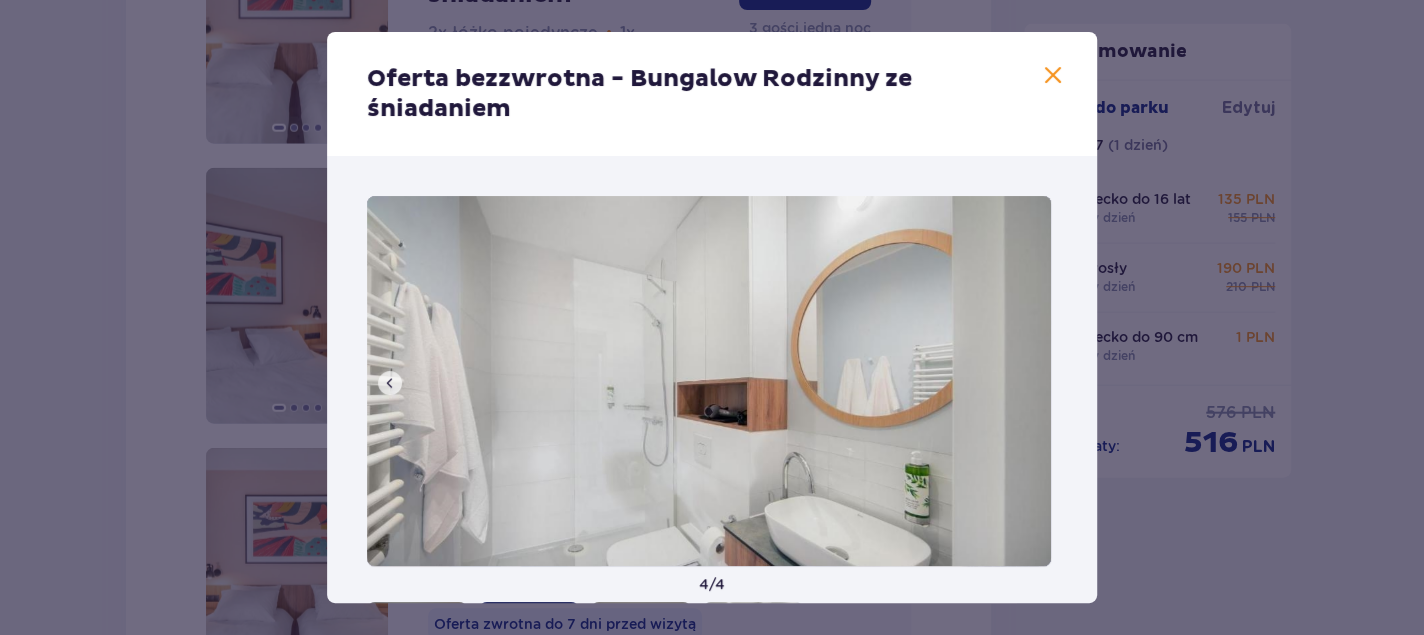 click at bounding box center (1053, 76) 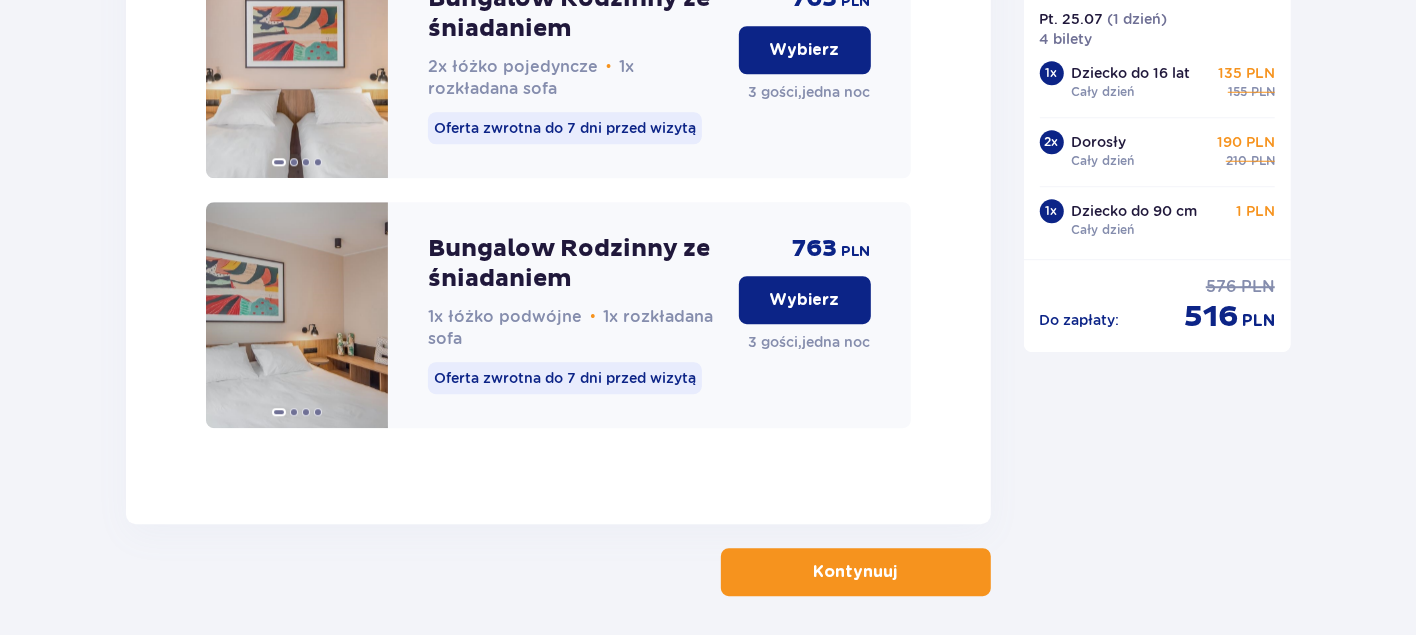 scroll, scrollTop: 3534, scrollLeft: 0, axis: vertical 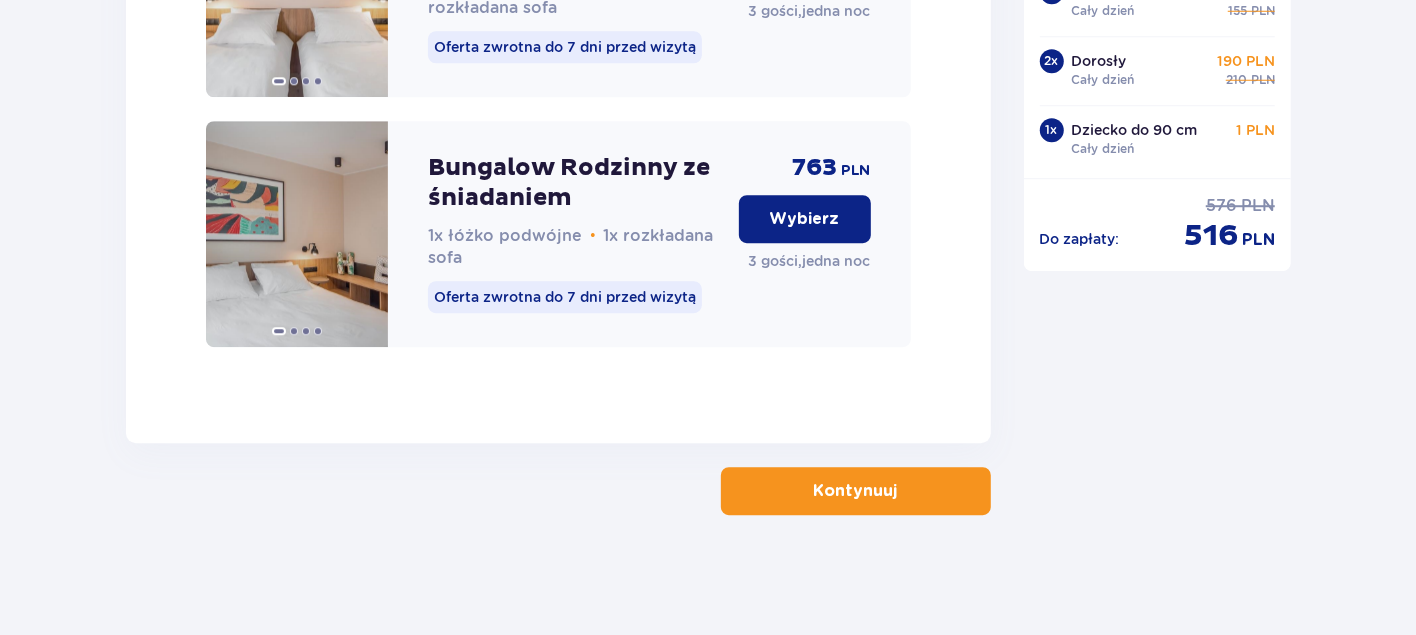 click on "Kontynuuj" at bounding box center [856, 491] 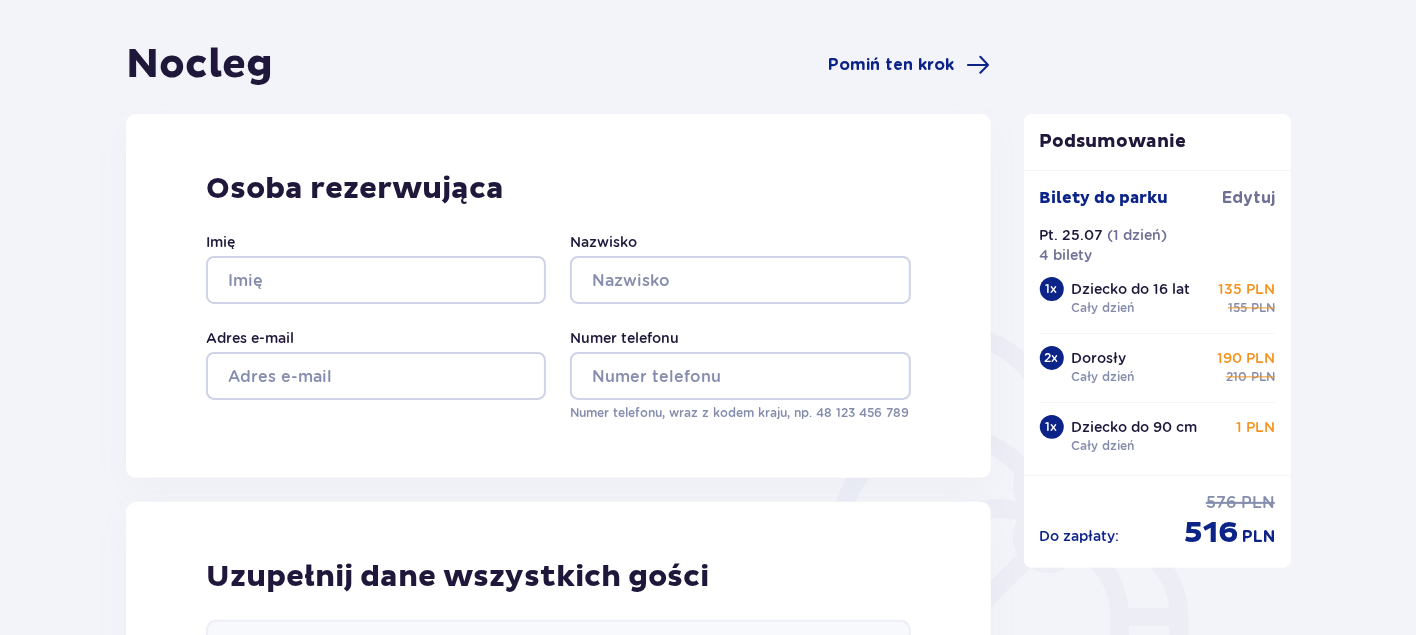 scroll, scrollTop: 100, scrollLeft: 0, axis: vertical 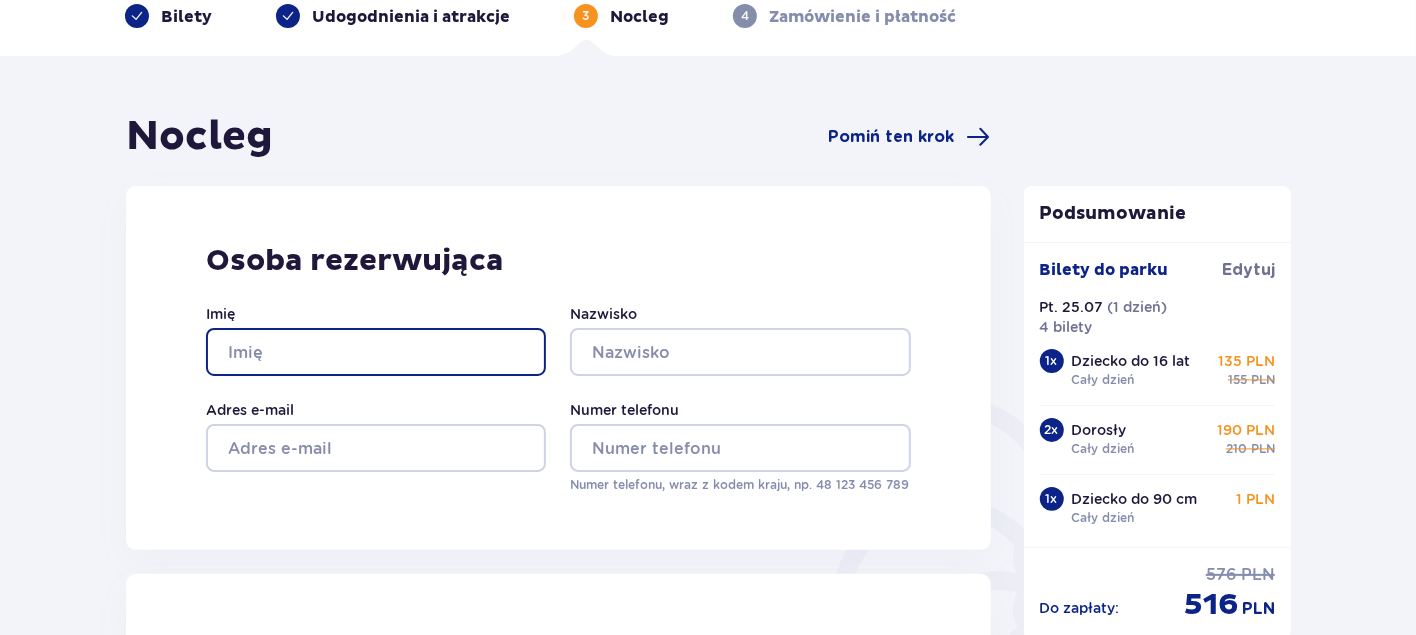 click on "Imię" at bounding box center [376, 352] 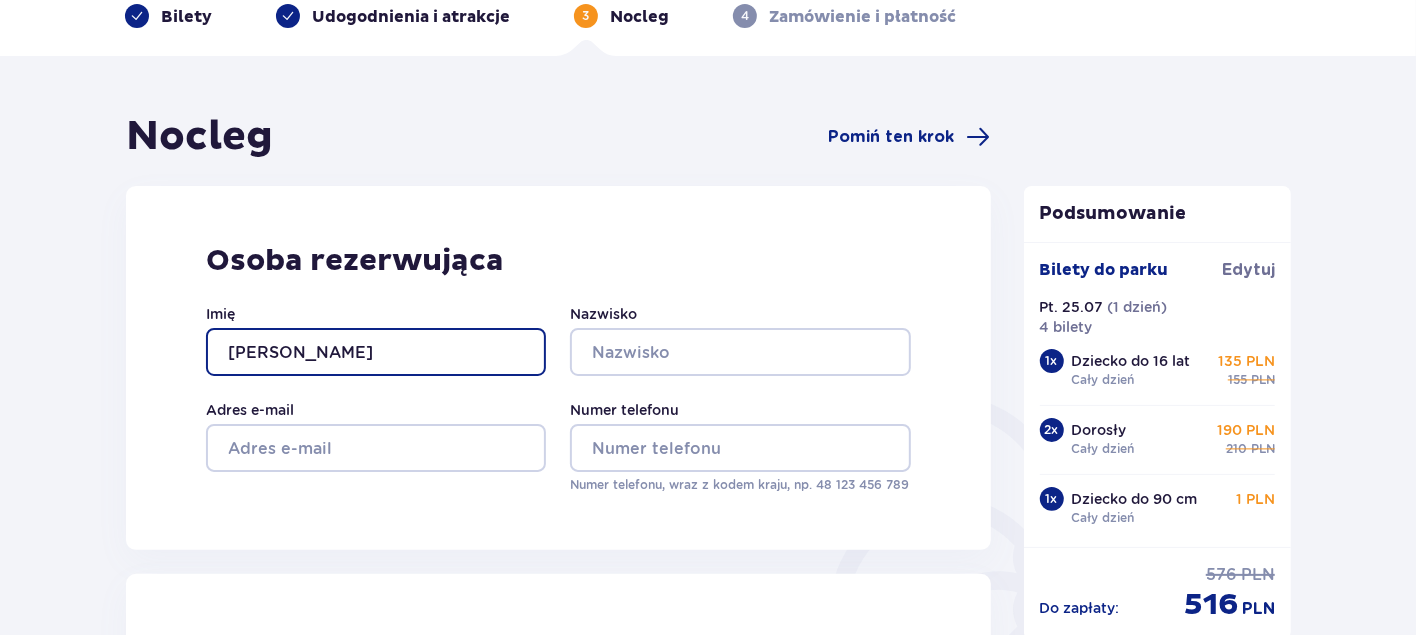 type on "Dariusz" 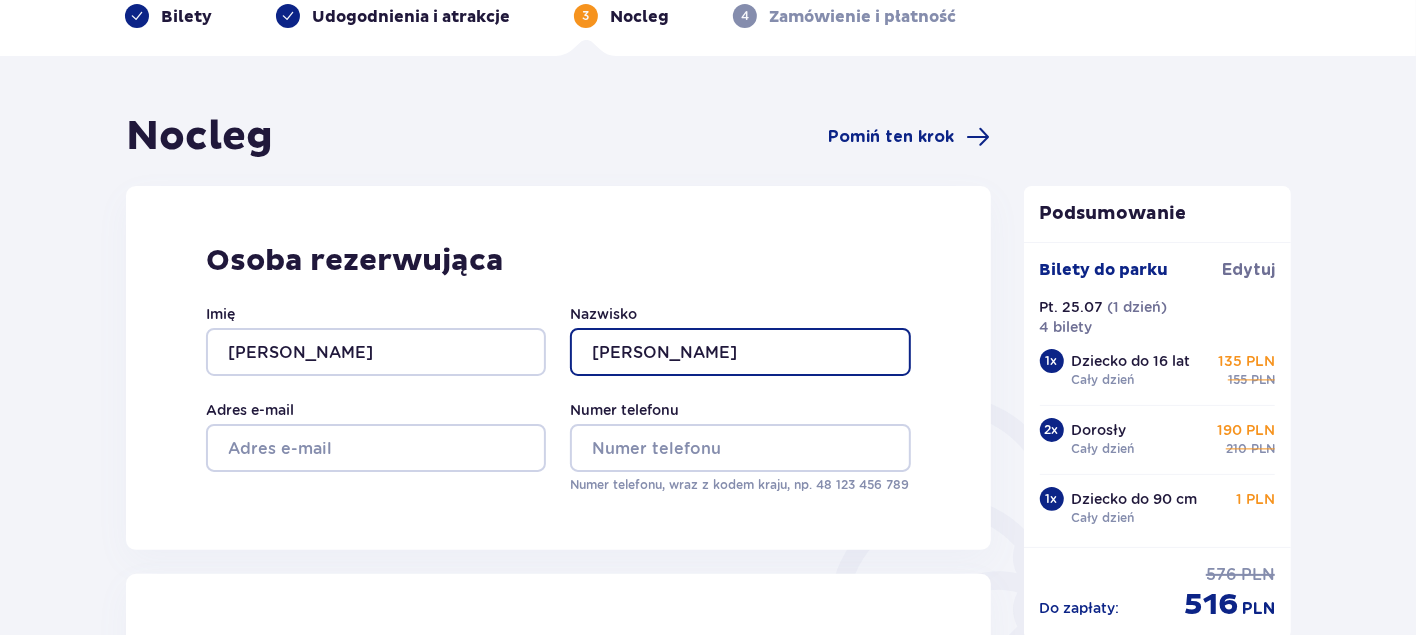 type on "Jurkowski" 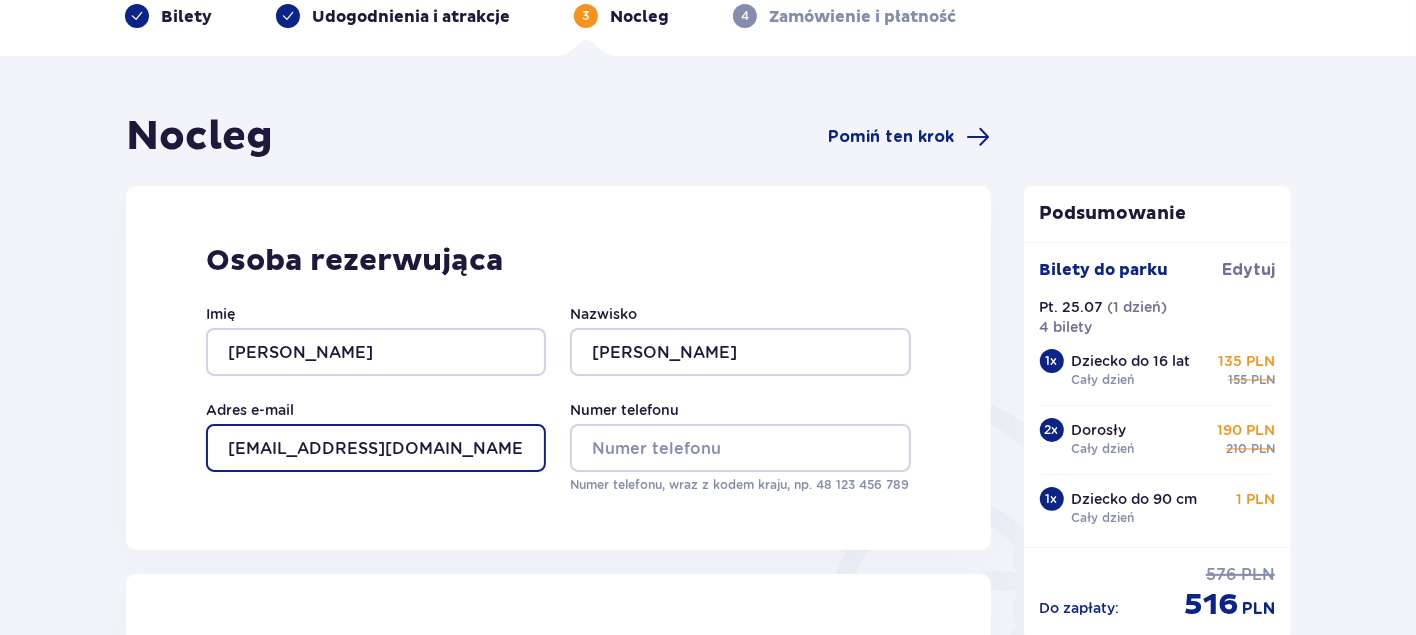 type on "[EMAIL_ADDRESS][DOMAIN_NAME]" 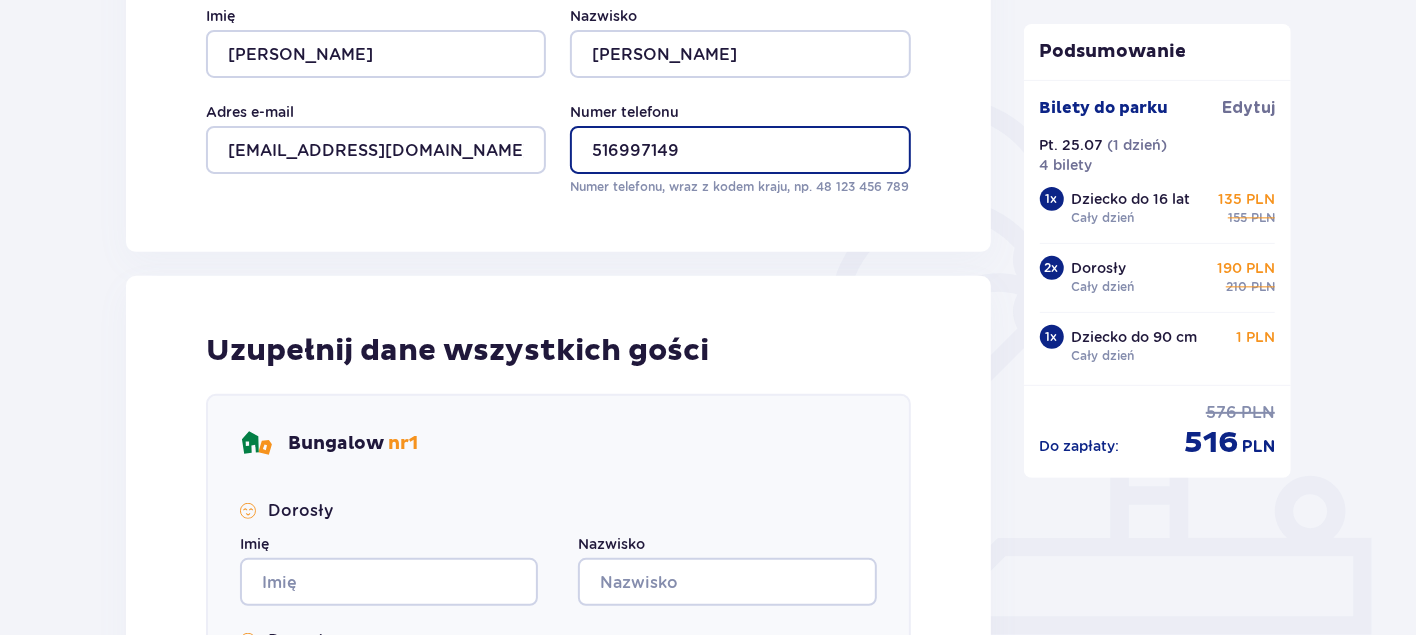 scroll, scrollTop: 400, scrollLeft: 0, axis: vertical 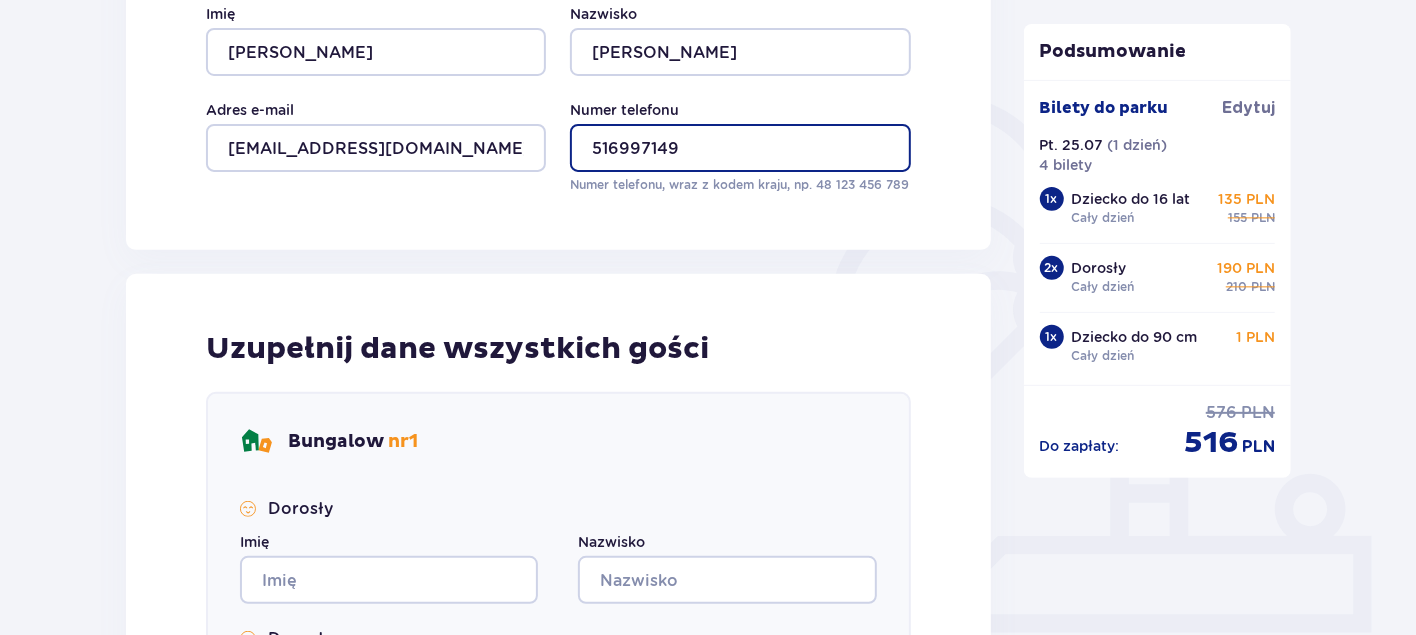 click on "516997149" at bounding box center [740, 148] 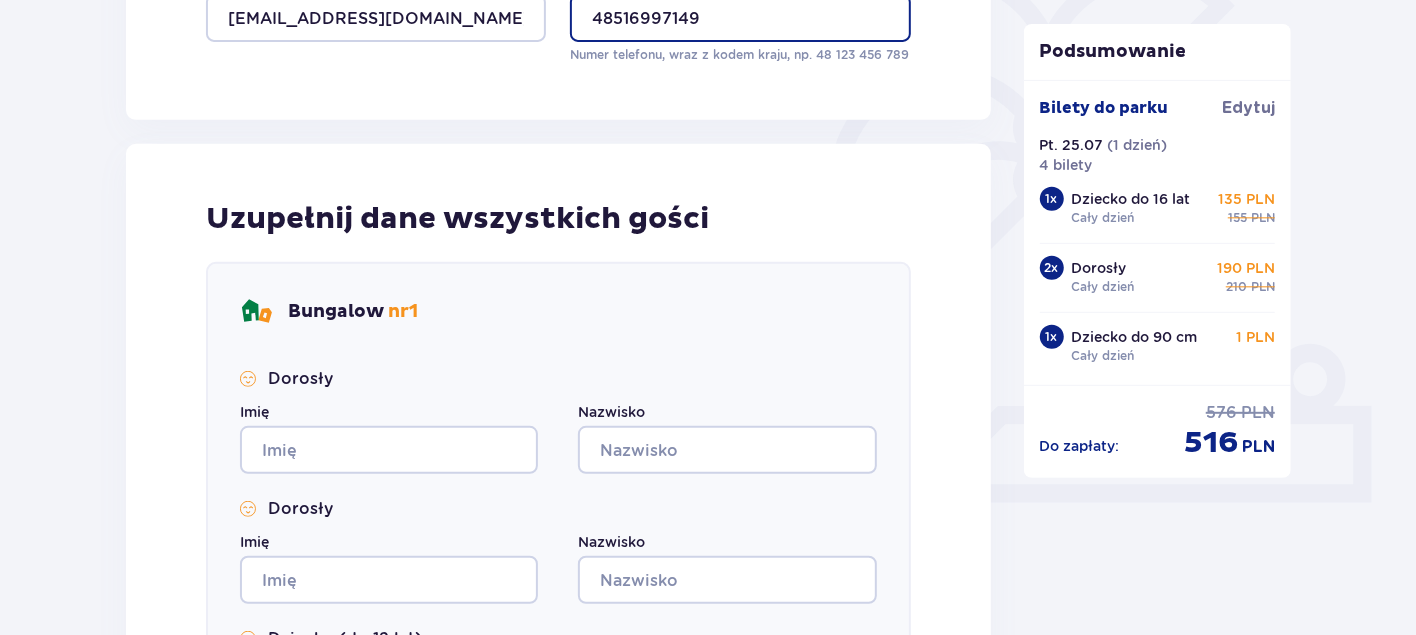 scroll, scrollTop: 700, scrollLeft: 0, axis: vertical 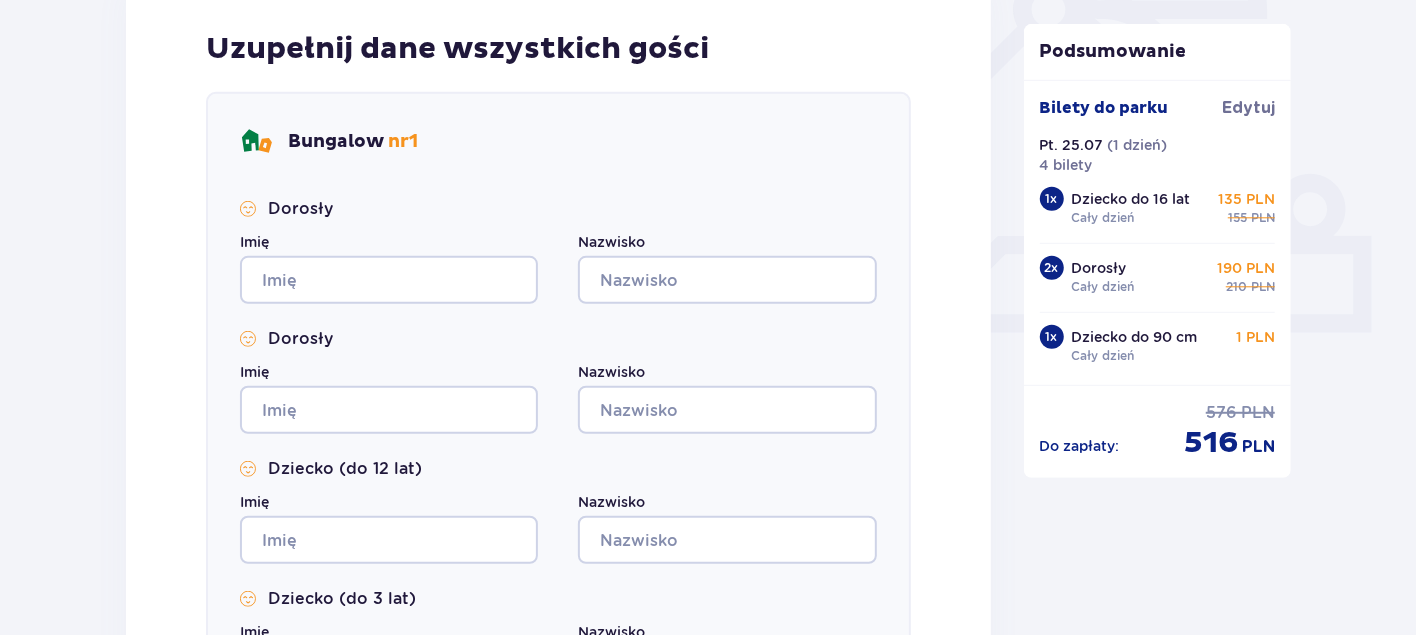 type on "48516997149" 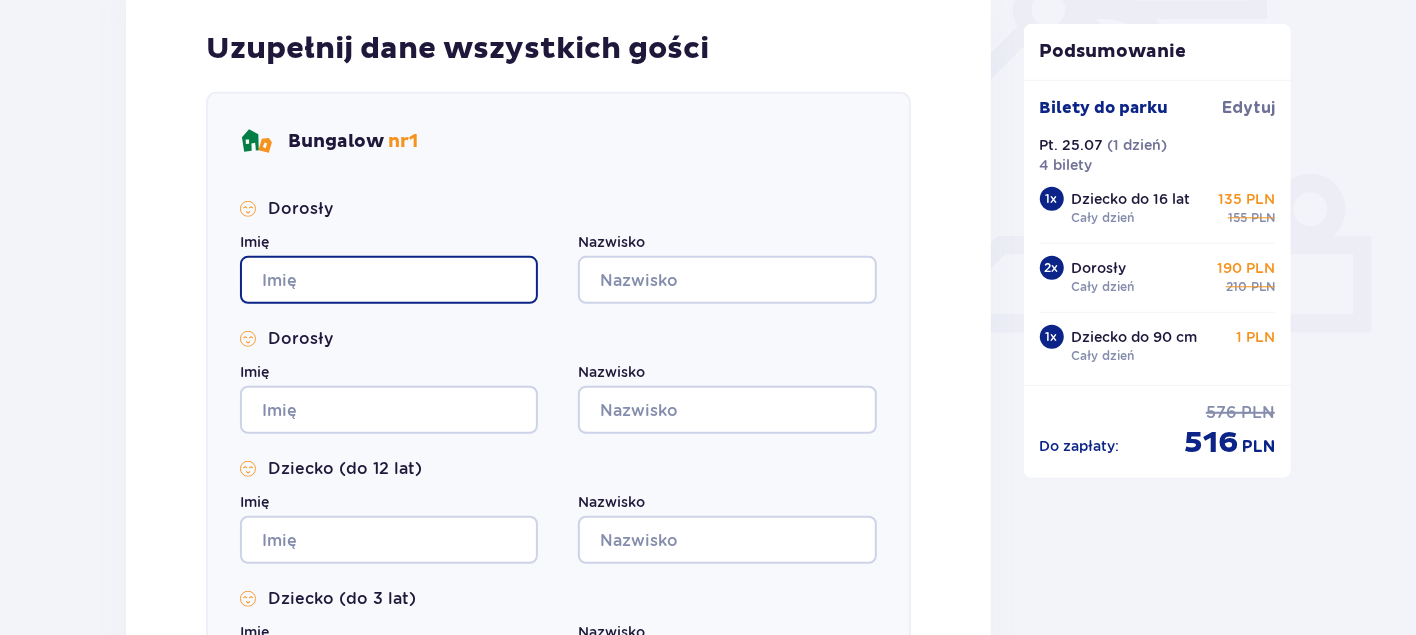 click on "Imię" at bounding box center [389, 280] 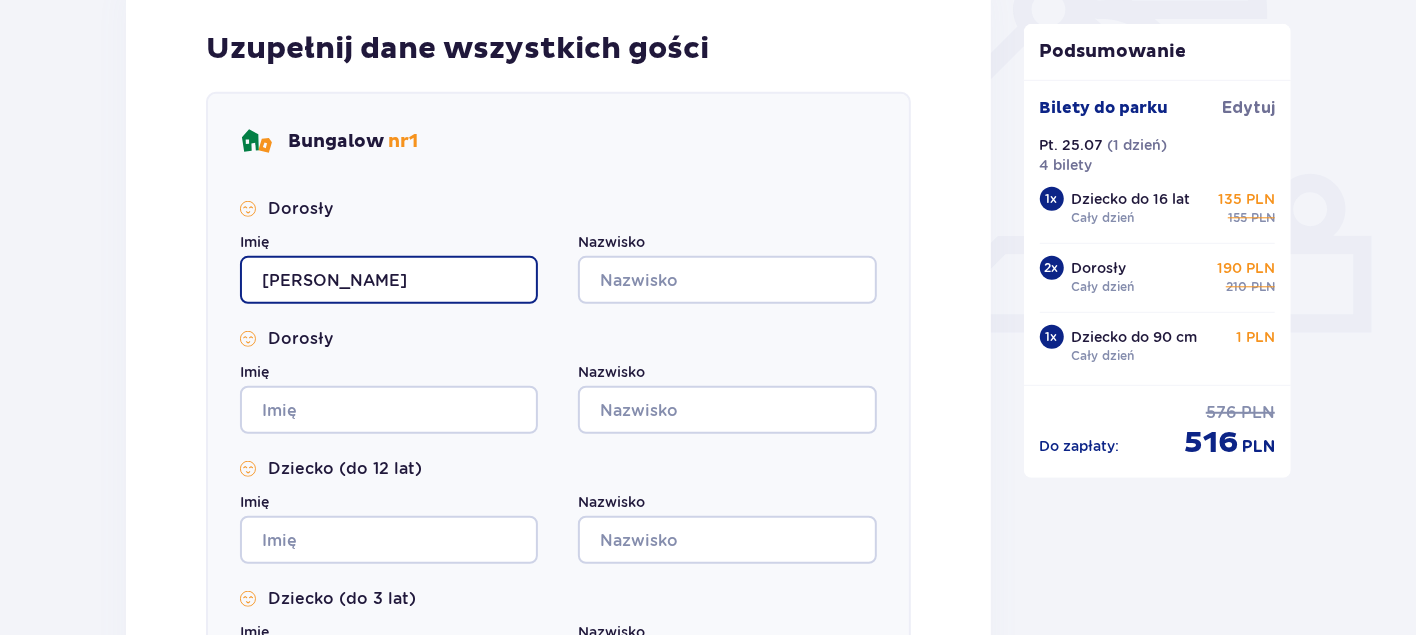 type on "Dariusz" 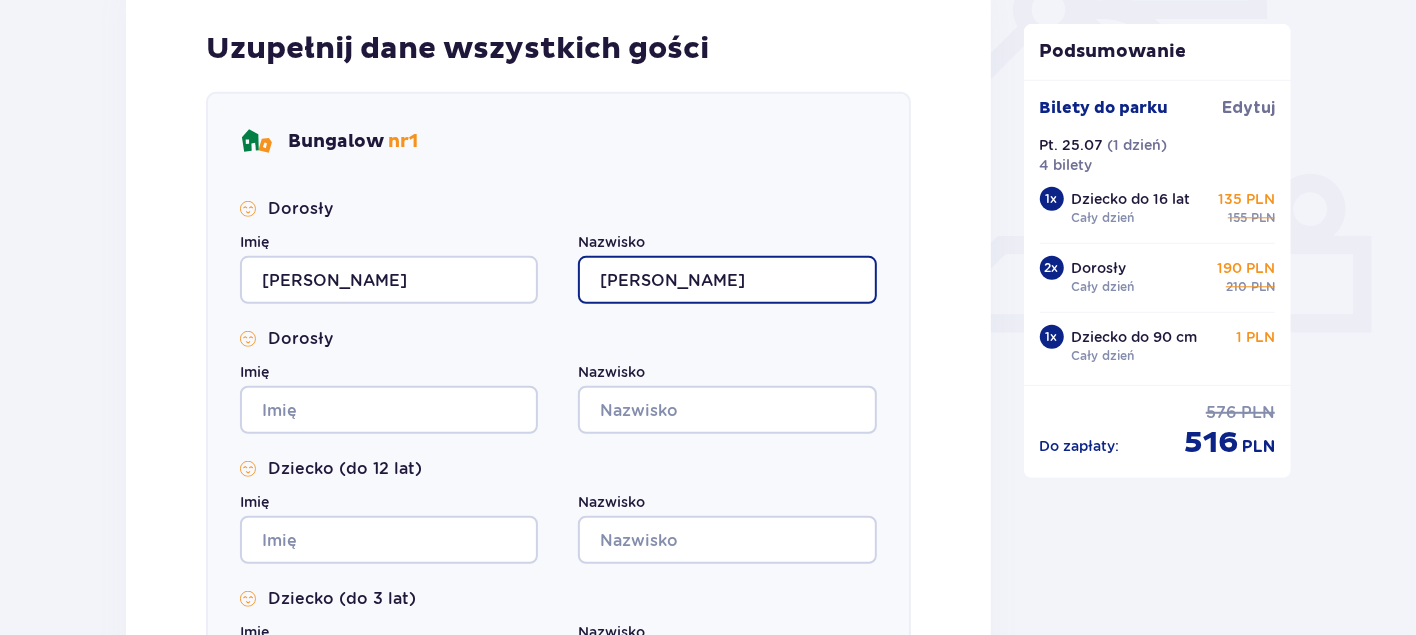 type on "Jurkowski" 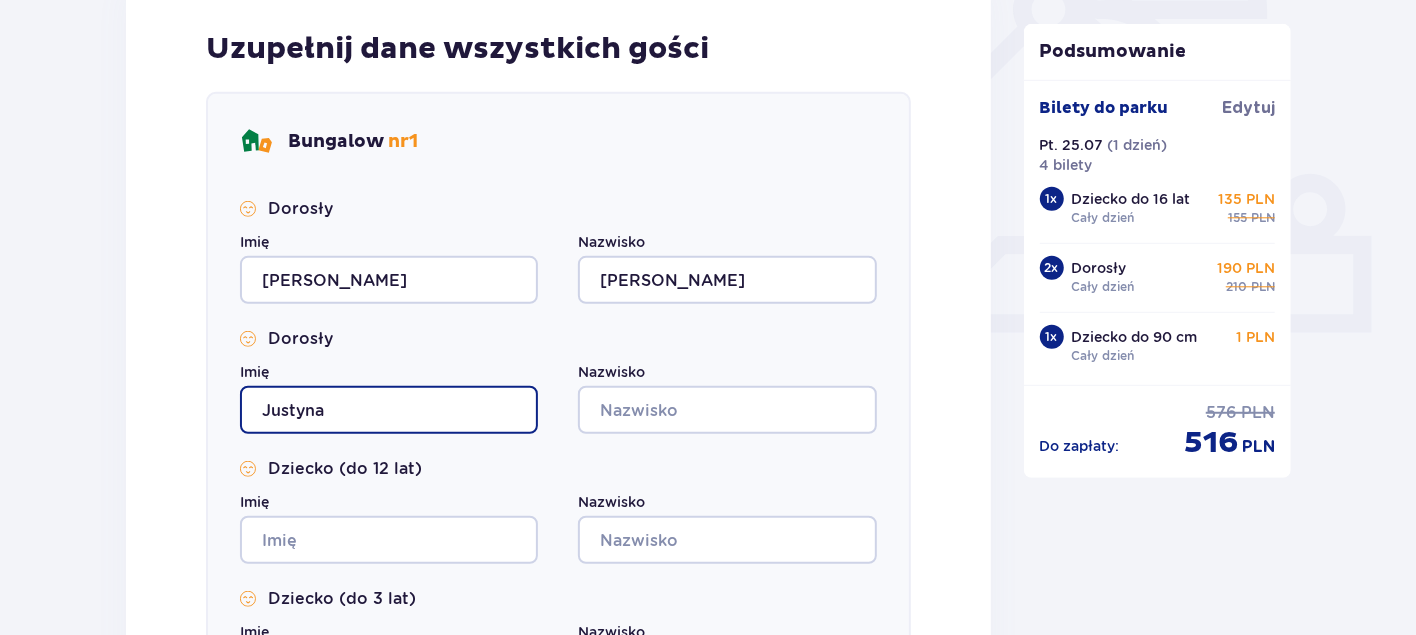 type on "Justyna" 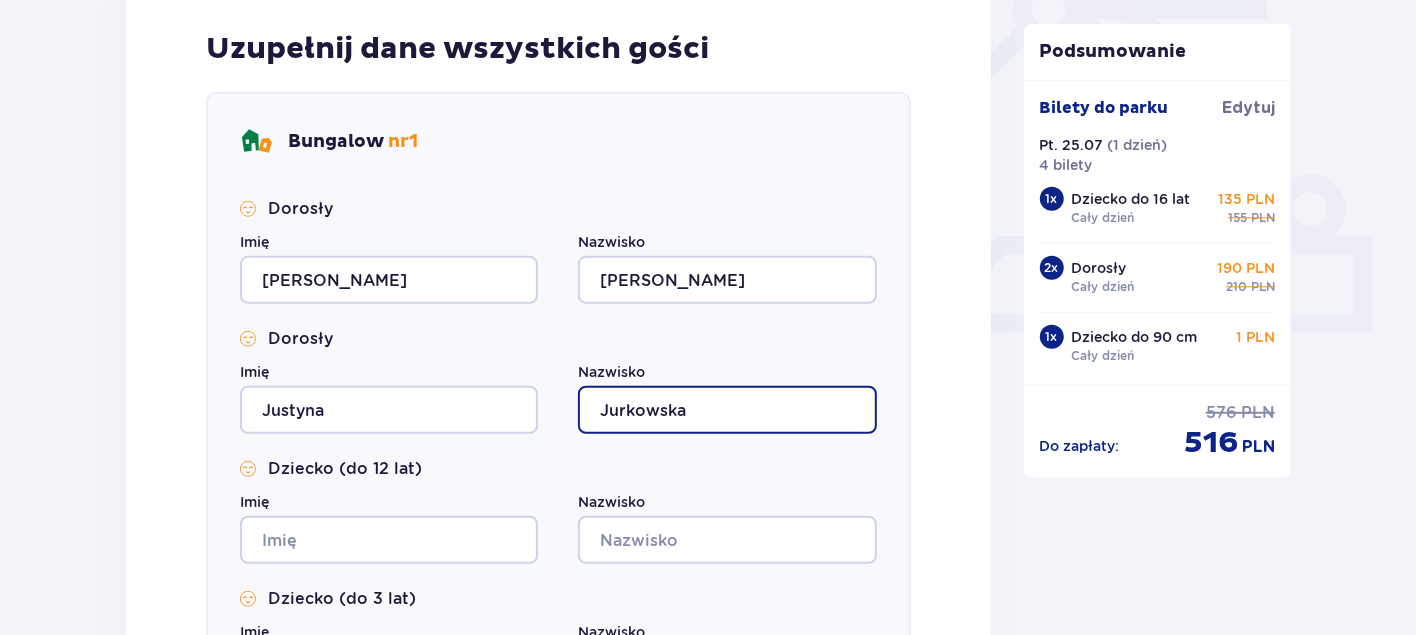 type on "Jurkowska" 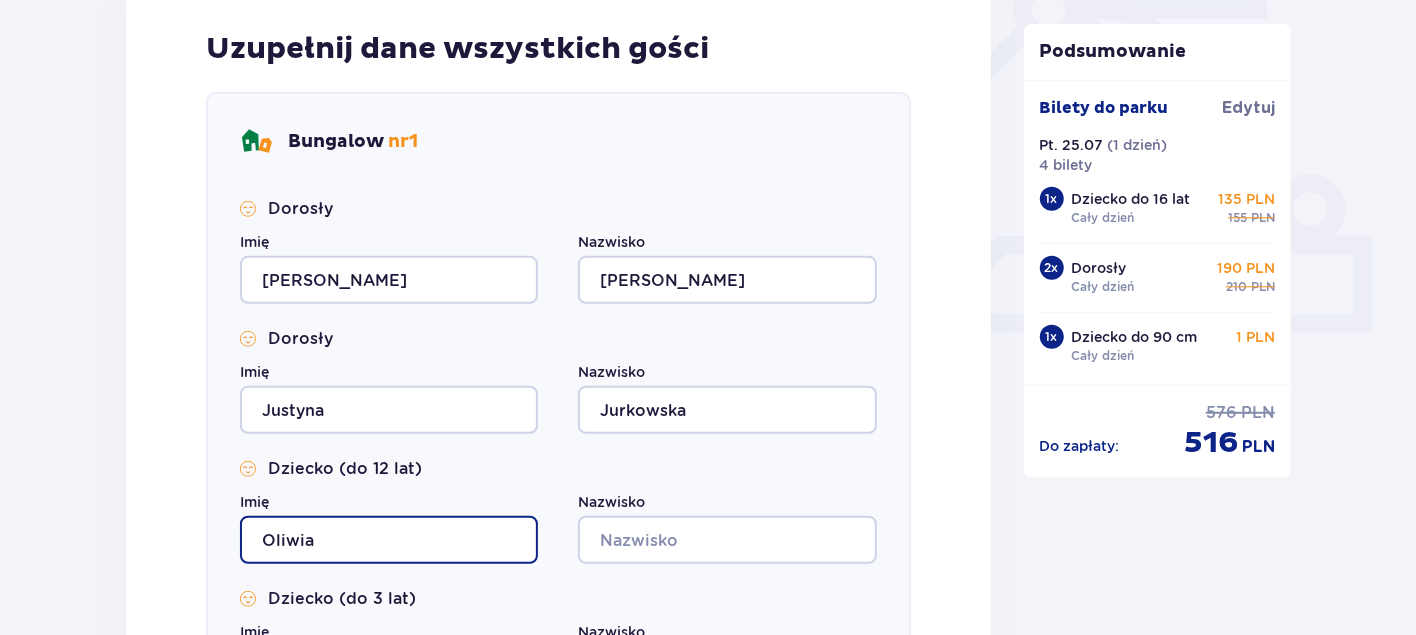 type on "Oliwia" 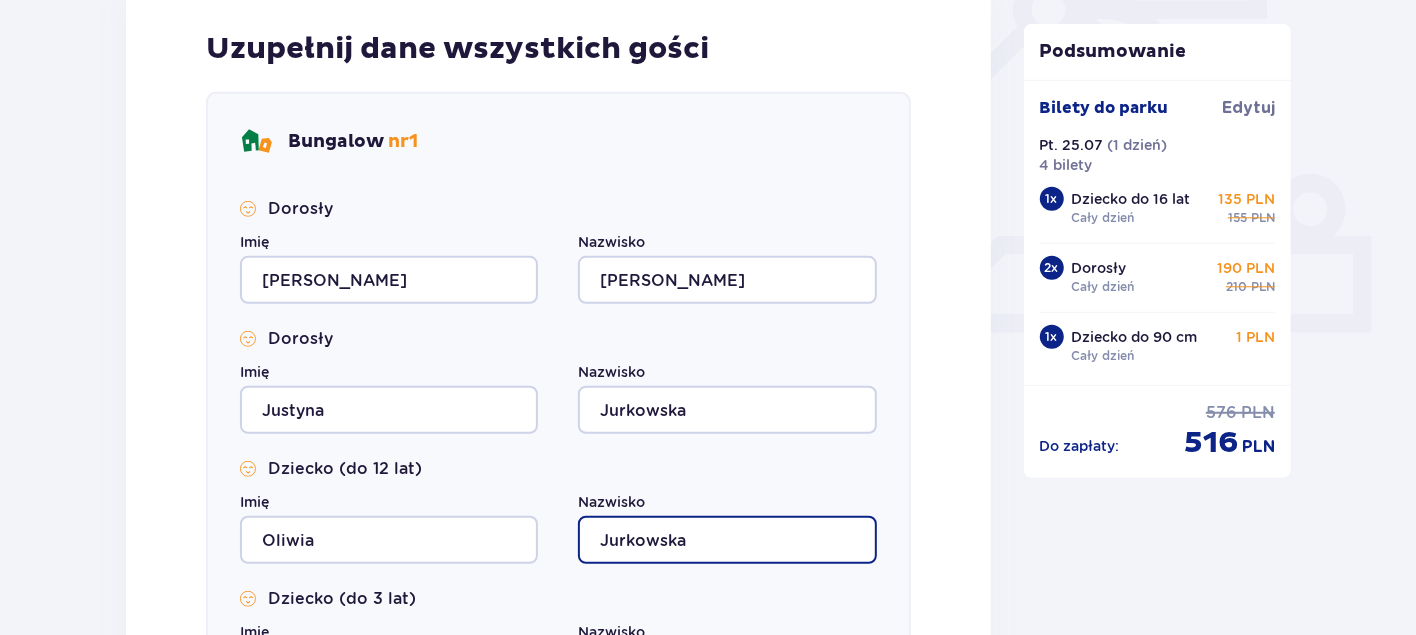 type on "Jurkowska" 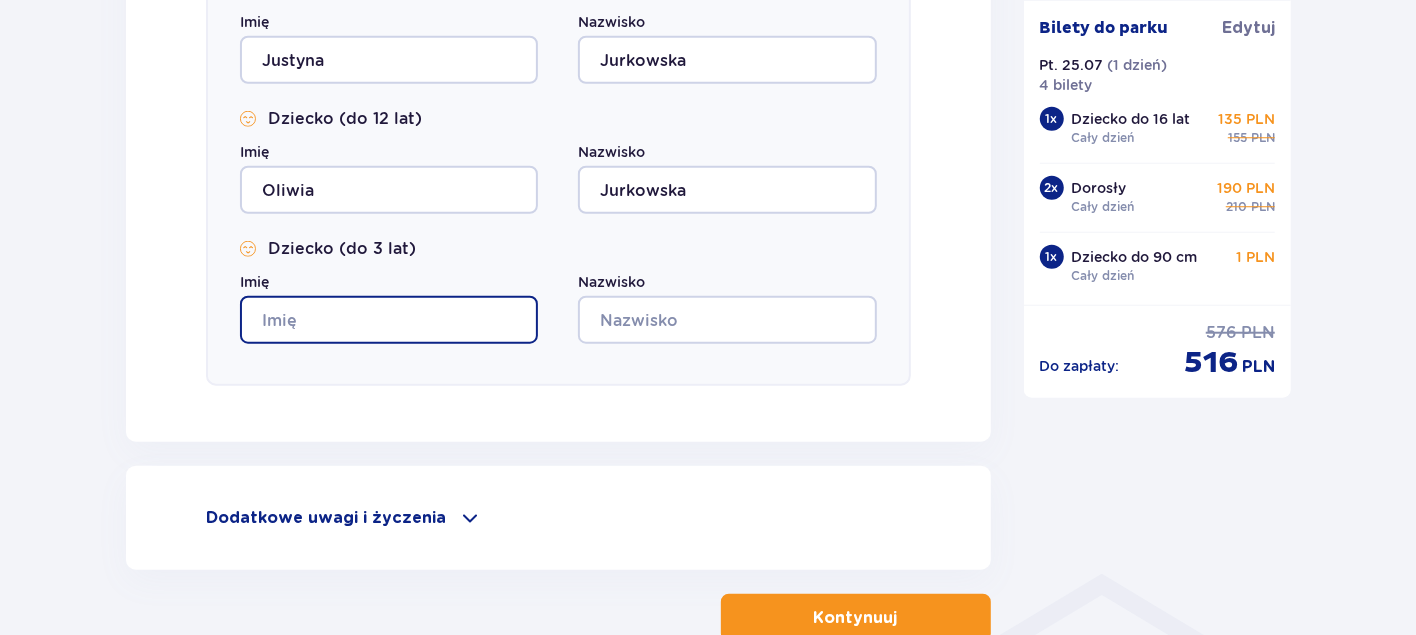 scroll, scrollTop: 1051, scrollLeft: 0, axis: vertical 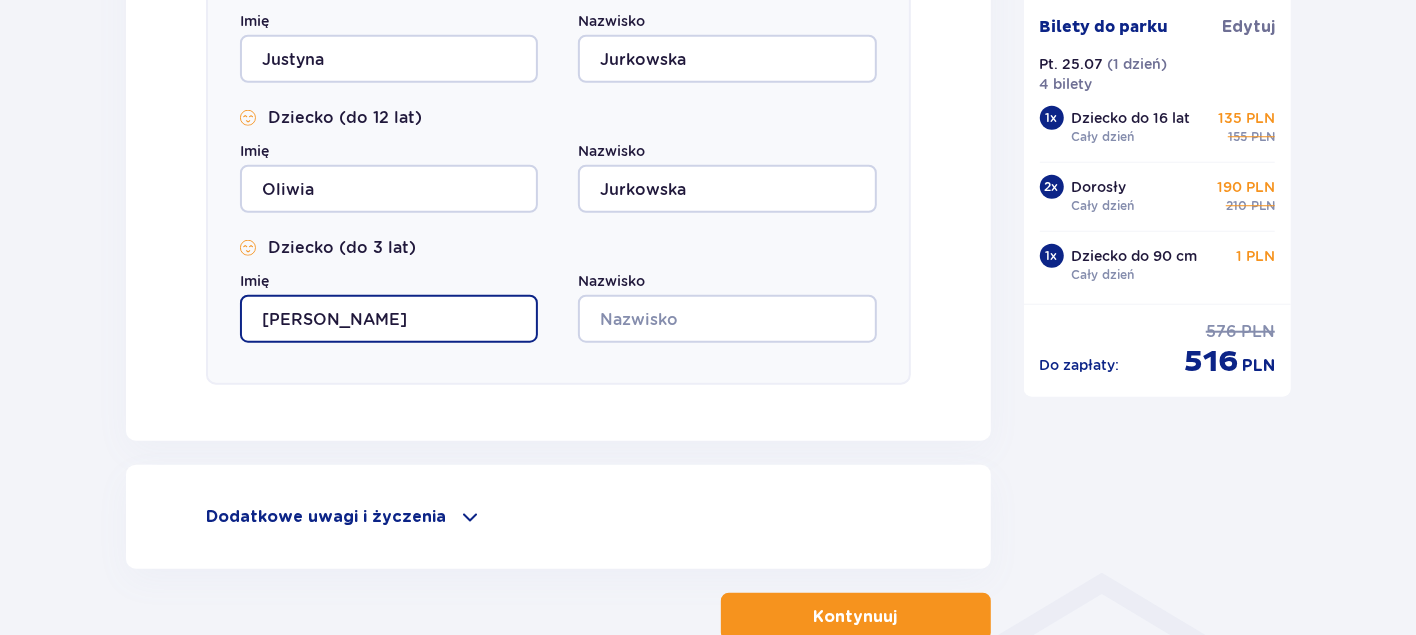 type on "Dominik" 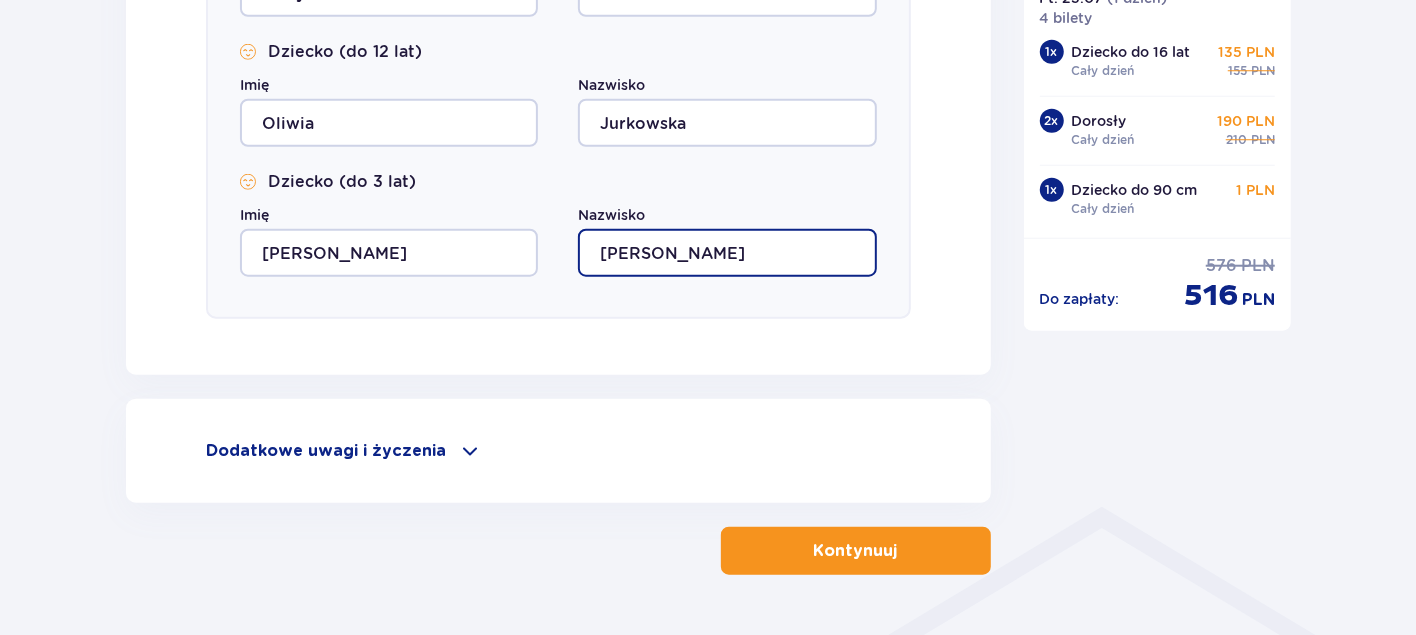scroll, scrollTop: 1175, scrollLeft: 0, axis: vertical 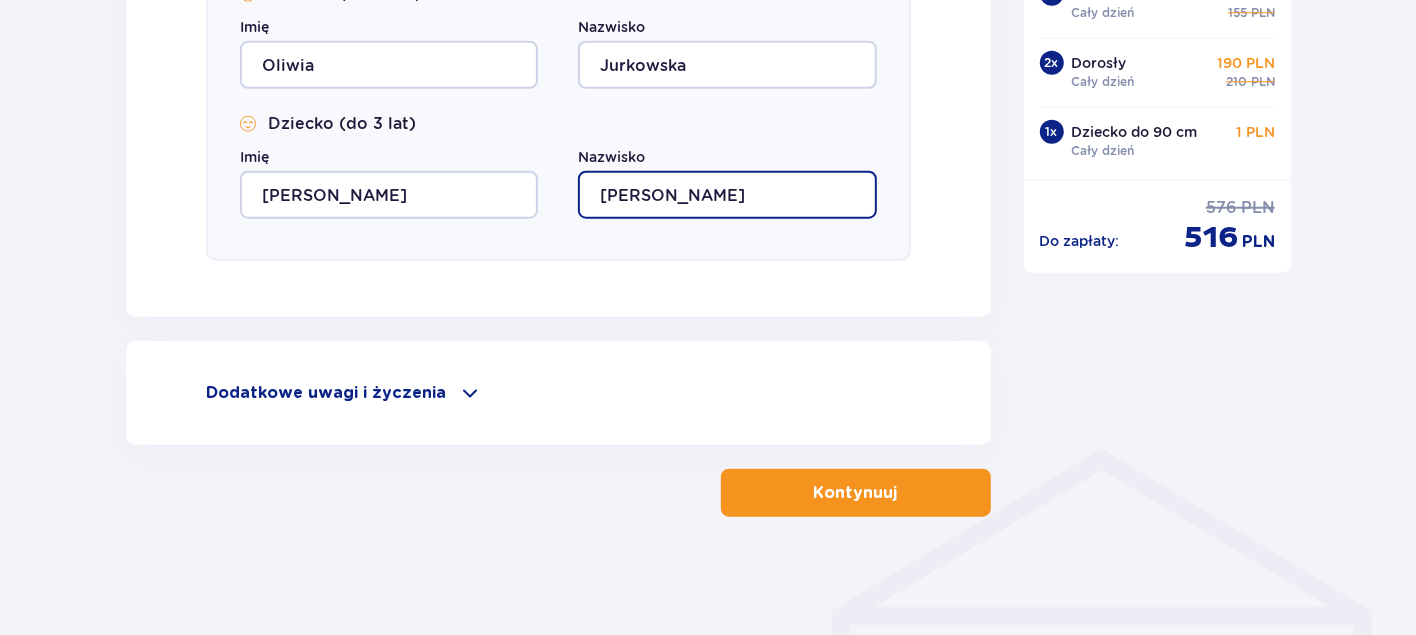 type on "Jurkowski" 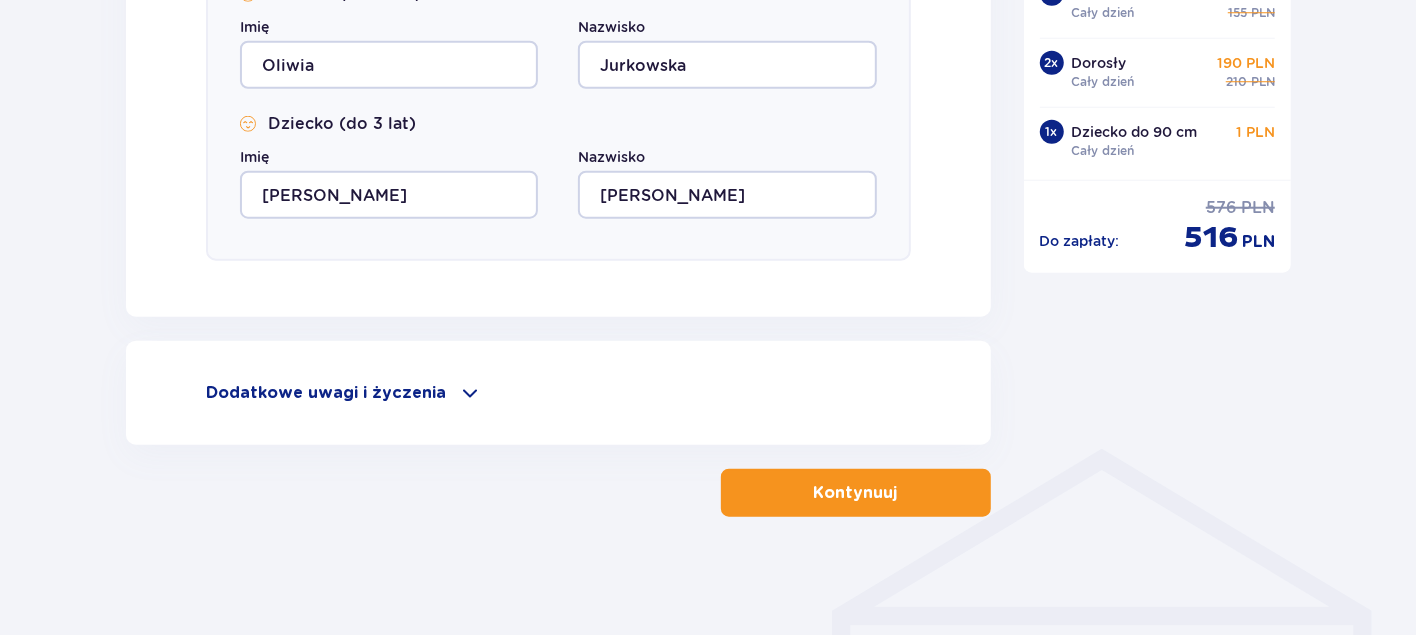 click on "Dodatkowe uwagi i życzenia" at bounding box center (326, 393) 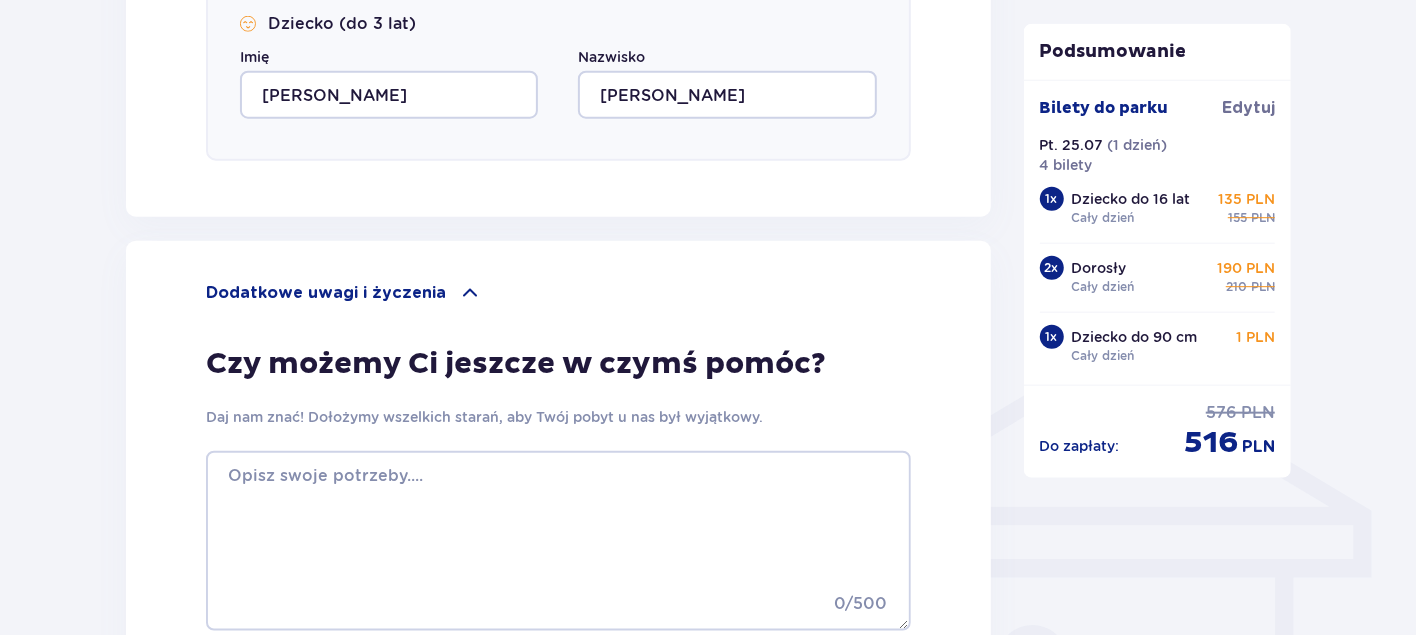 scroll, scrollTop: 1475, scrollLeft: 0, axis: vertical 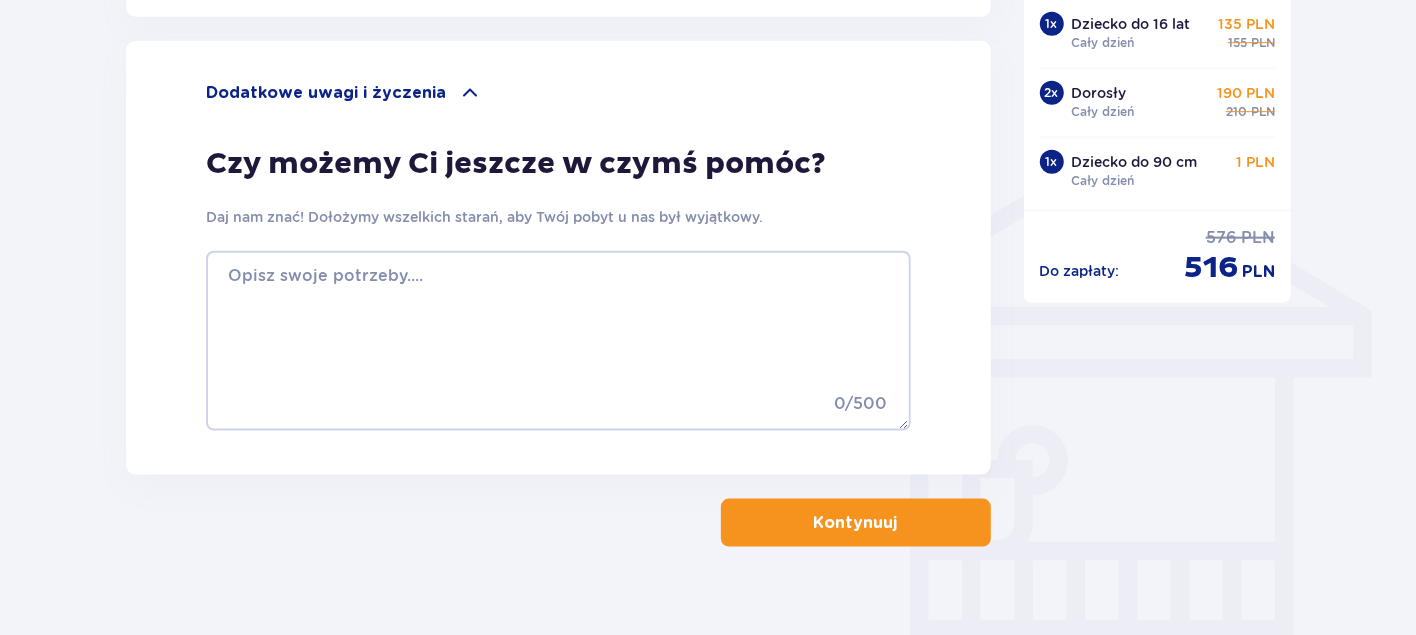 click on "Kontynuuj" at bounding box center [856, 523] 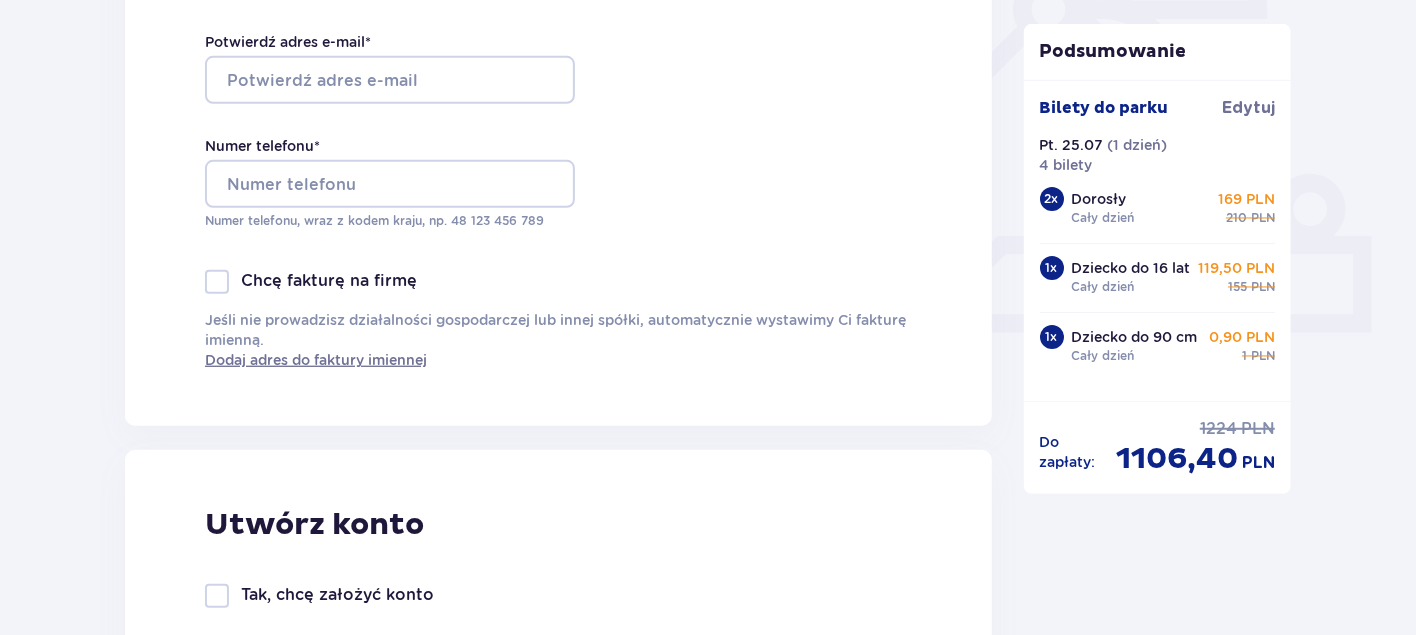 scroll, scrollTop: 600, scrollLeft: 0, axis: vertical 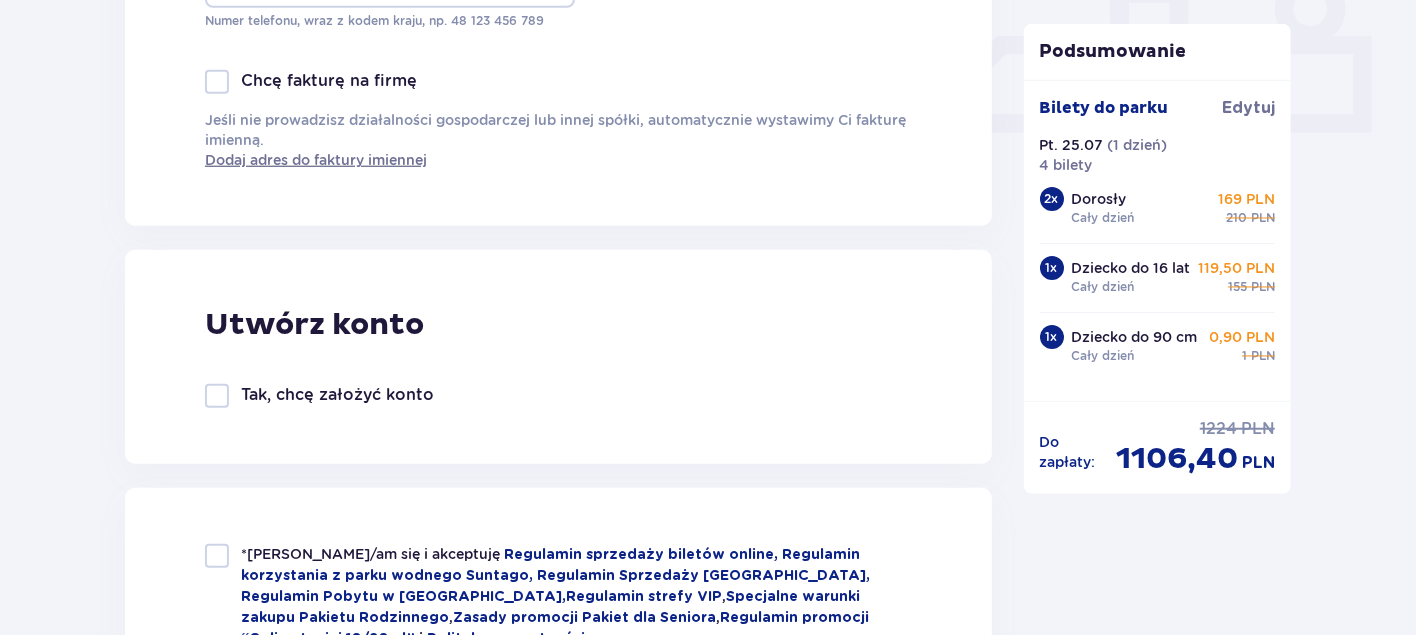 click at bounding box center (217, 396) 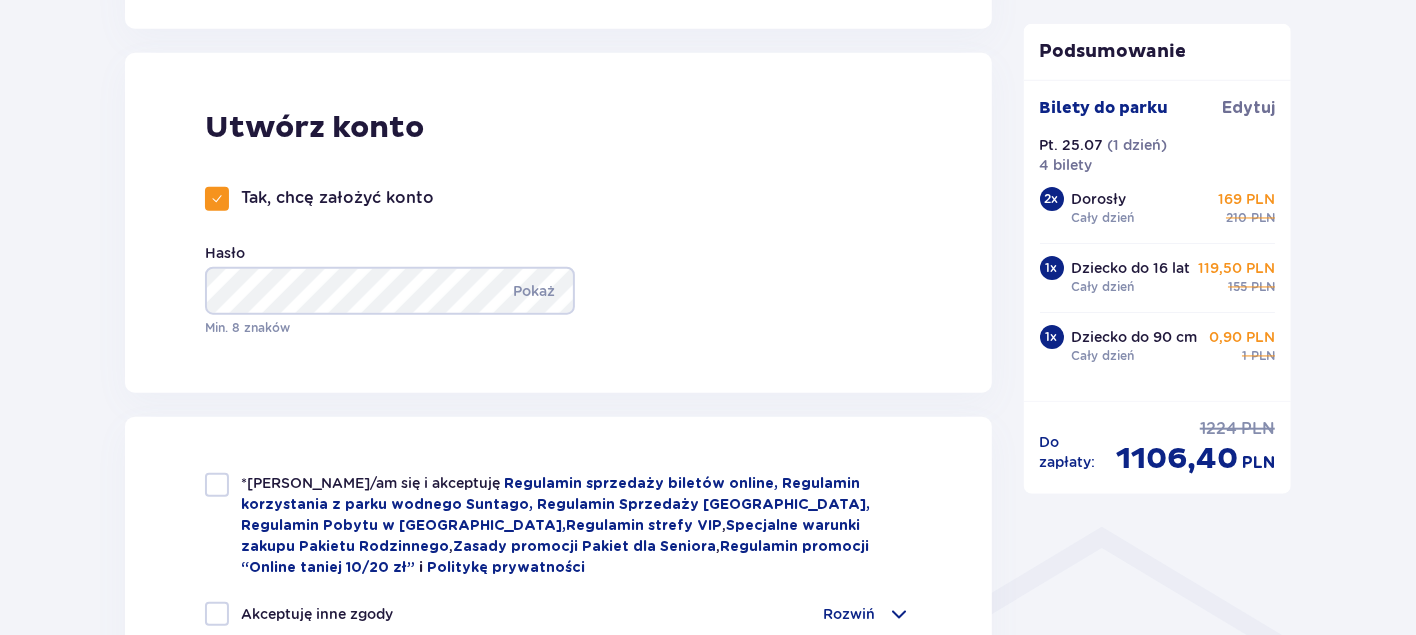 scroll, scrollTop: 1100, scrollLeft: 0, axis: vertical 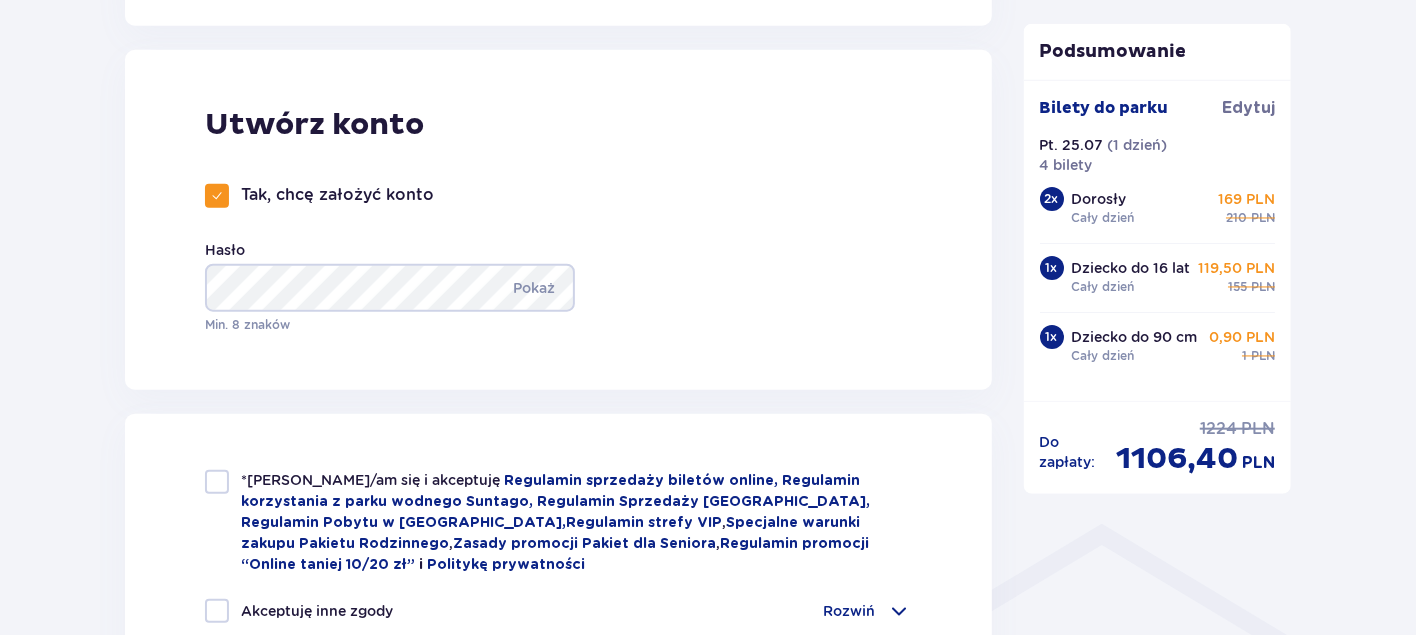 click at bounding box center (217, 482) 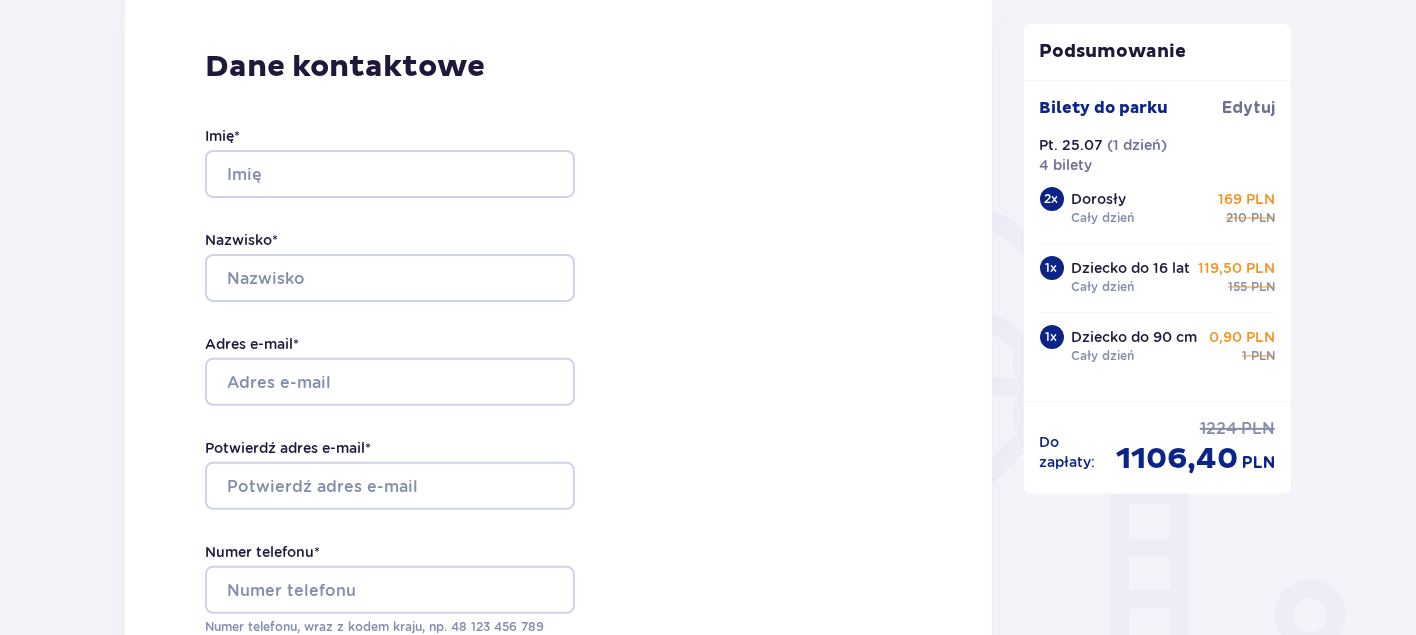 scroll, scrollTop: 0, scrollLeft: 0, axis: both 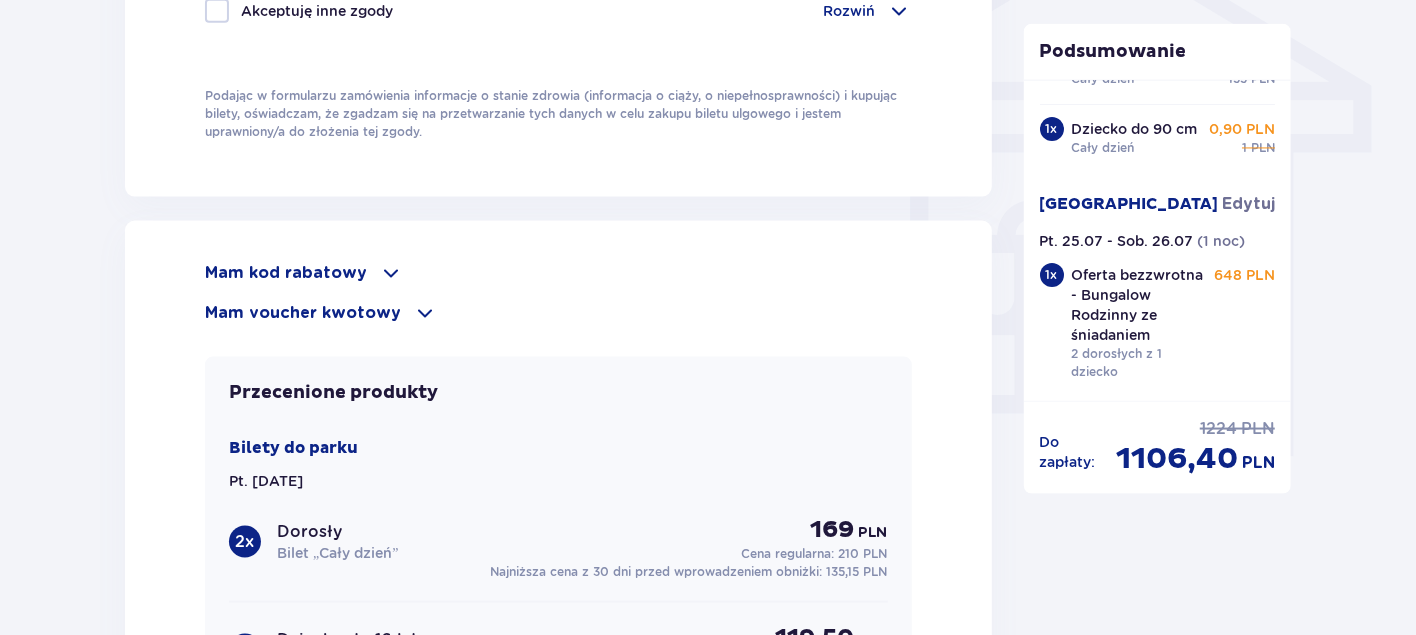 click on "Mam kod rabatowy" at bounding box center (558, 273) 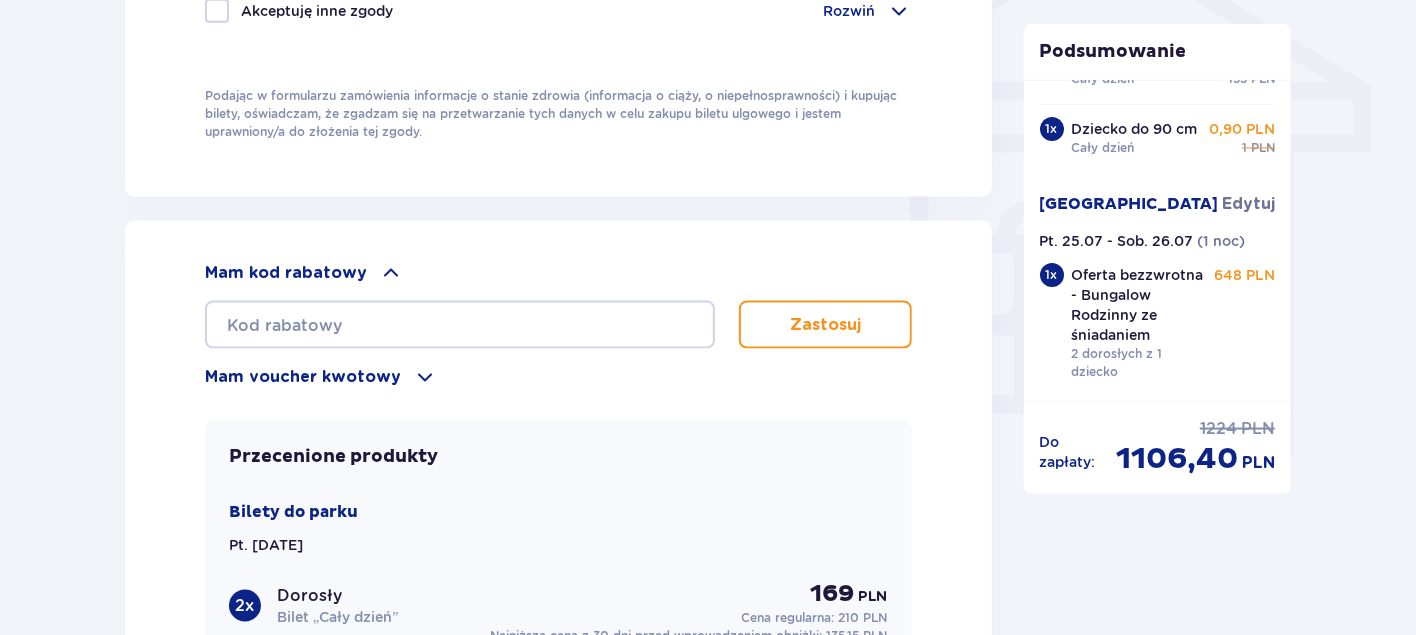 click on "Mam voucher kwotowy" at bounding box center (558, 377) 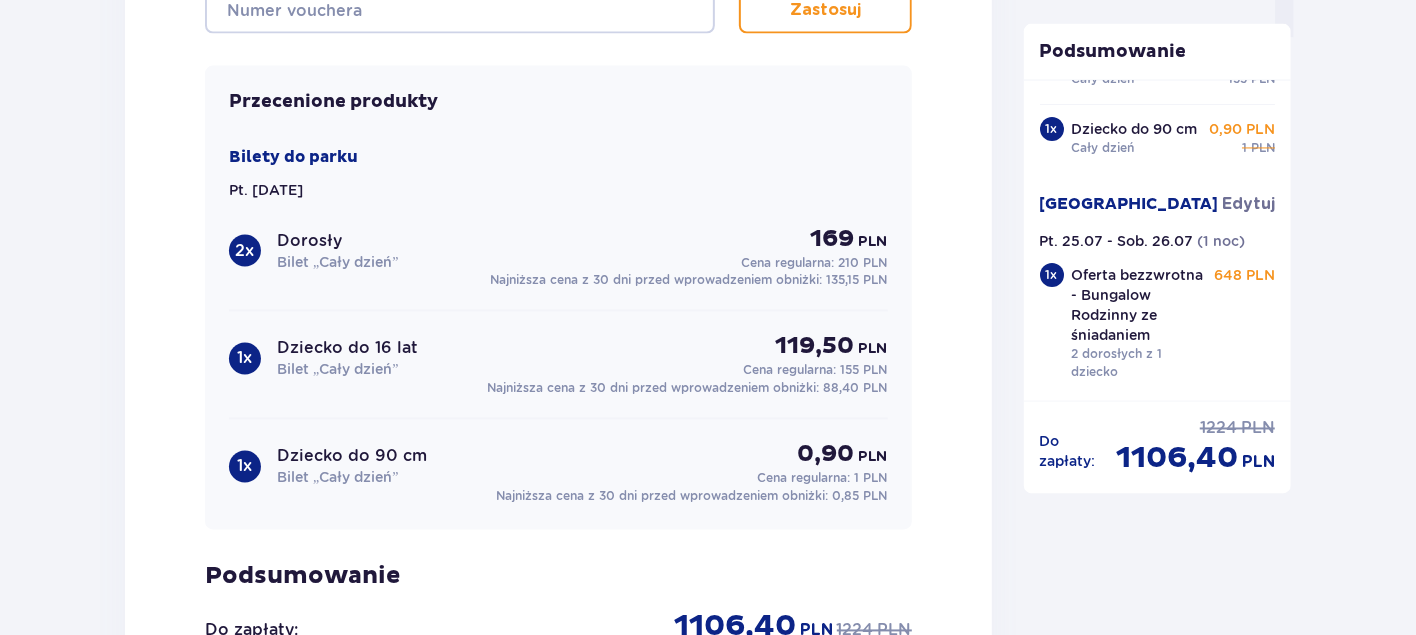 scroll, scrollTop: 2200, scrollLeft: 0, axis: vertical 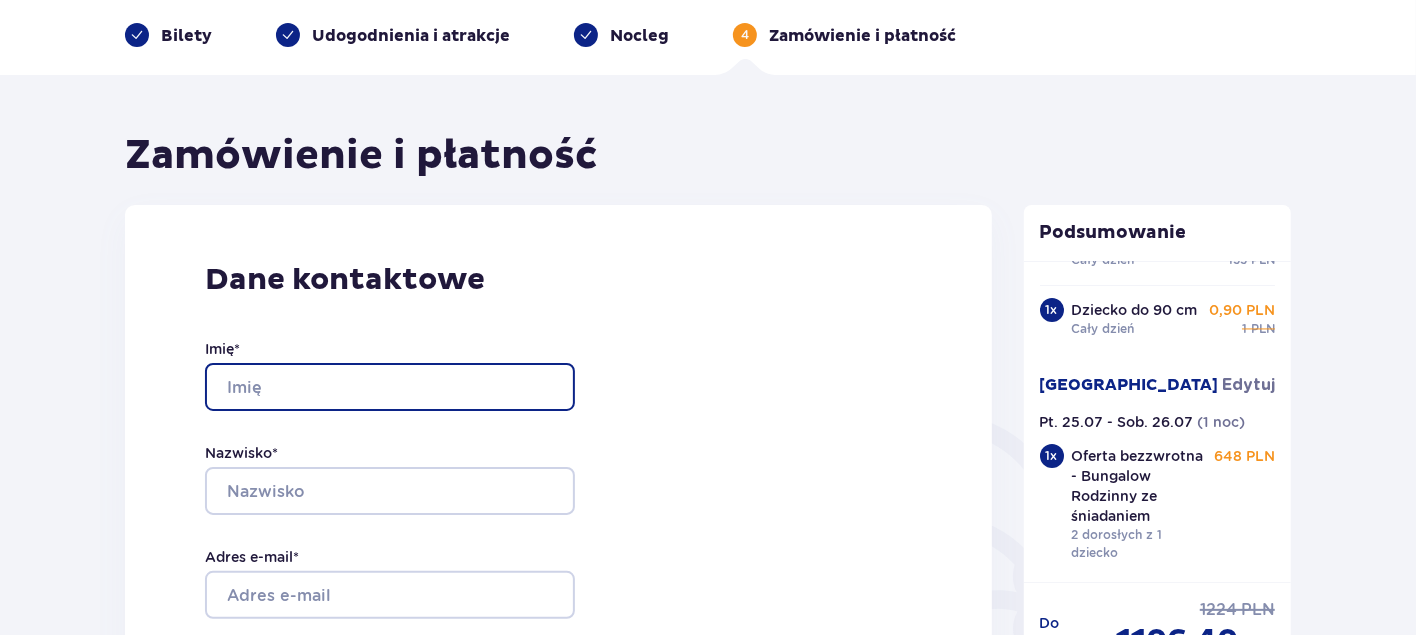 click on "Imię *" at bounding box center [390, 387] 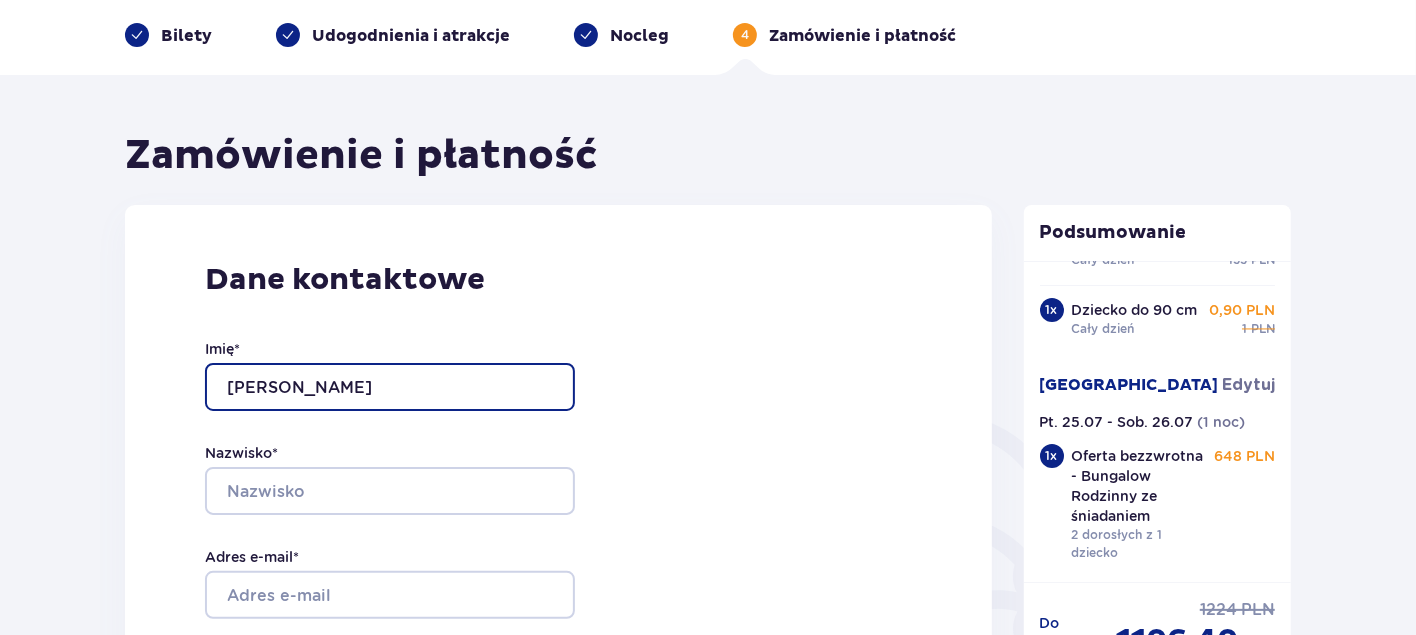 type on "Dariusz" 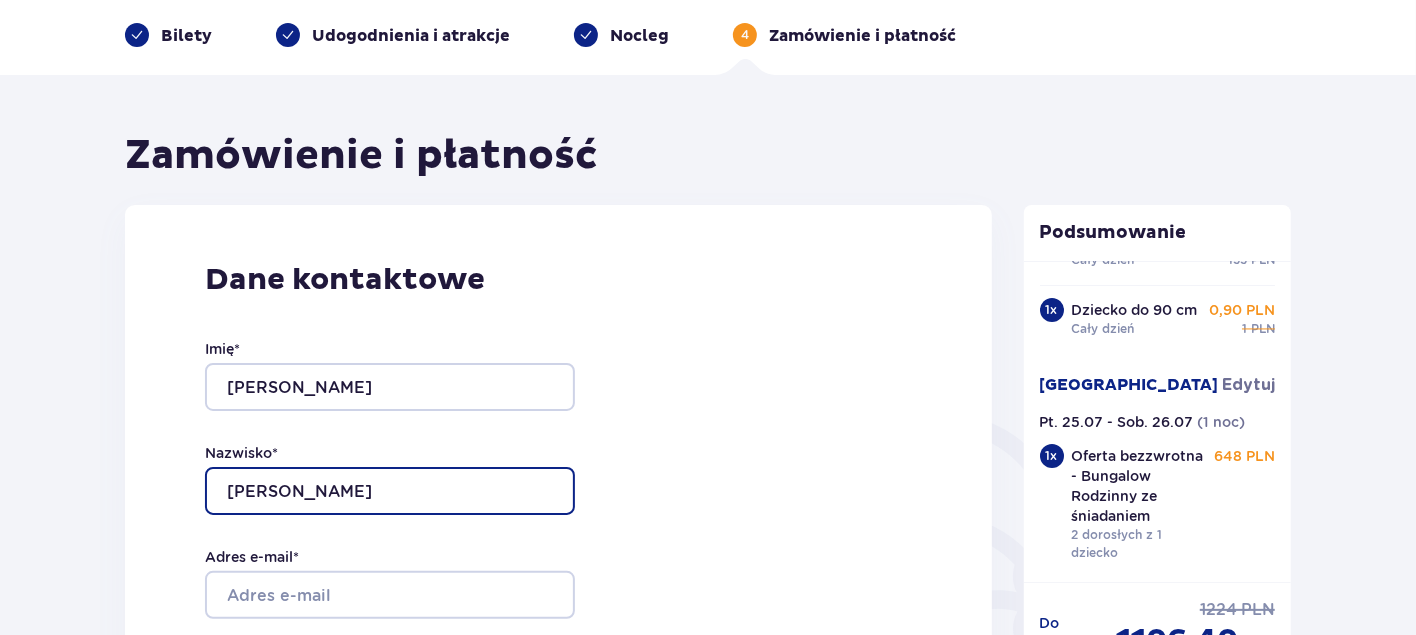 type on "Jurkowski" 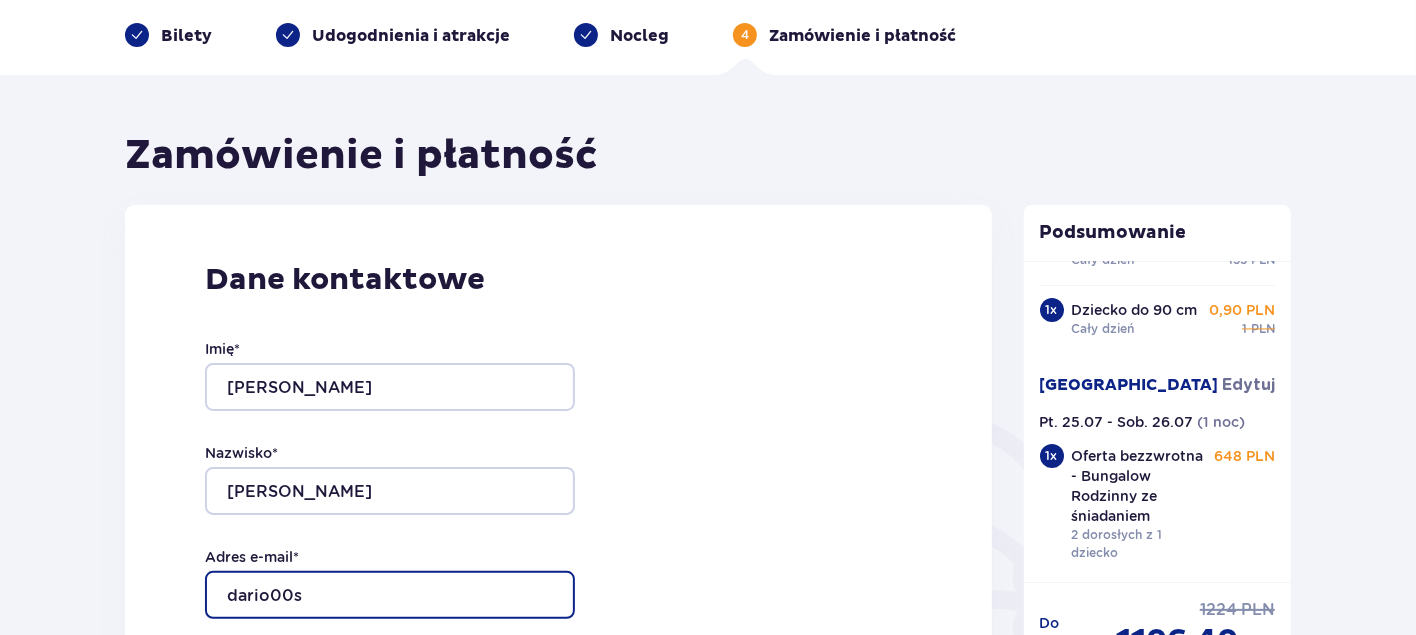 type on "[EMAIL_ADDRESS][DOMAIN_NAME]" 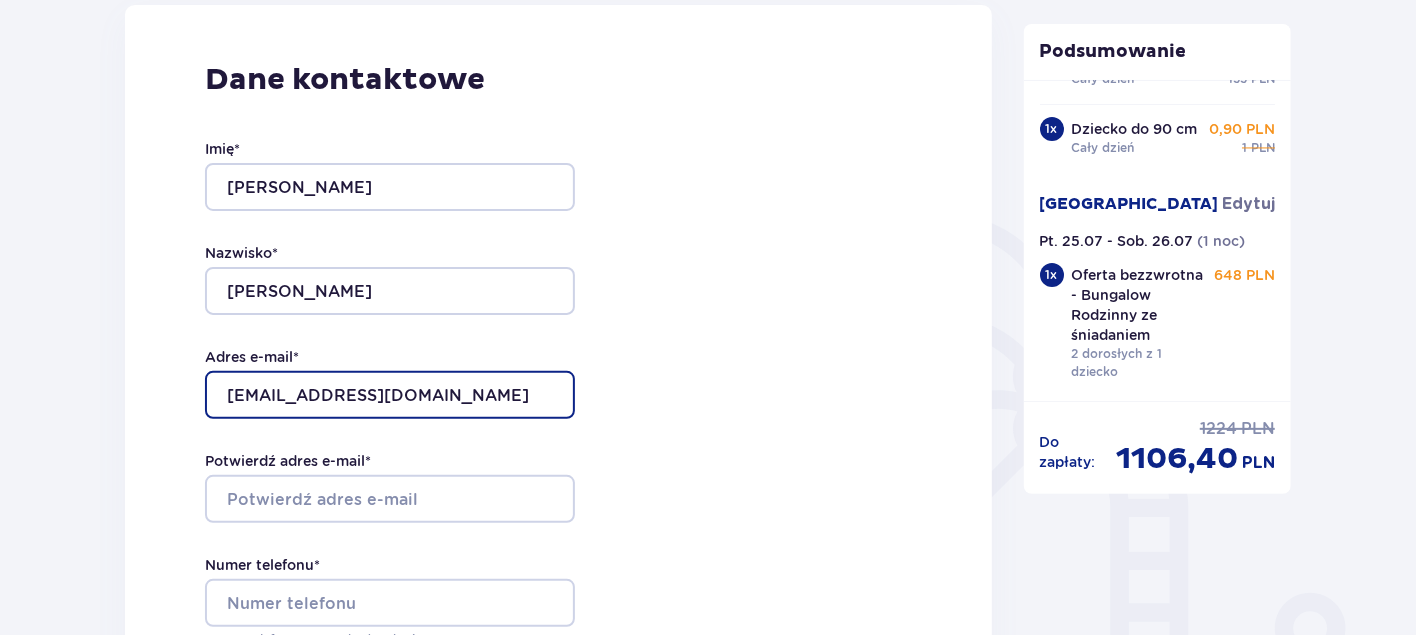 scroll, scrollTop: 481, scrollLeft: 0, axis: vertical 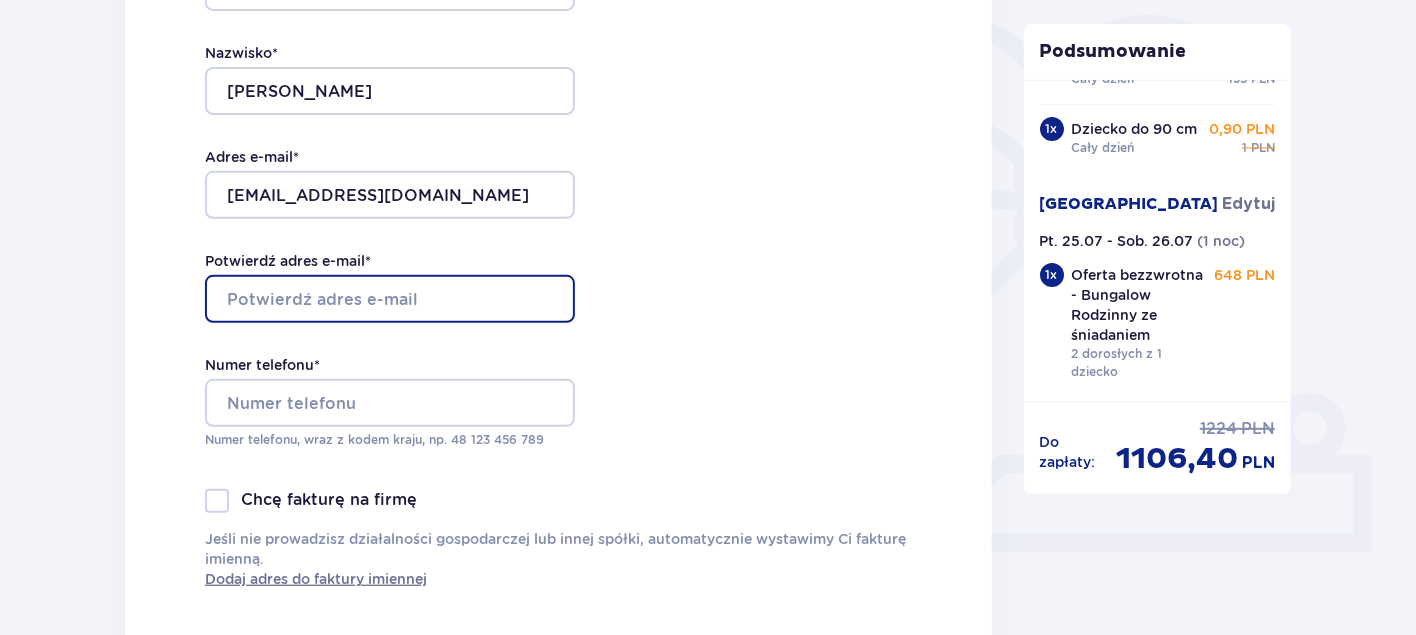 click on "Potwierdź adres e-mail *" at bounding box center [390, 299] 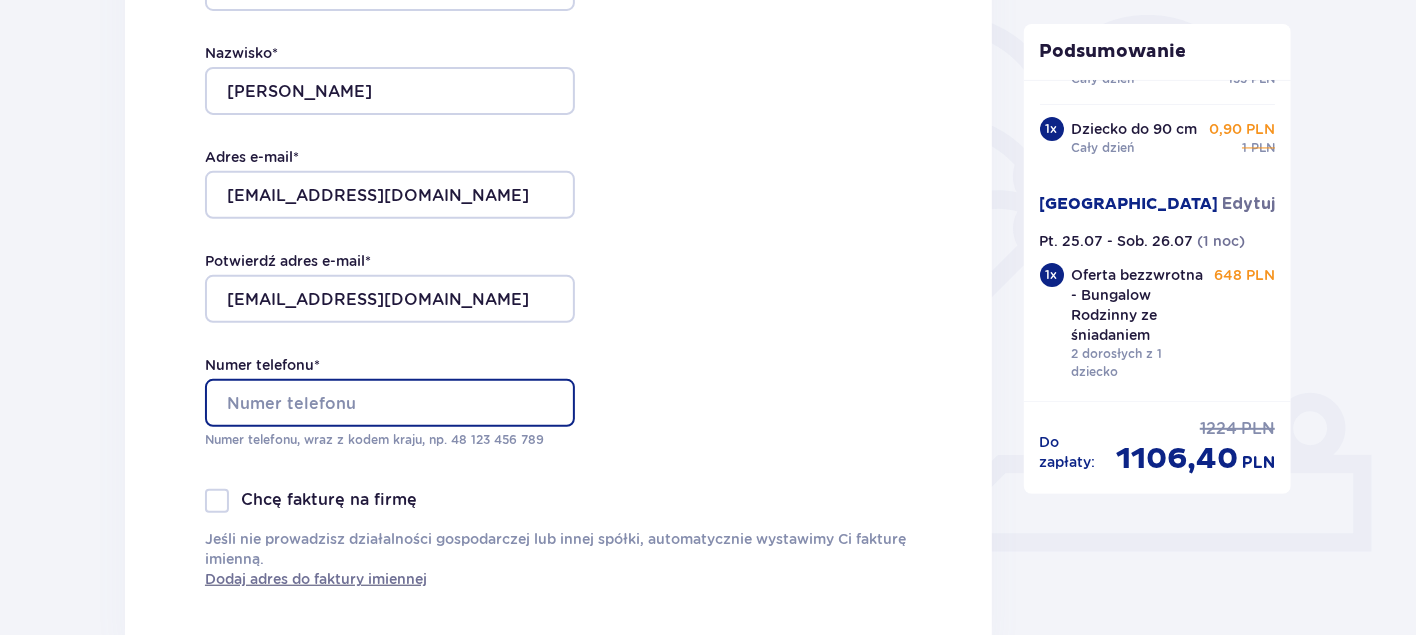 click on "Numer telefonu *" at bounding box center (390, 403) 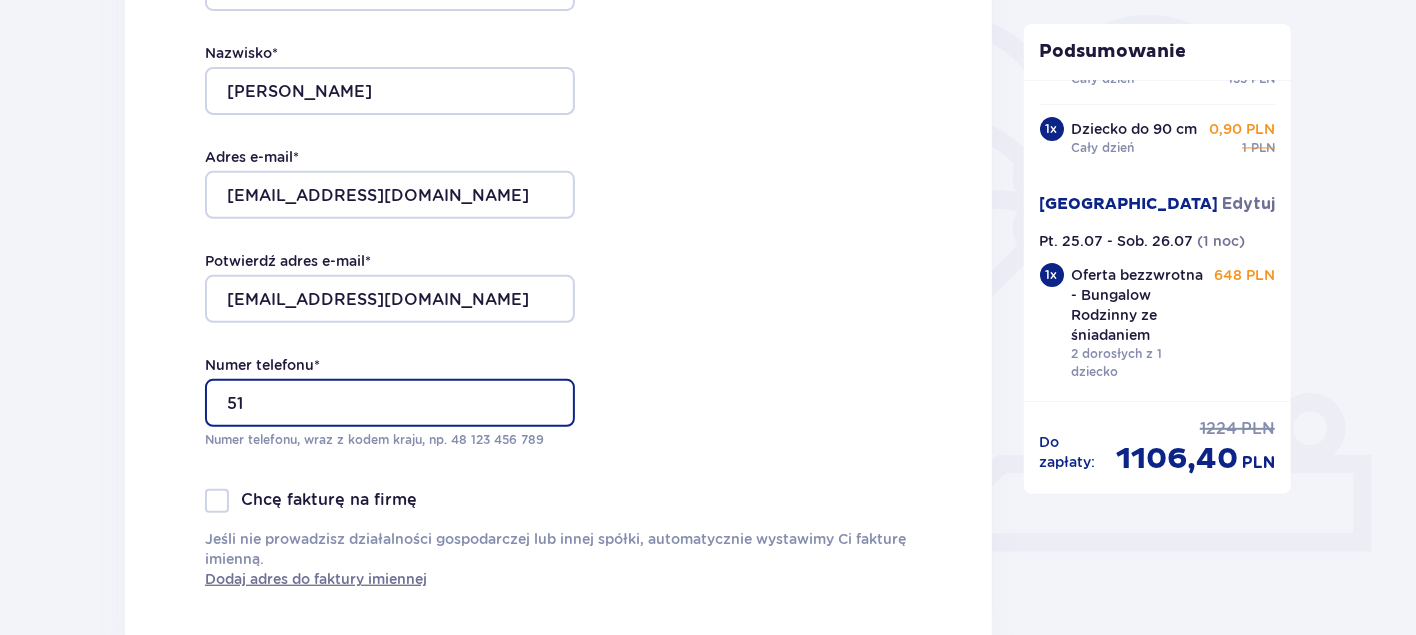 type on "5" 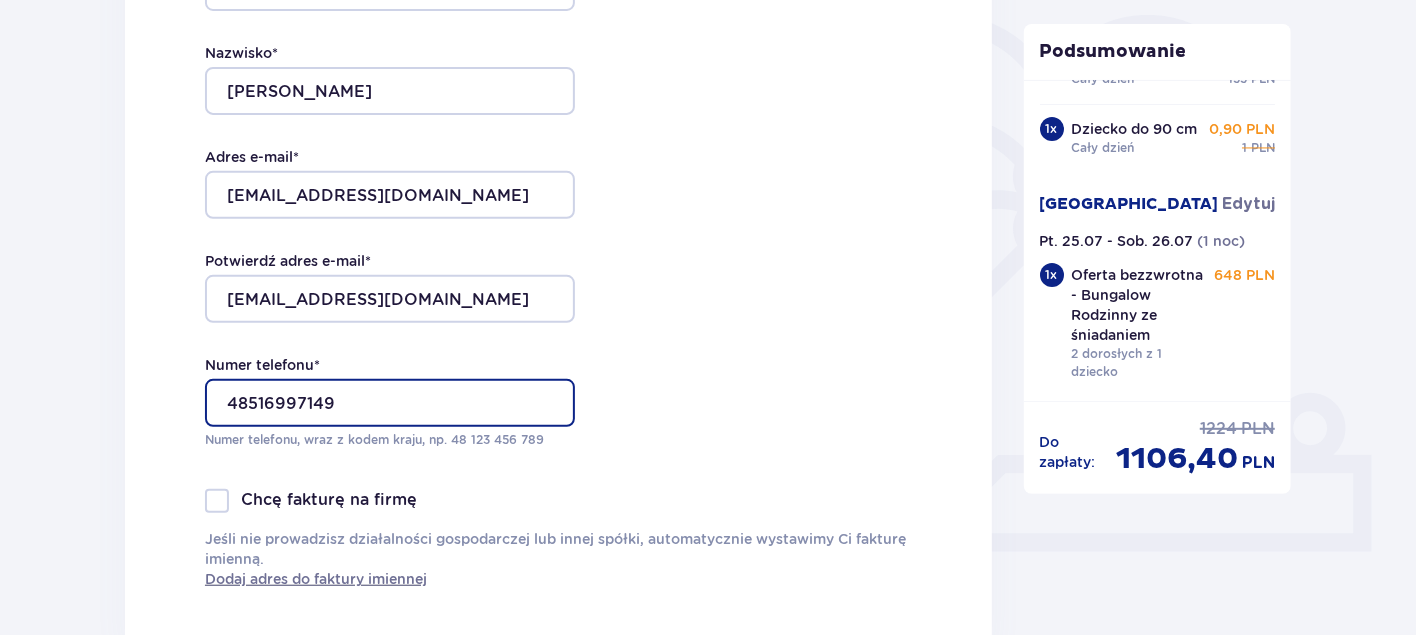type on "48516997149" 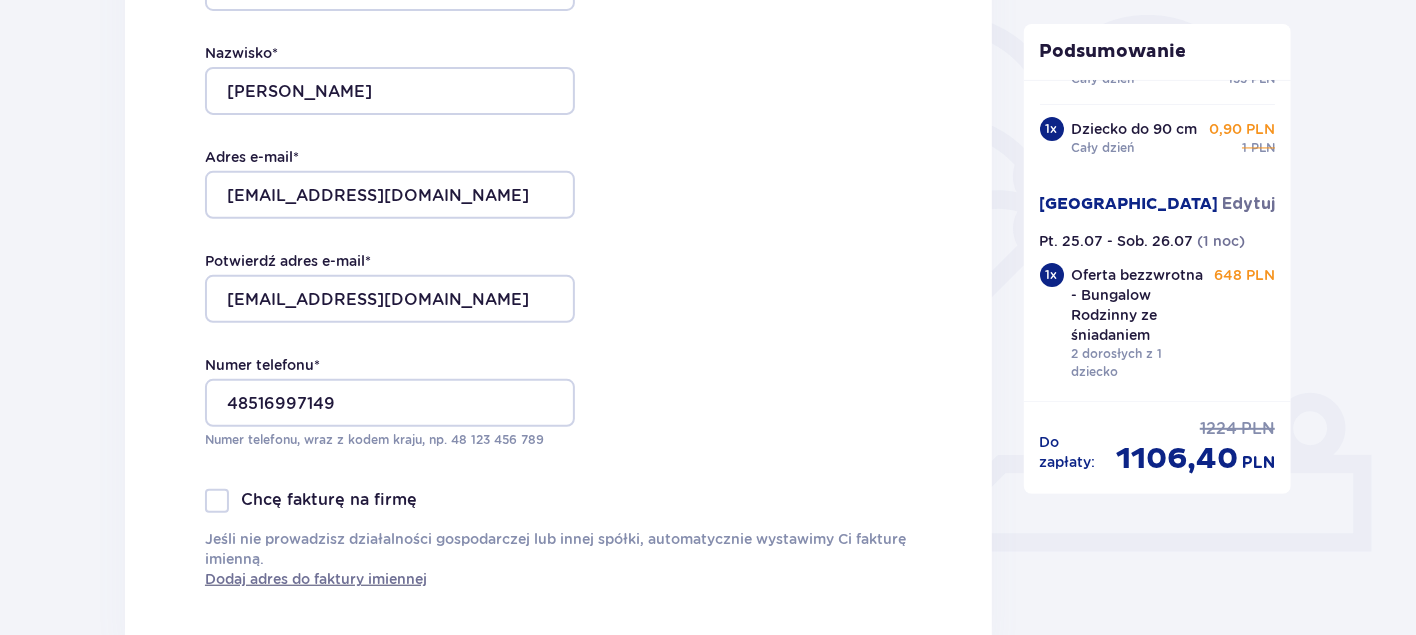 click on "Dane kontaktowe Imię * Dariusz Nazwisko * Jurkowski Adres e-mail * dario00ster@gmail.com Potwierdź adres e-mail * dario00ster@gmail.com Numer telefonu * 48516997149 Numer telefonu, wraz z kodem kraju, np. 48 ​123 ​456 ​789 Chcę fakturę na firmę Jeśli nie prowadzisz działalności gospodarczej lub innej spółki, automatycznie wystawimy Ci fakturę imienną. Dodaj adres do faktury imiennej" at bounding box center [558, 225] 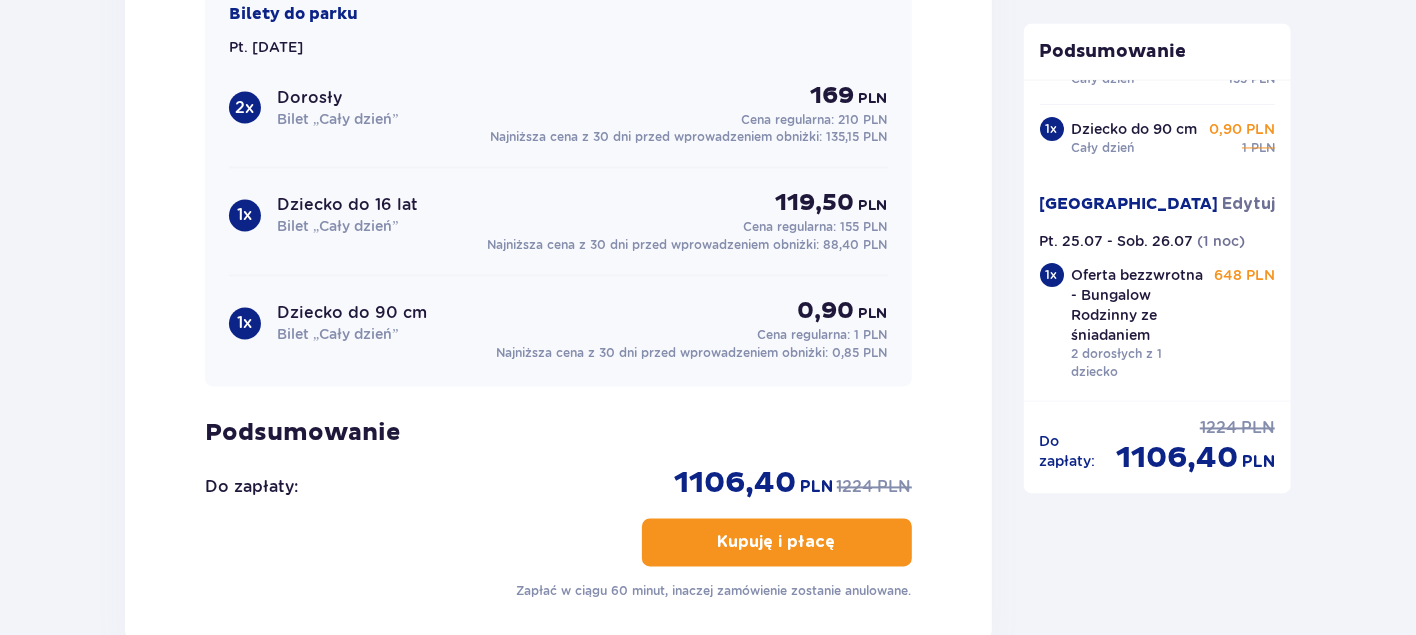 scroll, scrollTop: 2281, scrollLeft: 0, axis: vertical 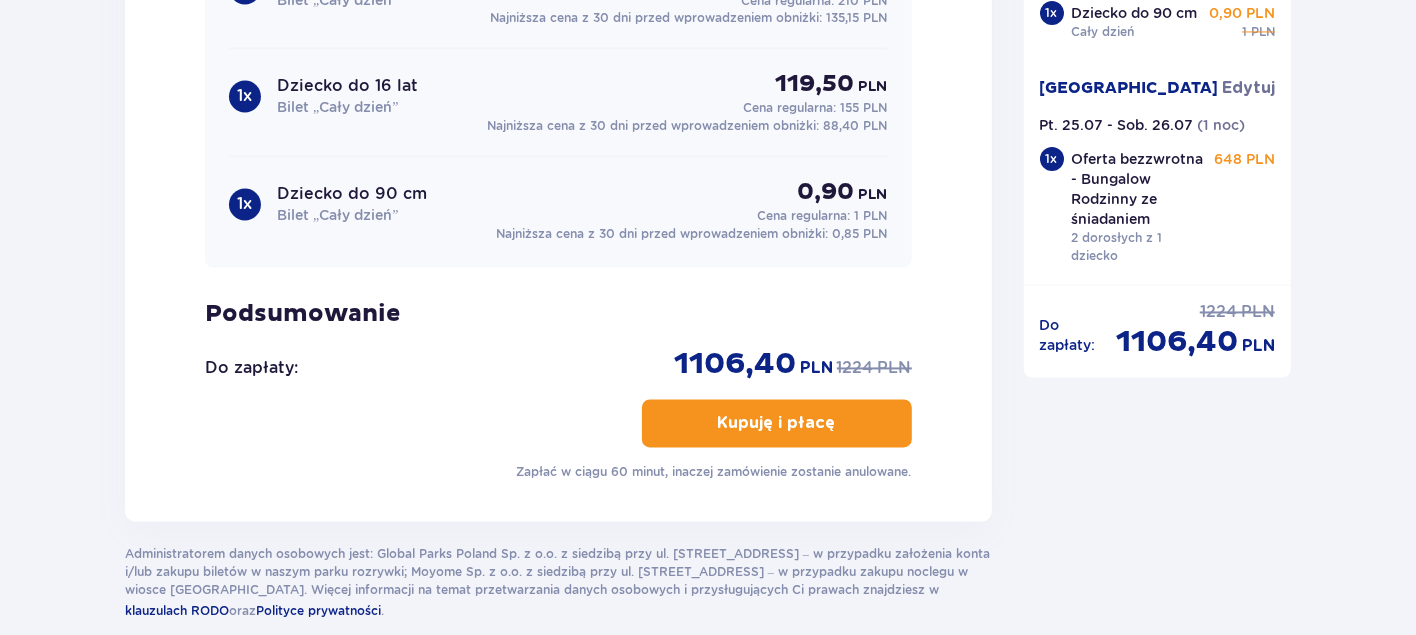 drag, startPoint x: 52, startPoint y: 339, endPoint x: 54, endPoint y: 377, distance: 38.052597 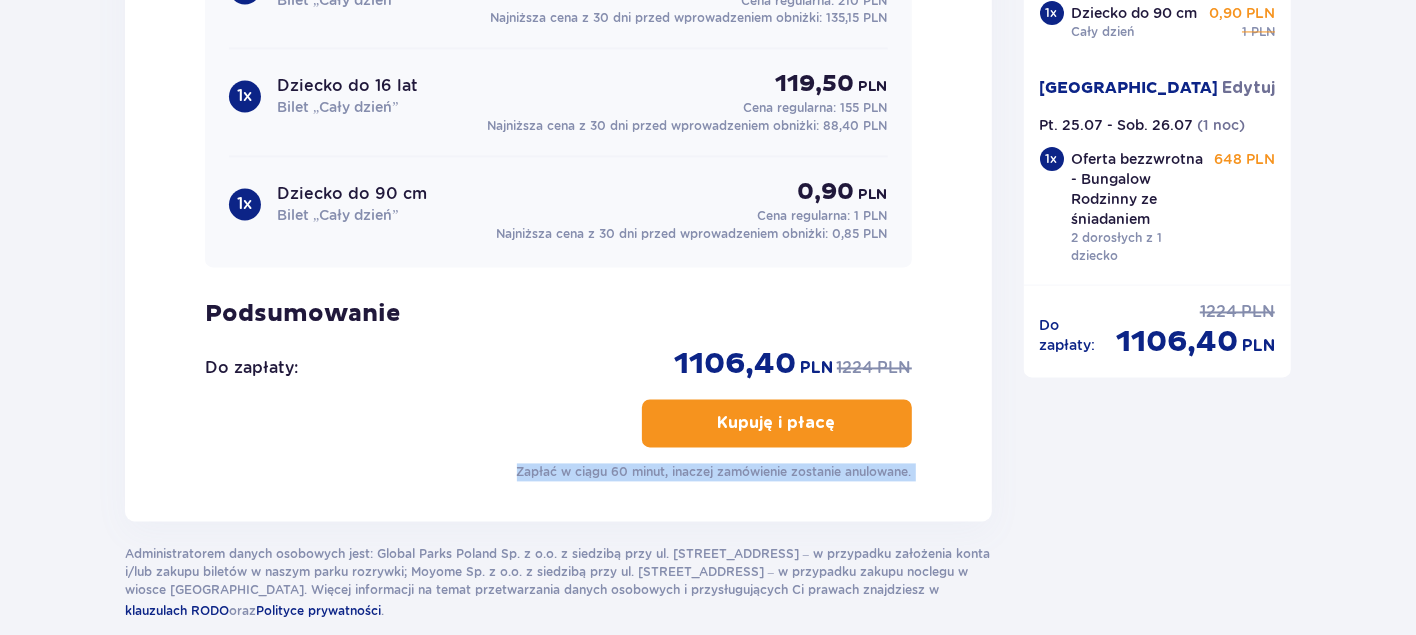 drag, startPoint x: 60, startPoint y: 493, endPoint x: 77, endPoint y: 528, distance: 38.910152 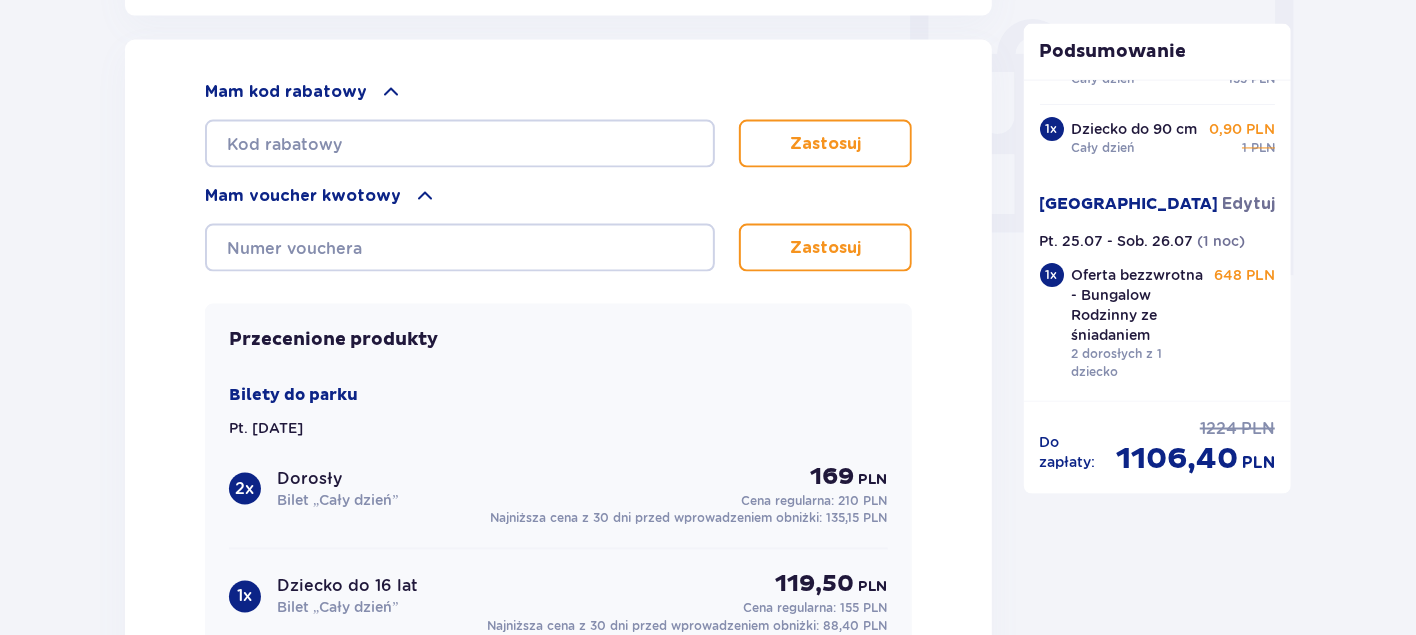 scroll, scrollTop: 1781, scrollLeft: 0, axis: vertical 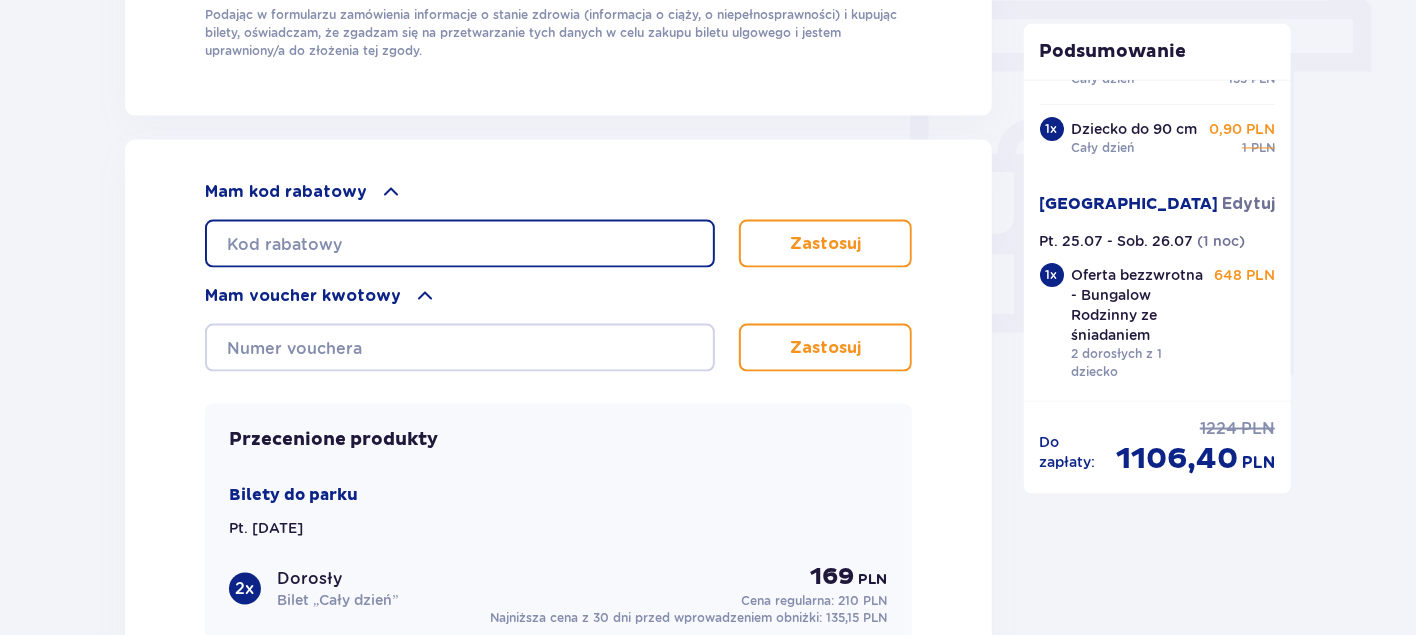 click at bounding box center [460, 244] 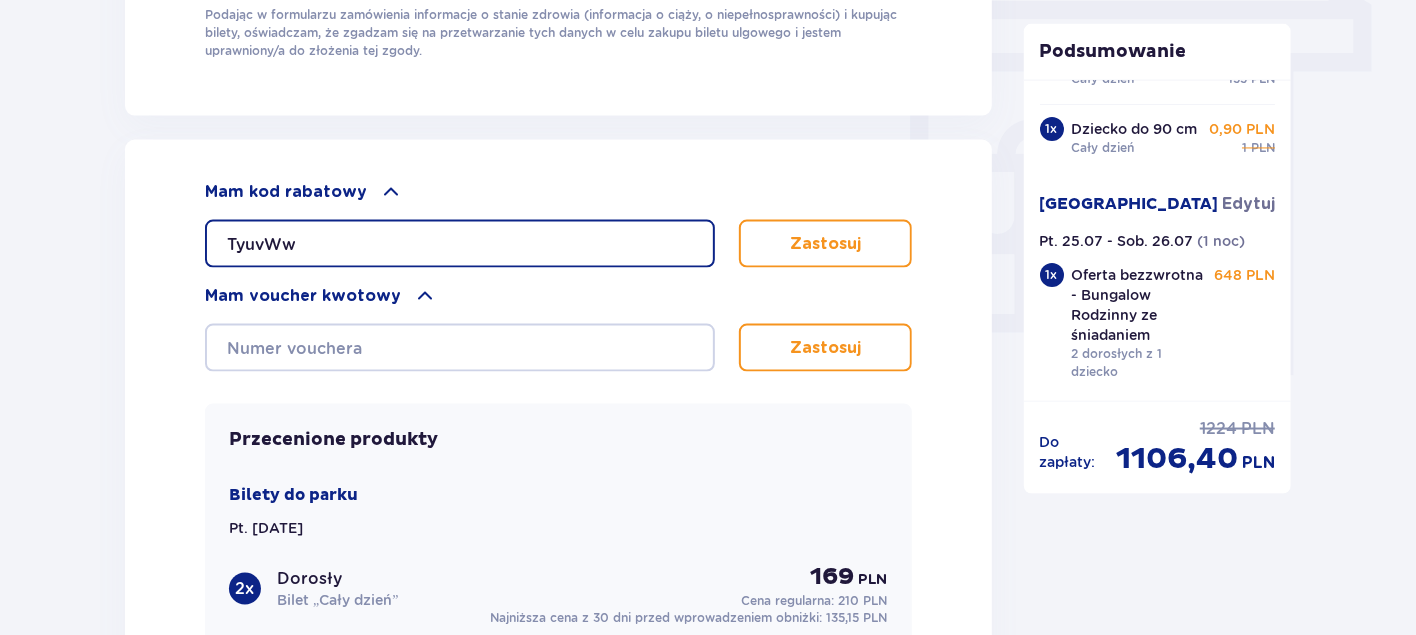 type on "TyuvWw" 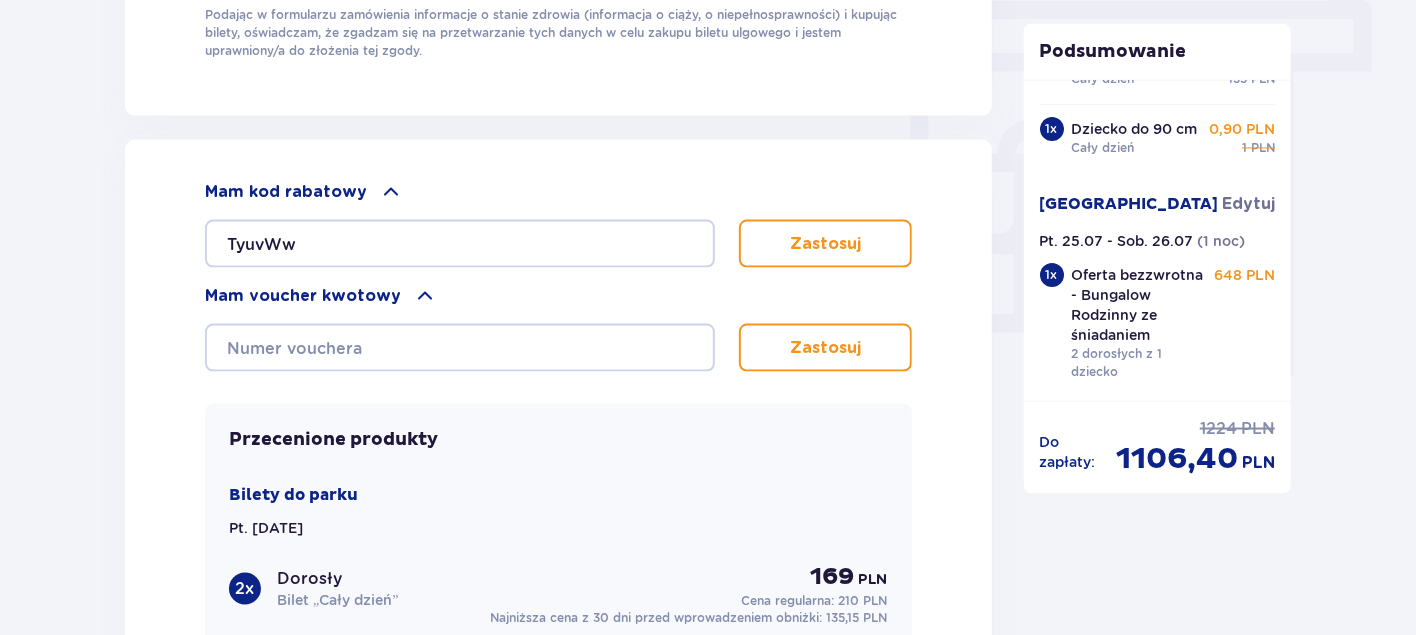 click on "Zastosuj" at bounding box center [825, 244] 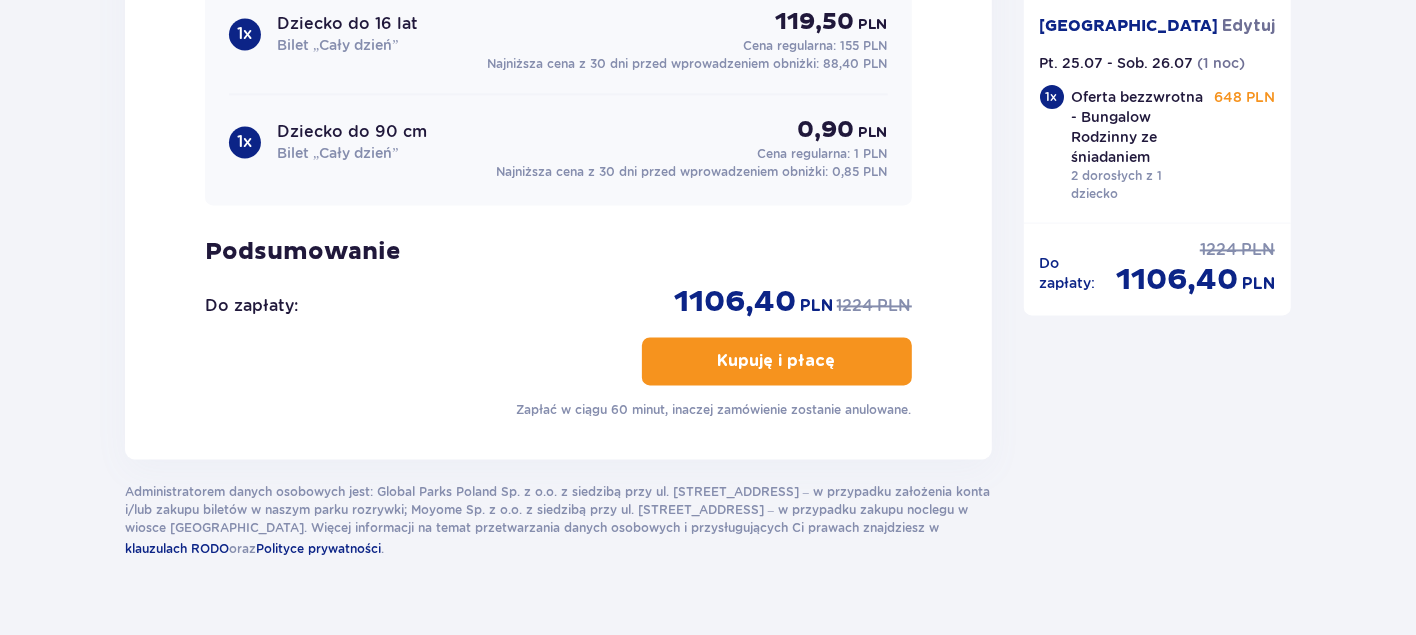 scroll, scrollTop: 2502, scrollLeft: 0, axis: vertical 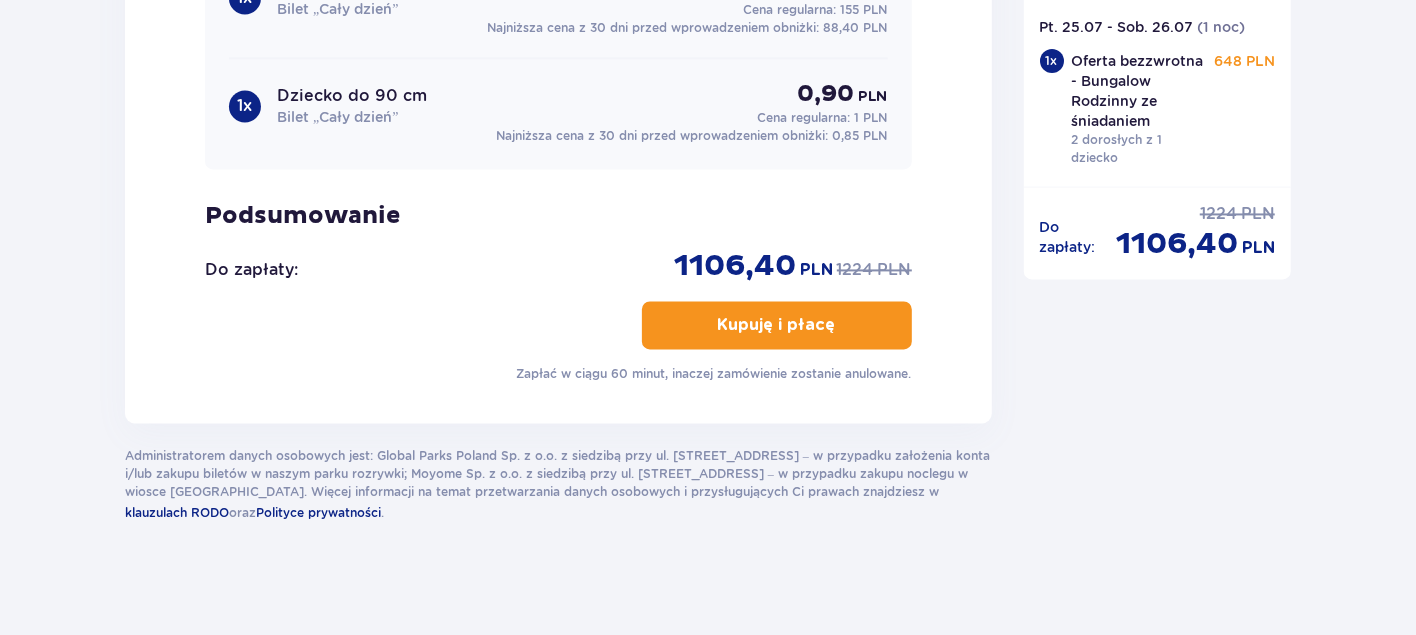 click on "Kupuję i płacę" at bounding box center [777, 325] 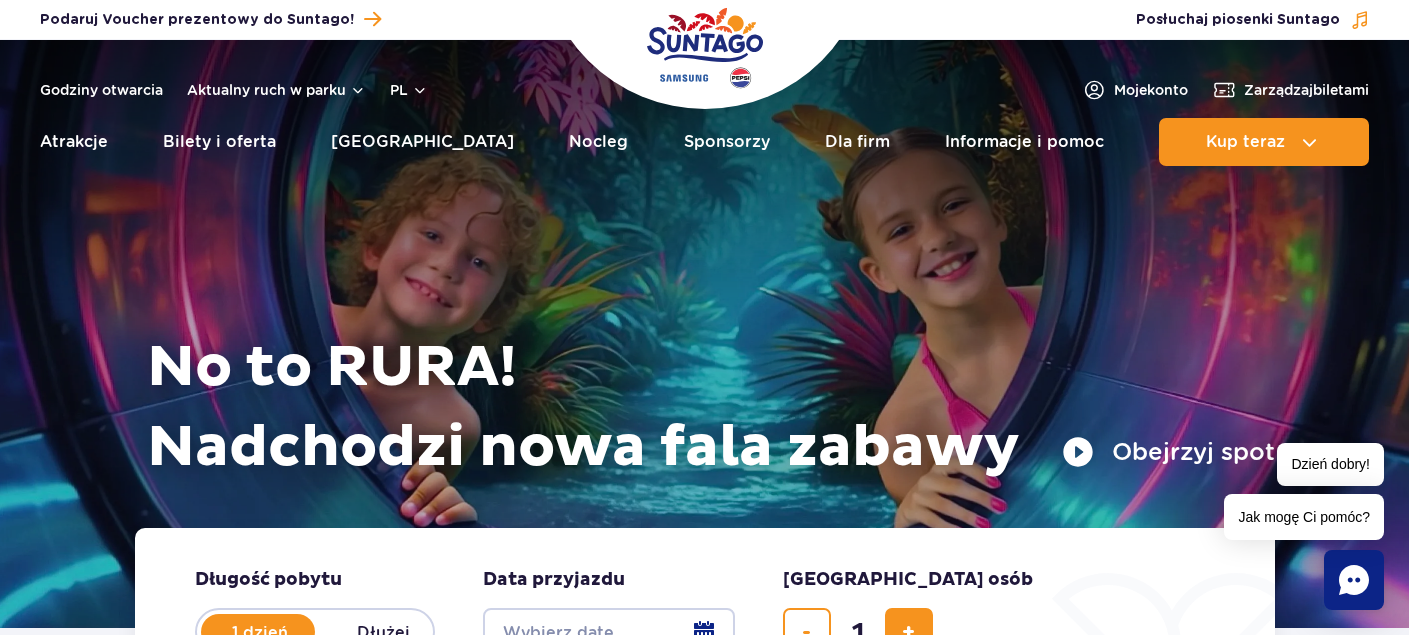 scroll, scrollTop: 0, scrollLeft: 0, axis: both 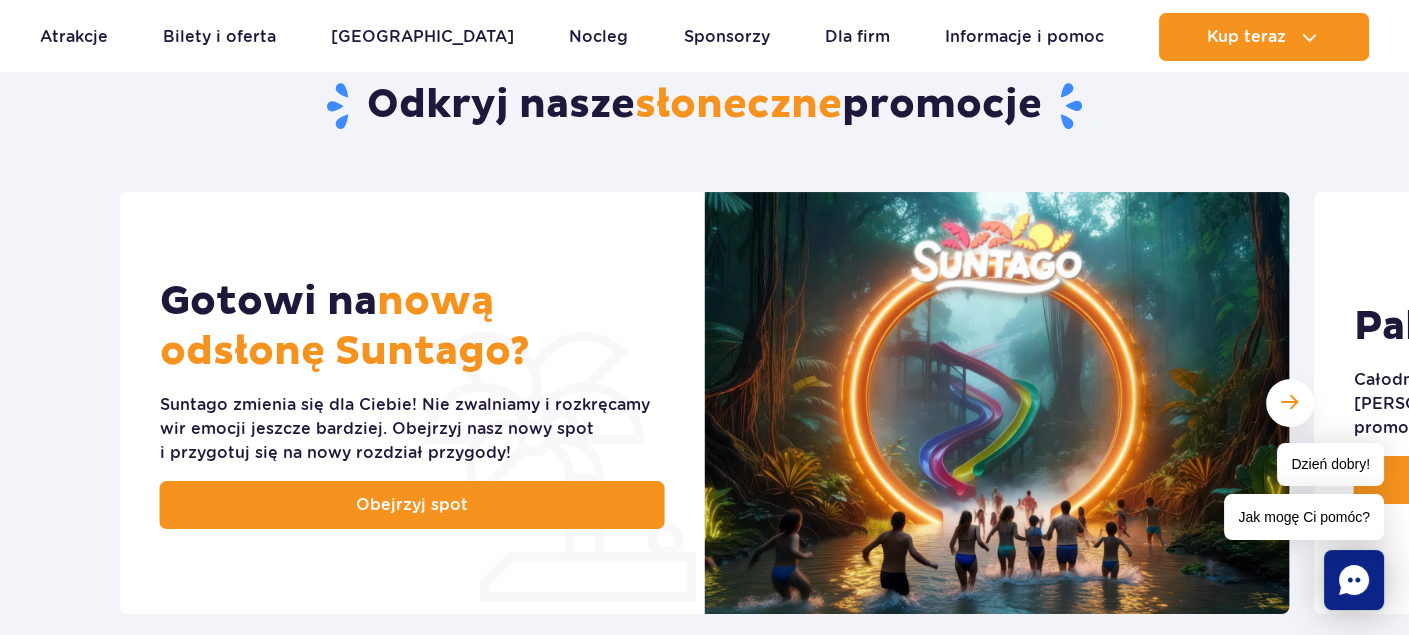 click on "Gotowi na  nową odsłonę Suntago?
Suntago zmienia się dla Ciebie! Nie zwalniamy i rozkręcamy wir emocji jeszcze bardziej. Obejrzyj nasz nowy spot i przygotuj się na nowy rozdział przygody!
Obejrzyj spot
Pakiet  dla Seniora
Całodniowy wstęp w dzień powszedni do stref Jamango i Relax w pakiecie z obiadem w promocyjnej cenie 110 zł!
Dowiedz się więcej
Crocodile Island już otwarte!
Nowa kraina w Suntago!
Zobacz więcej" at bounding box center [704, 421] 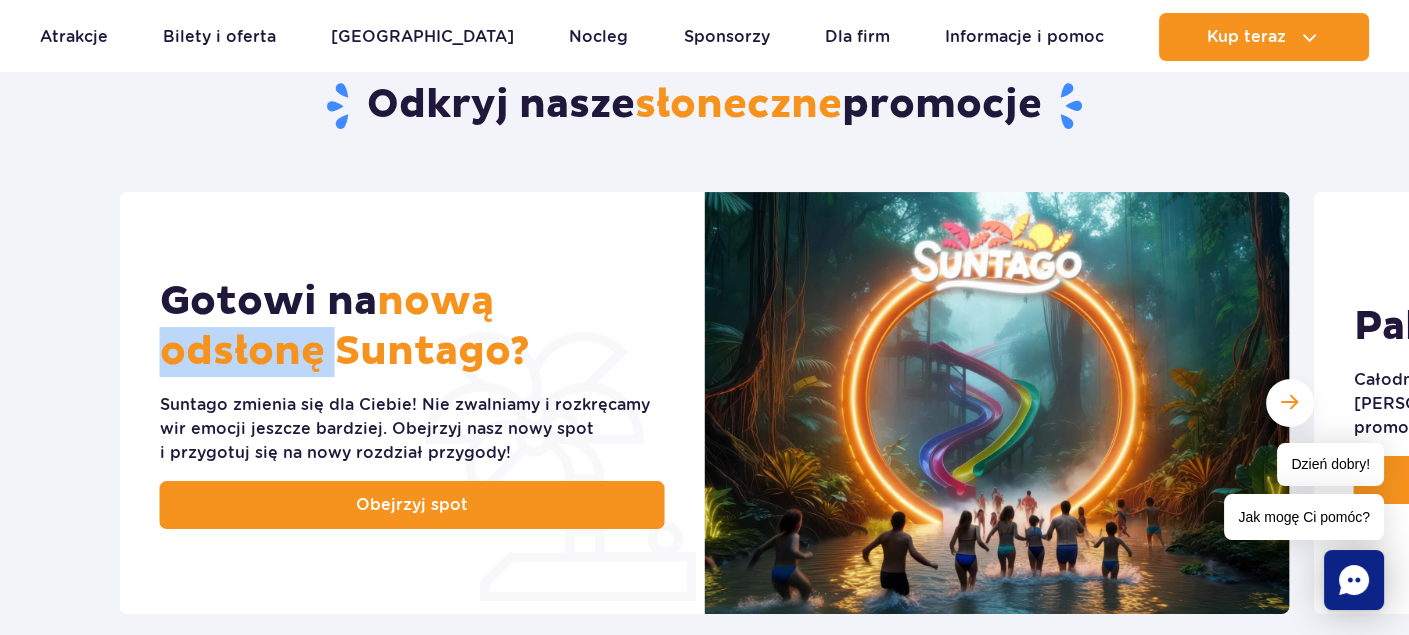 click on "Gotowi na  nową odsłonę Suntago?
Suntago zmienia się dla Ciebie! Nie zwalniamy i rozkręcamy wir emocji jeszcze bardziej. Obejrzyj nasz nowy spot i przygotuj się na nowy rozdział przygody!
Obejrzyj spot
Pakiet  dla Seniora
Całodniowy wstęp w dzień powszedni do stref Jamango i Relax w pakiecie z obiadem w promocyjnej cenie 110 zł!
Dowiedz się więcej
Crocodile Island już otwarte!
Nowa kraina w Suntago!
Zobacz więcej" at bounding box center (704, 421) 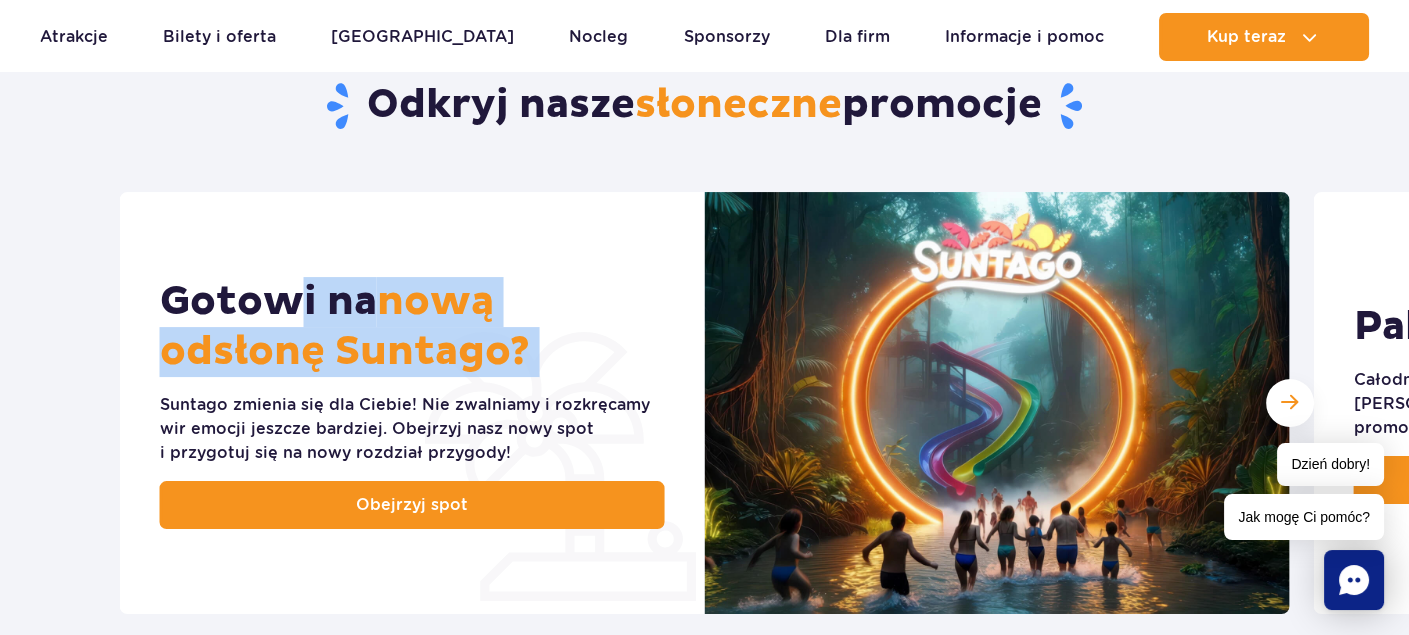 click on "Gotowi na  nową odsłonę Suntago?
Suntago zmienia się dla Ciebie! Nie zwalniamy i rozkręcamy wir emocji jeszcze bardziej. Obejrzyj nasz nowy spot i przygotuj się na nowy rozdział przygody!
Obejrzyj spot
Pakiet  dla Seniora
Całodniowy wstęp w dzień powszedni do stref Jamango i Relax w pakiecie z obiadem w promocyjnej cenie 110 zł!
Dowiedz się więcej
Crocodile Island już otwarte!
Nowa kraina w Suntago!
Zobacz więcej" at bounding box center (704, 421) 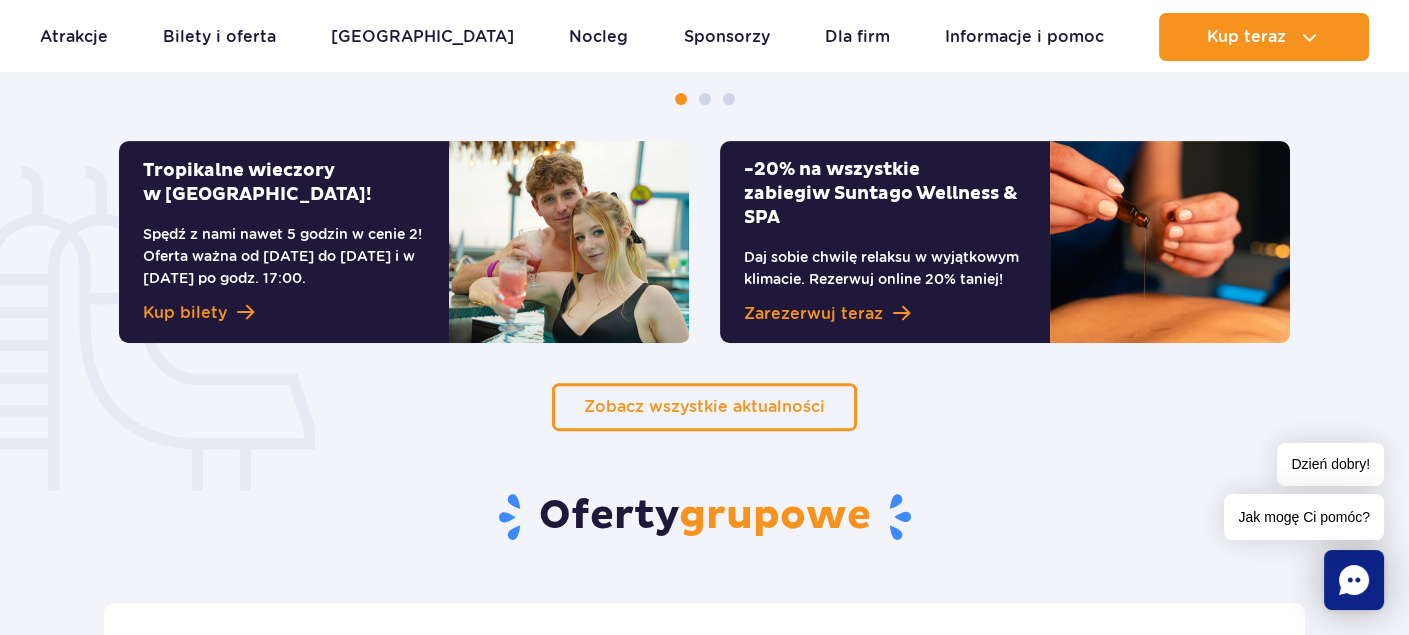 scroll, scrollTop: 1400, scrollLeft: 0, axis: vertical 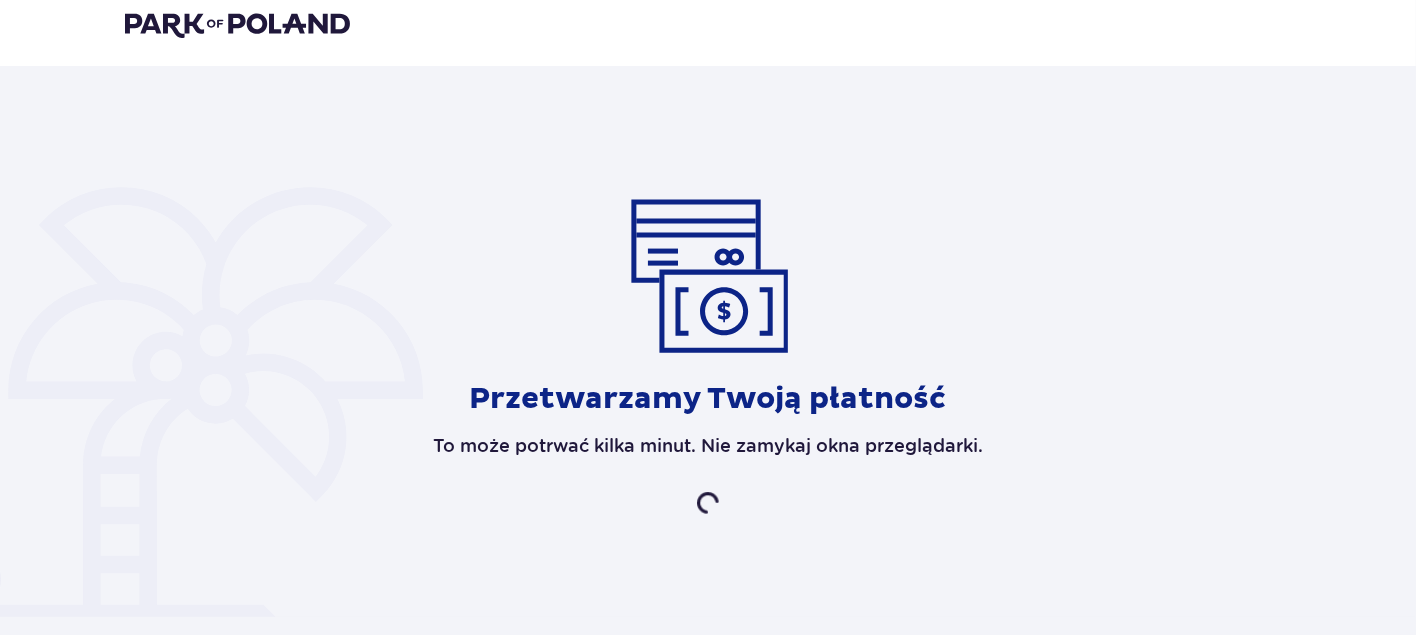 click on "Przetwarzamy Twoją płatność To może potrwać kilka minut. Nie zamykaj okna przeglądarki." at bounding box center (708, 356) 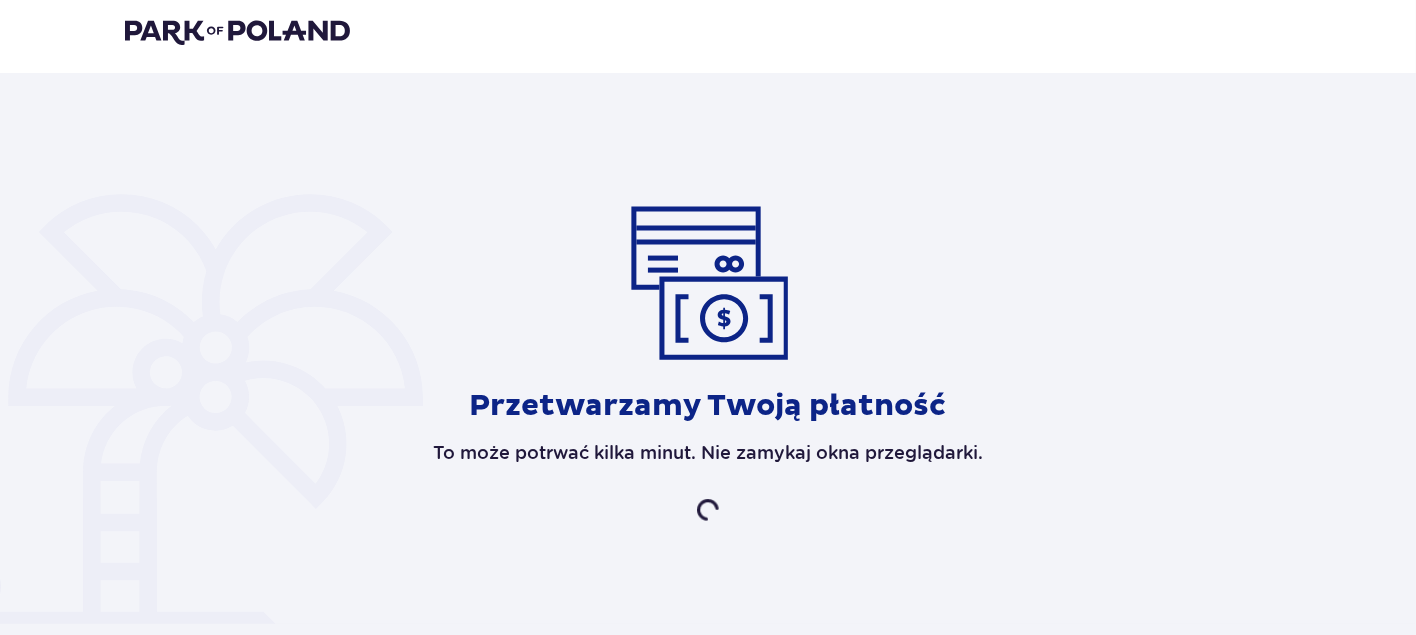scroll, scrollTop: 0, scrollLeft: 0, axis: both 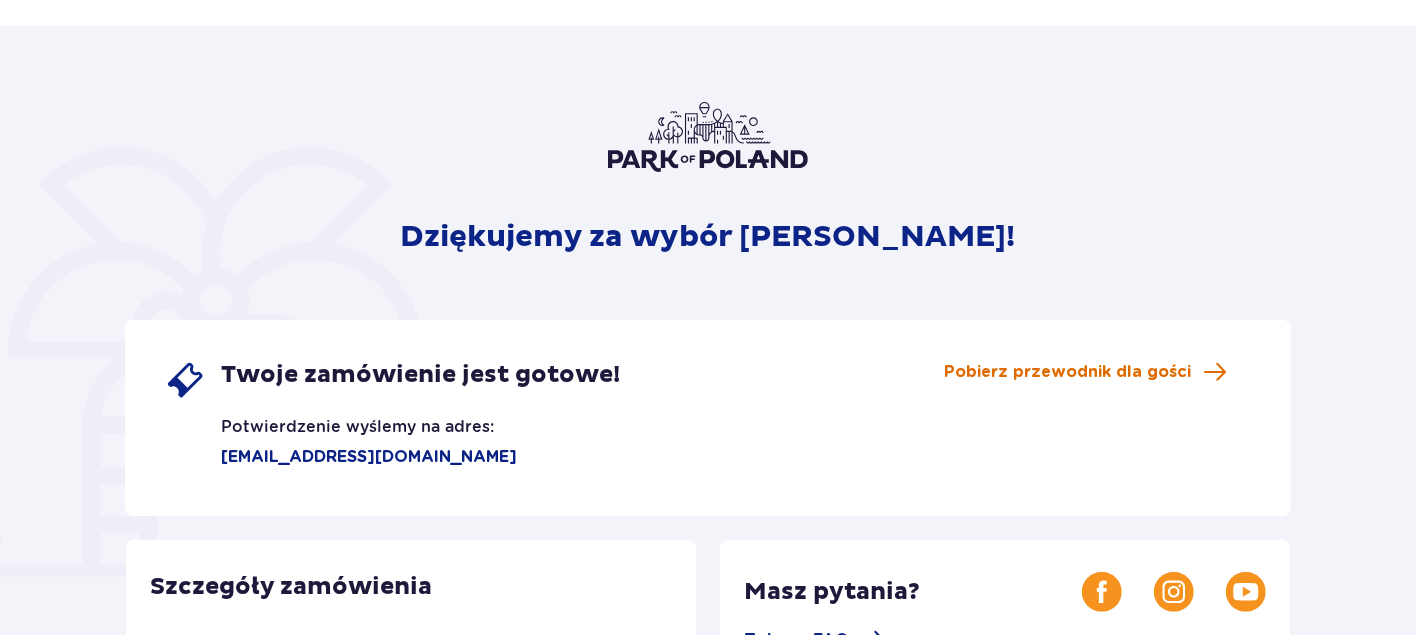 click on "Pobierz przewodnik dla gości" at bounding box center (1067, 372) 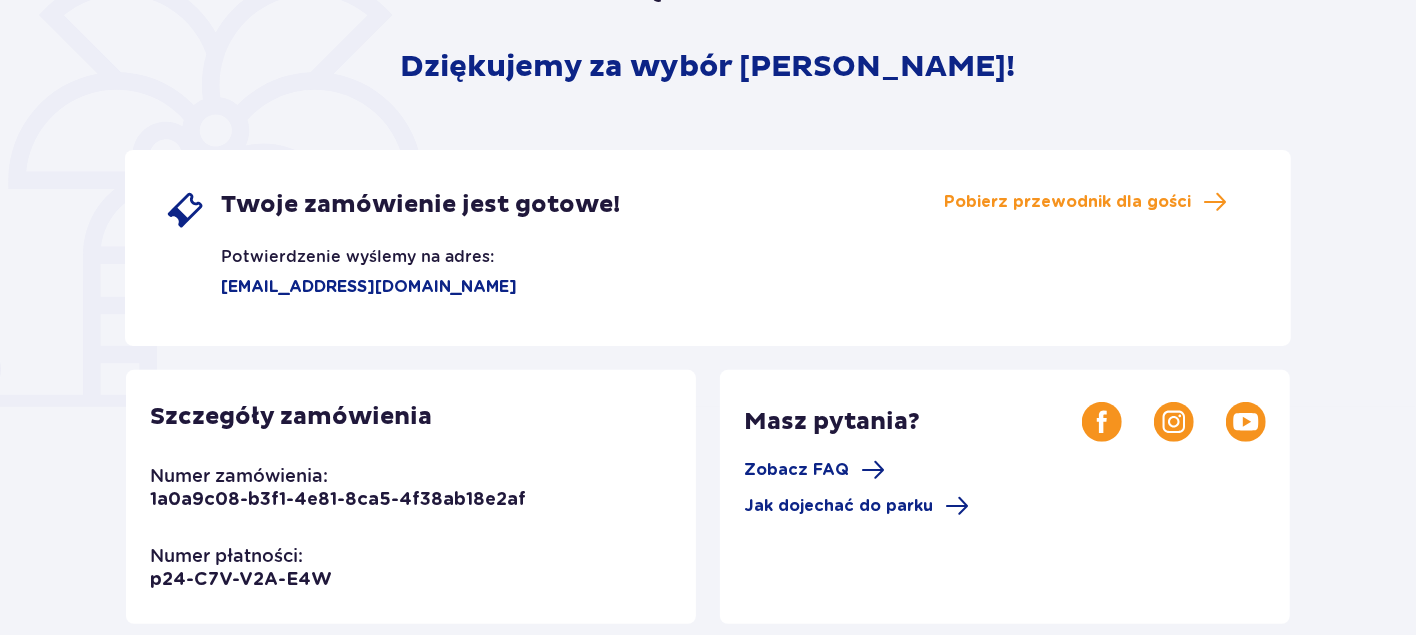 scroll, scrollTop: 0, scrollLeft: 0, axis: both 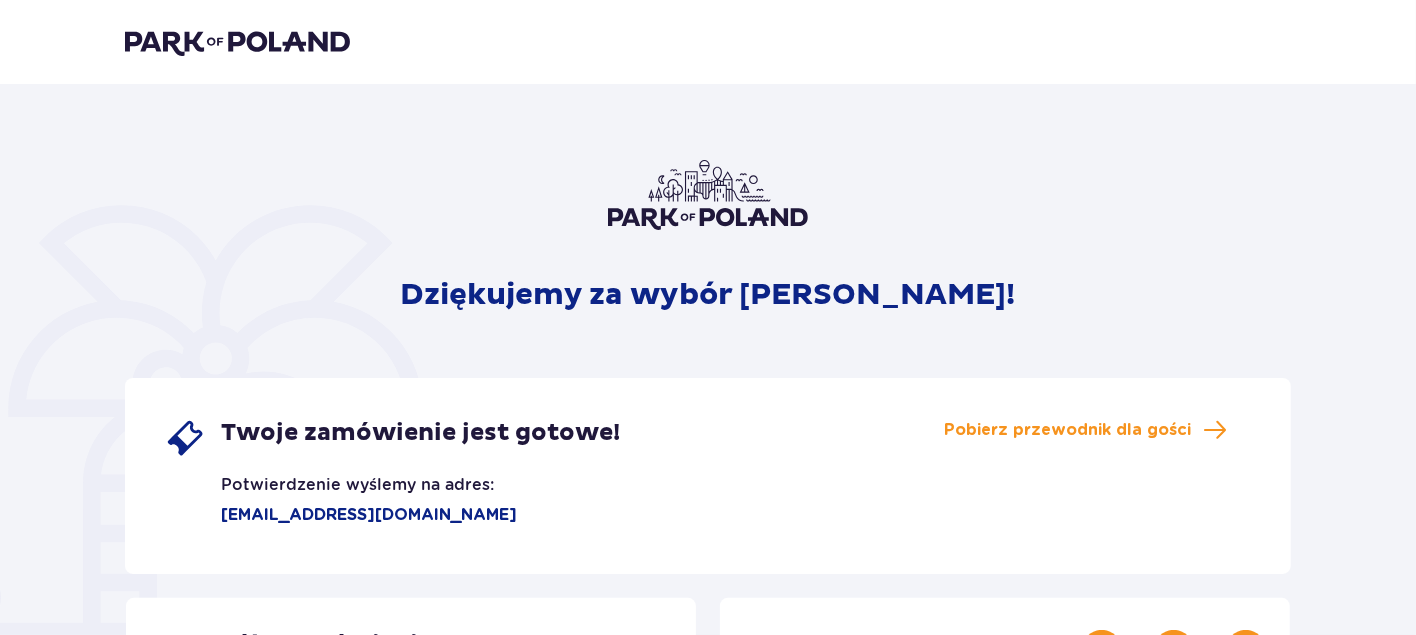 click on "Twoje zamówienie jest gotowe!   Potwierdzenie wyślemy na adres: [EMAIL_ADDRESS][DOMAIN_NAME] Pobierz przewodnik dla gości" at bounding box center (708, 476) 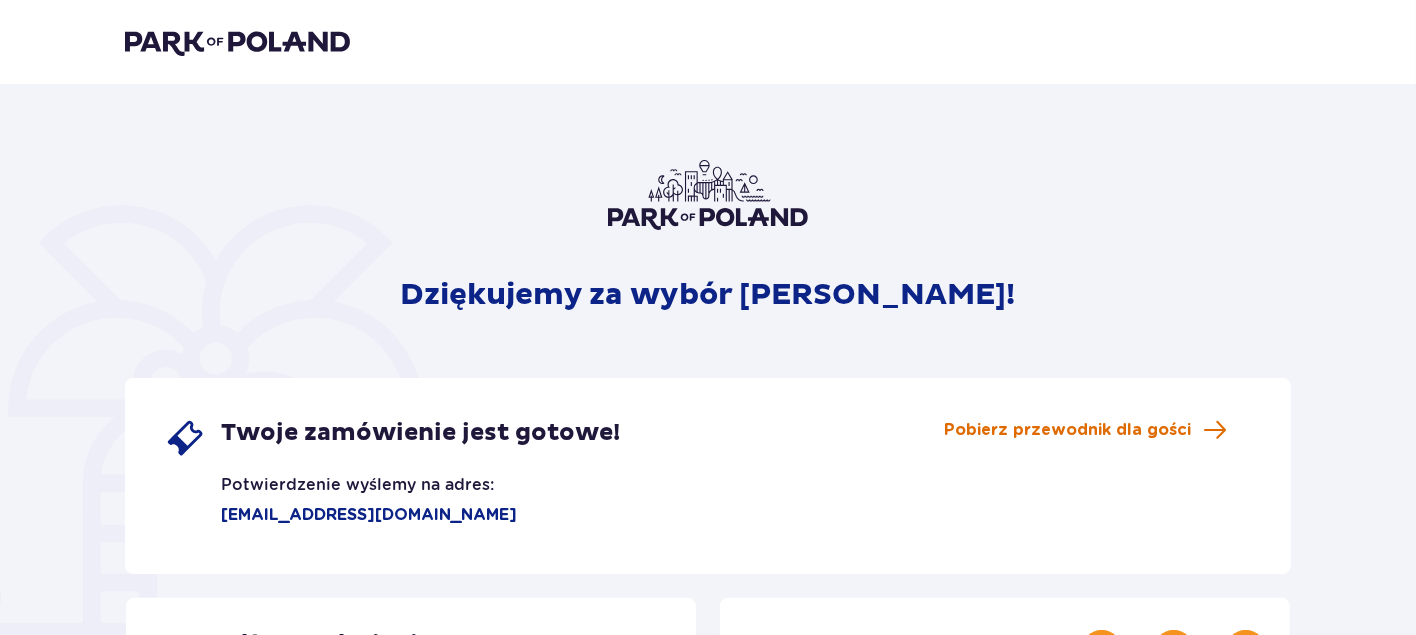 click on "Pobierz przewodnik dla gości" at bounding box center [1067, 430] 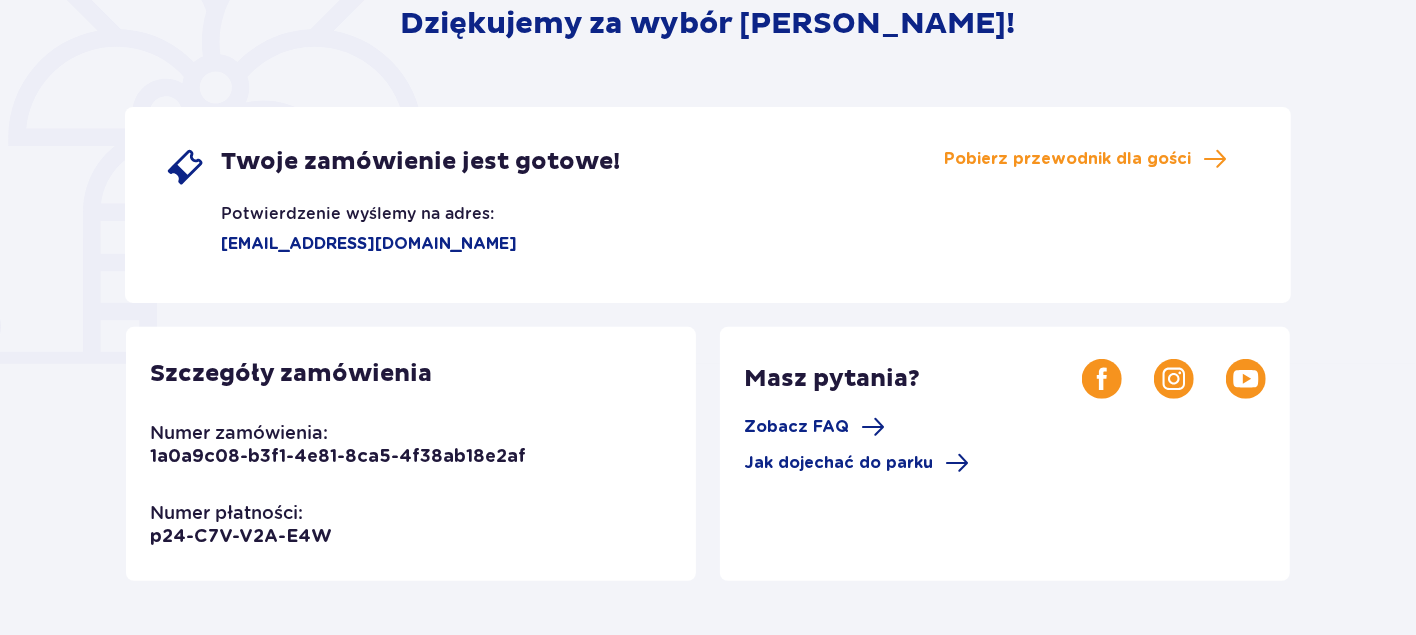 scroll, scrollTop: 658, scrollLeft: 0, axis: vertical 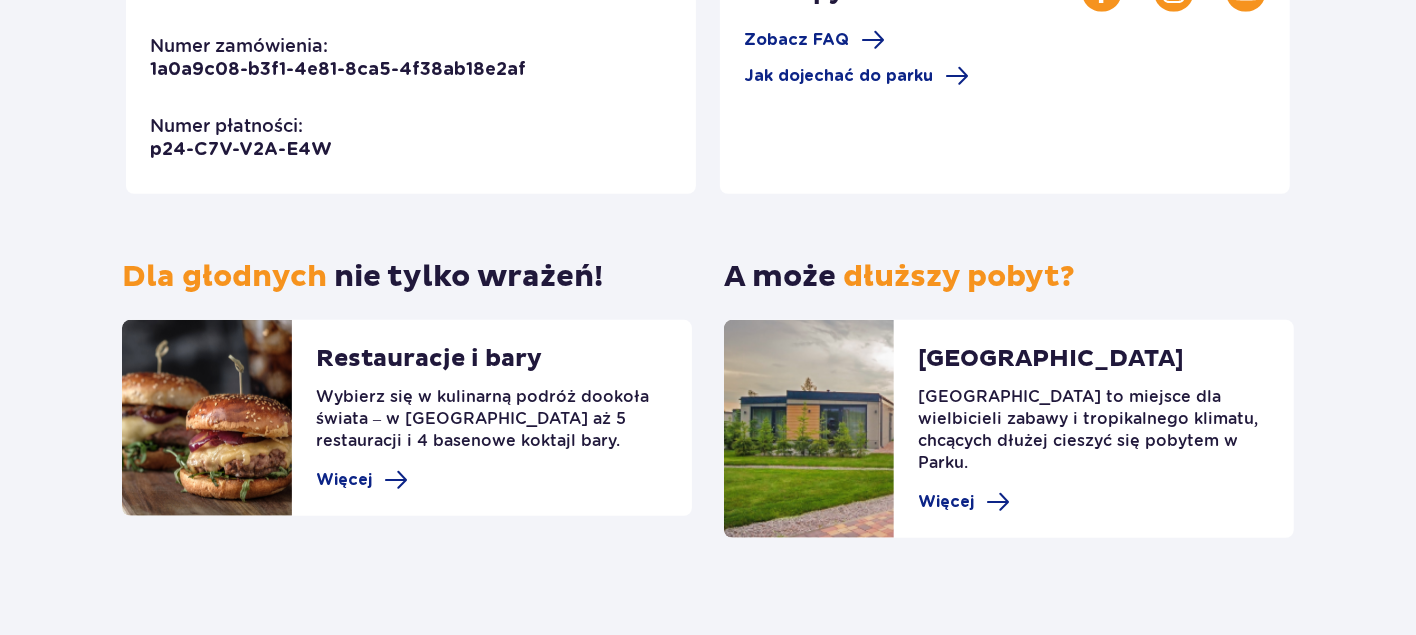 drag, startPoint x: 30, startPoint y: 216, endPoint x: 25, endPoint y: 136, distance: 80.1561 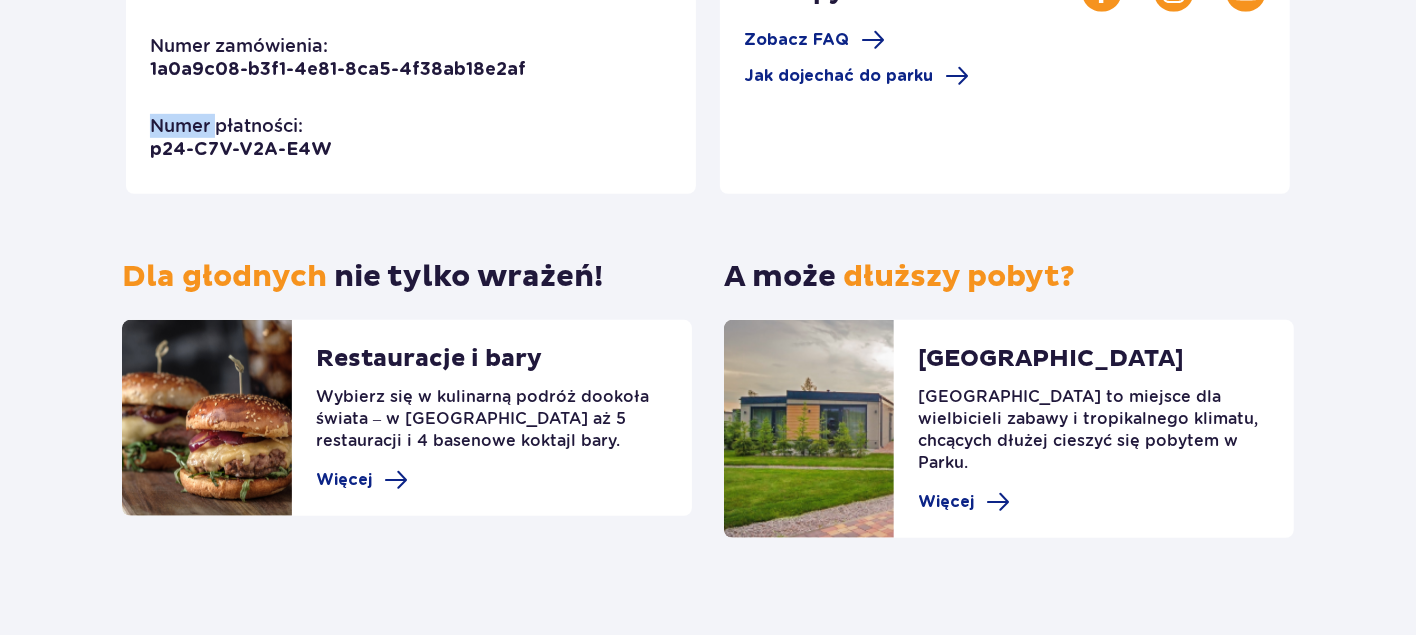 click on "Dziękujemy za wybór [PERSON_NAME]! Twoje zamówienie jest gotowe!   Potwierdzenie wyślemy na adres: [EMAIL_ADDRESS][DOMAIN_NAME] Pobierz przewodnik dla gości Szczegóły zamówienia Numer zamówienia: 1a0a9c08-b3f1-4e81-8ca5-4f38ab18e2af Numer płatności: p24-C7V-V2A-E4W Masz pytania? Zobacz FAQ Jak dojechać do parku Dla głodnych   nie tylko wrażeń! Restauracje i bary Wybierz się w kulinarną podróż dookoła świata – w [GEOGRAPHIC_DATA] aż 5 restauracji i 4 basenowe koktajl bary. Więcej A może   dłuższy pobyt? [GEOGRAPHIC_DATA] [GEOGRAPHIC_DATA] to miejsce dla wielbicieli zabawy i tropikalnego klimatu, chcących dłużej cieszyć się pobytem w Parku. Więcej" at bounding box center (708, 42) 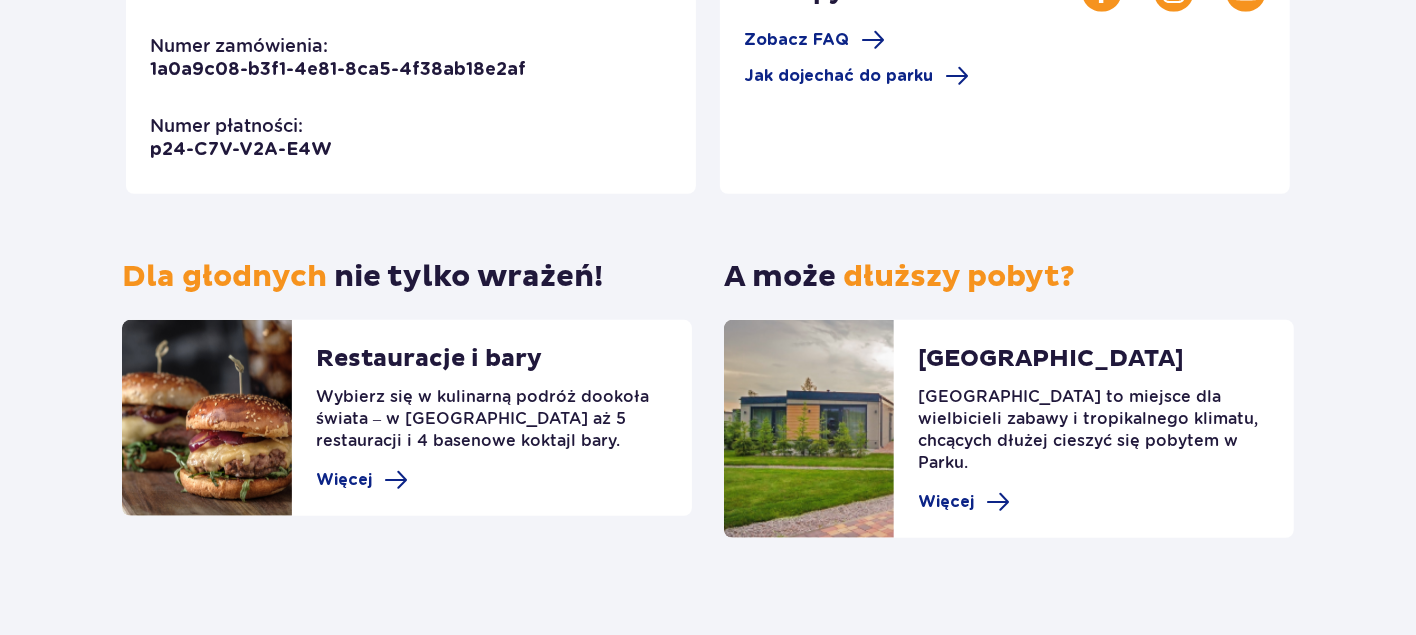 drag, startPoint x: 22, startPoint y: 116, endPoint x: 39, endPoint y: 93, distance: 28.600698 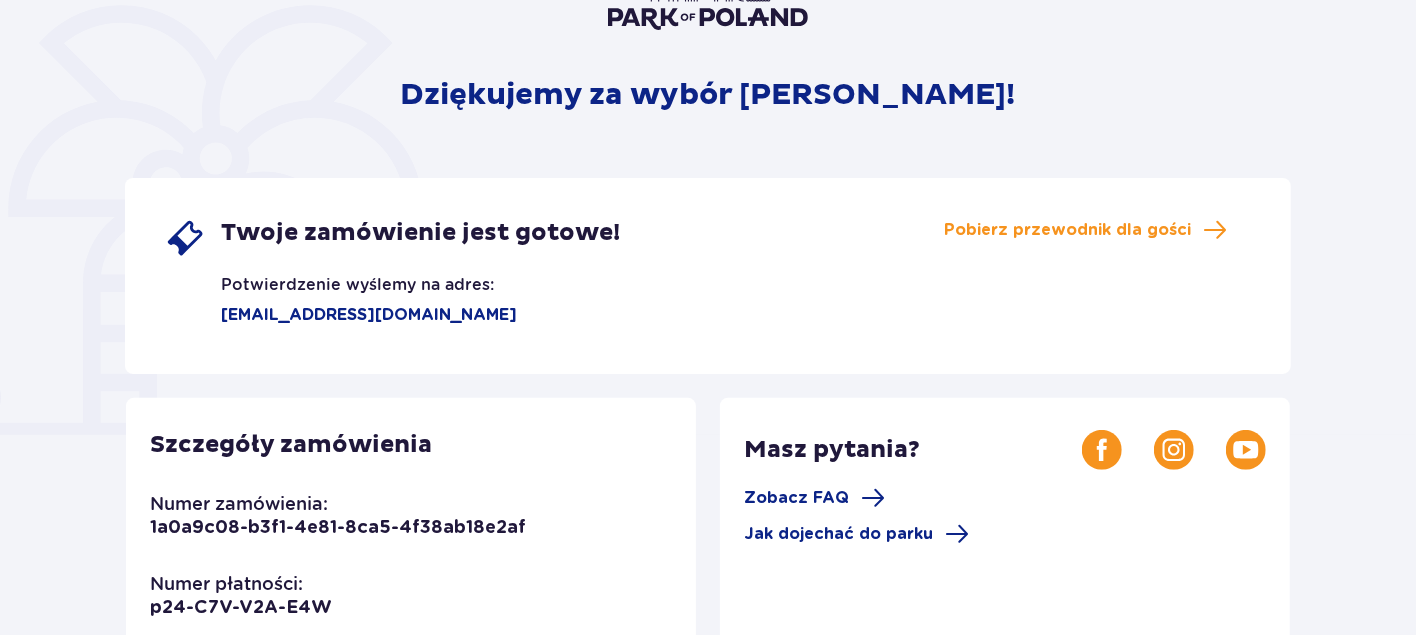 scroll, scrollTop: 0, scrollLeft: 0, axis: both 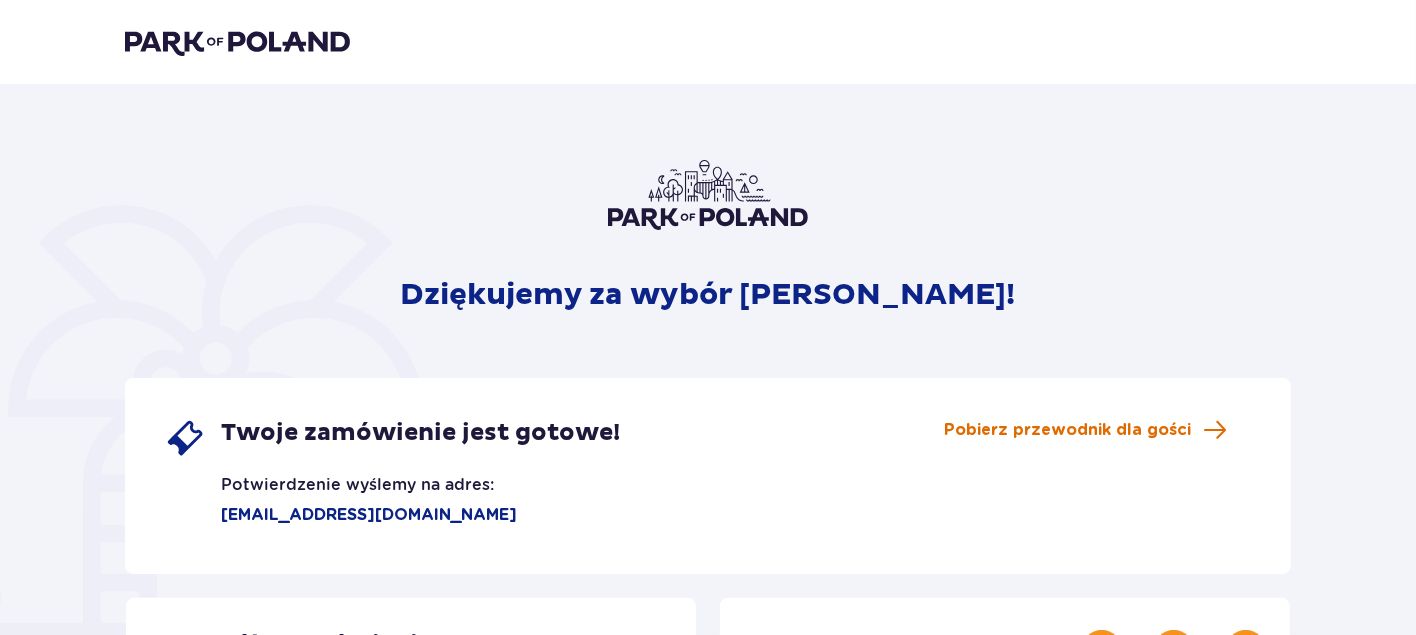 click on "Pobierz przewodnik dla gości" at bounding box center [1067, 430] 